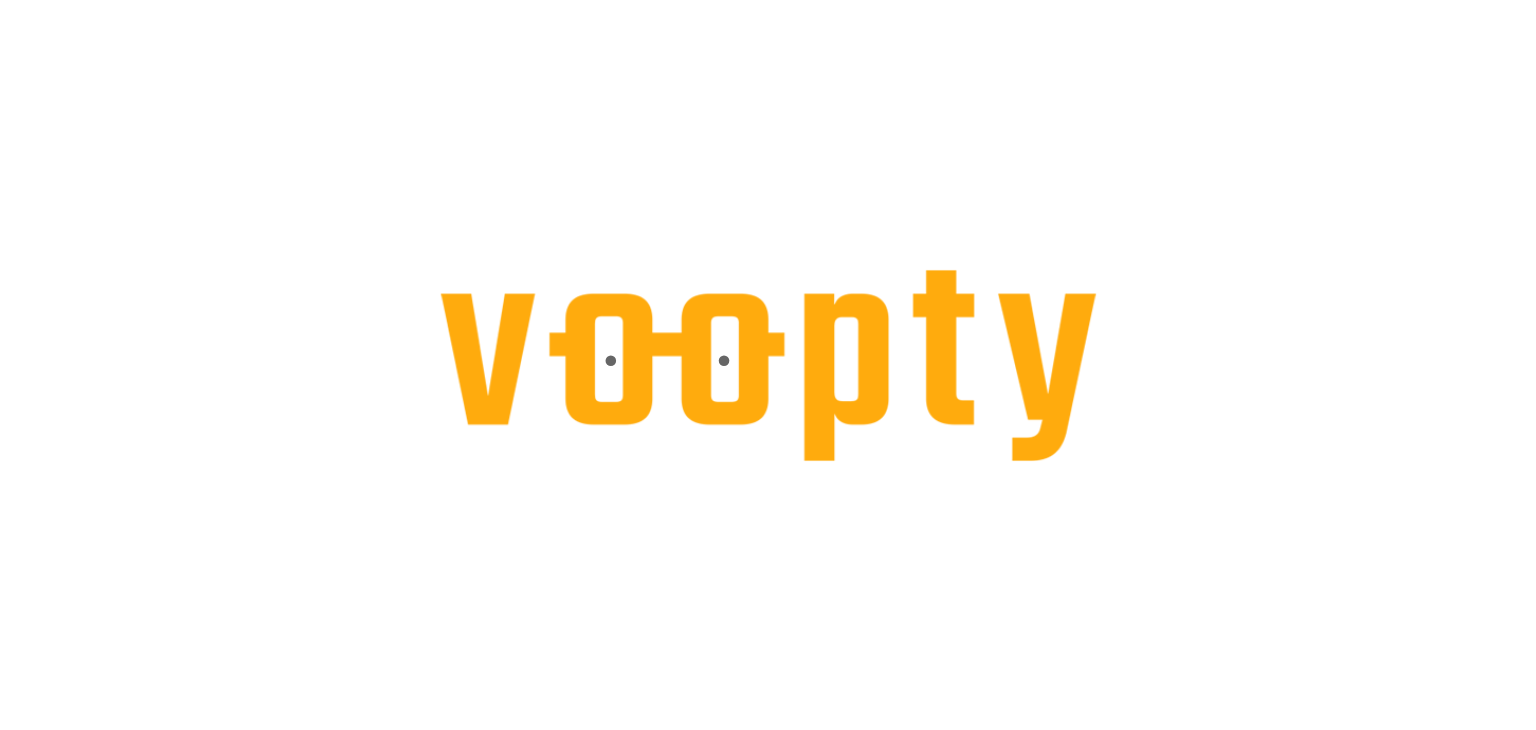 scroll, scrollTop: 0, scrollLeft: 0, axis: both 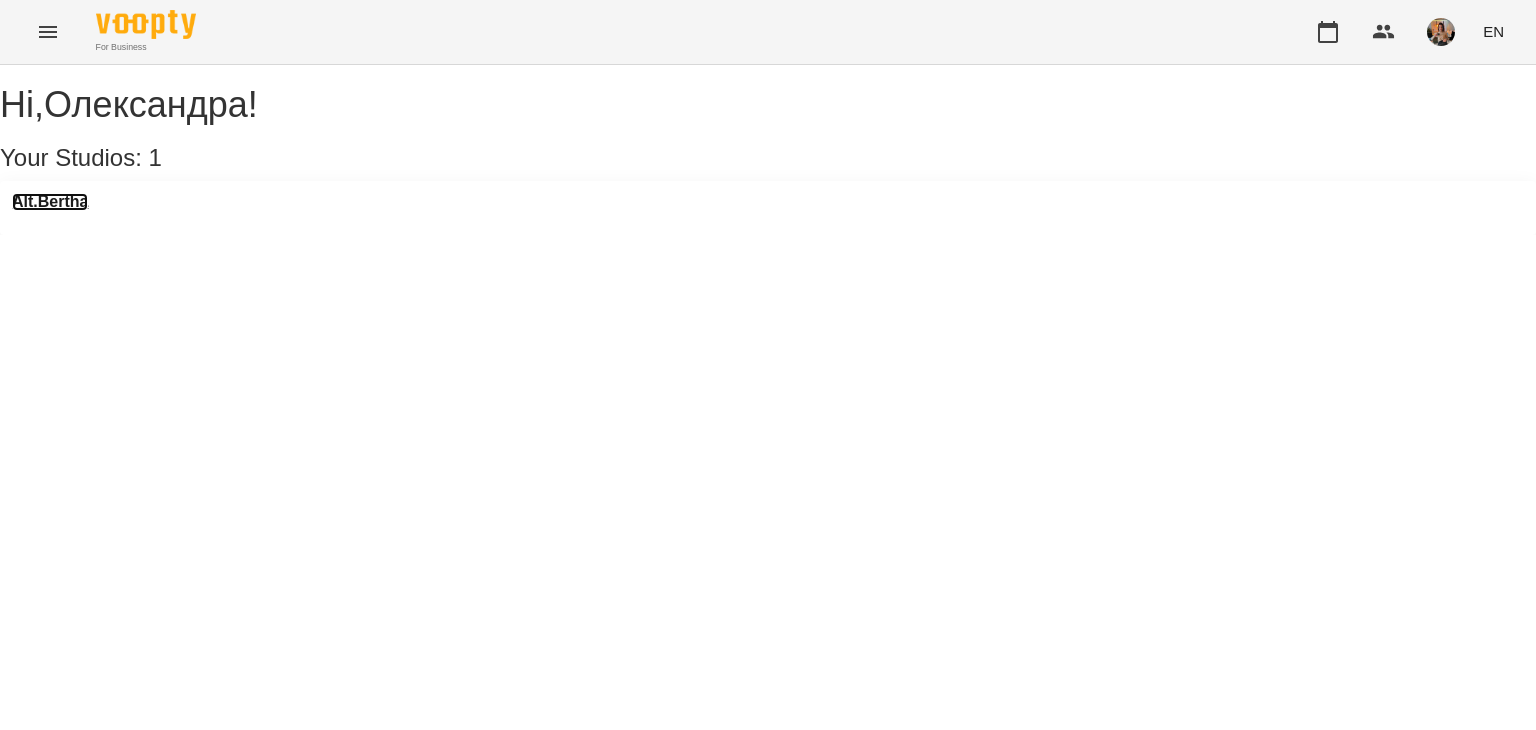 click on "Alt.Bertha" at bounding box center [50, 202] 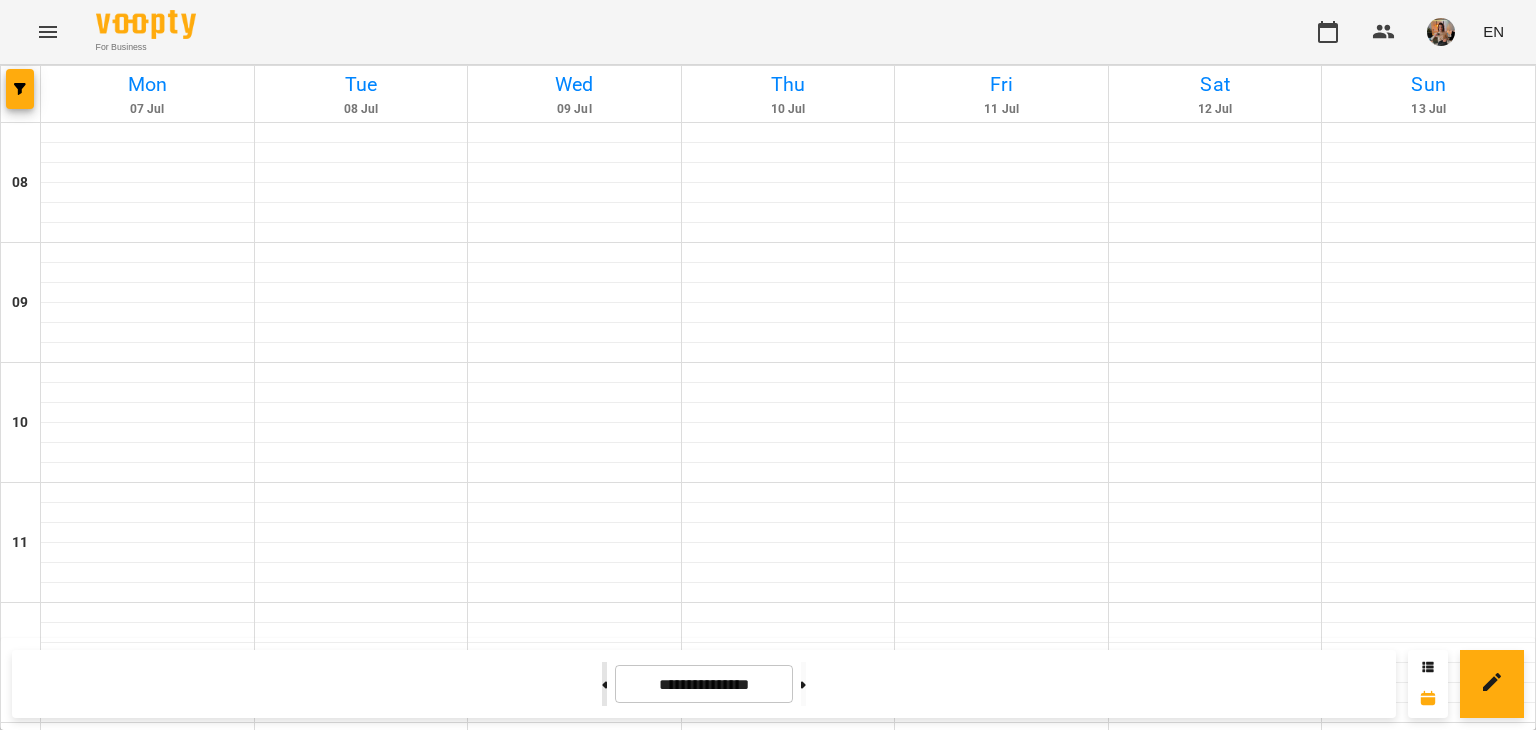 click at bounding box center (604, 684) 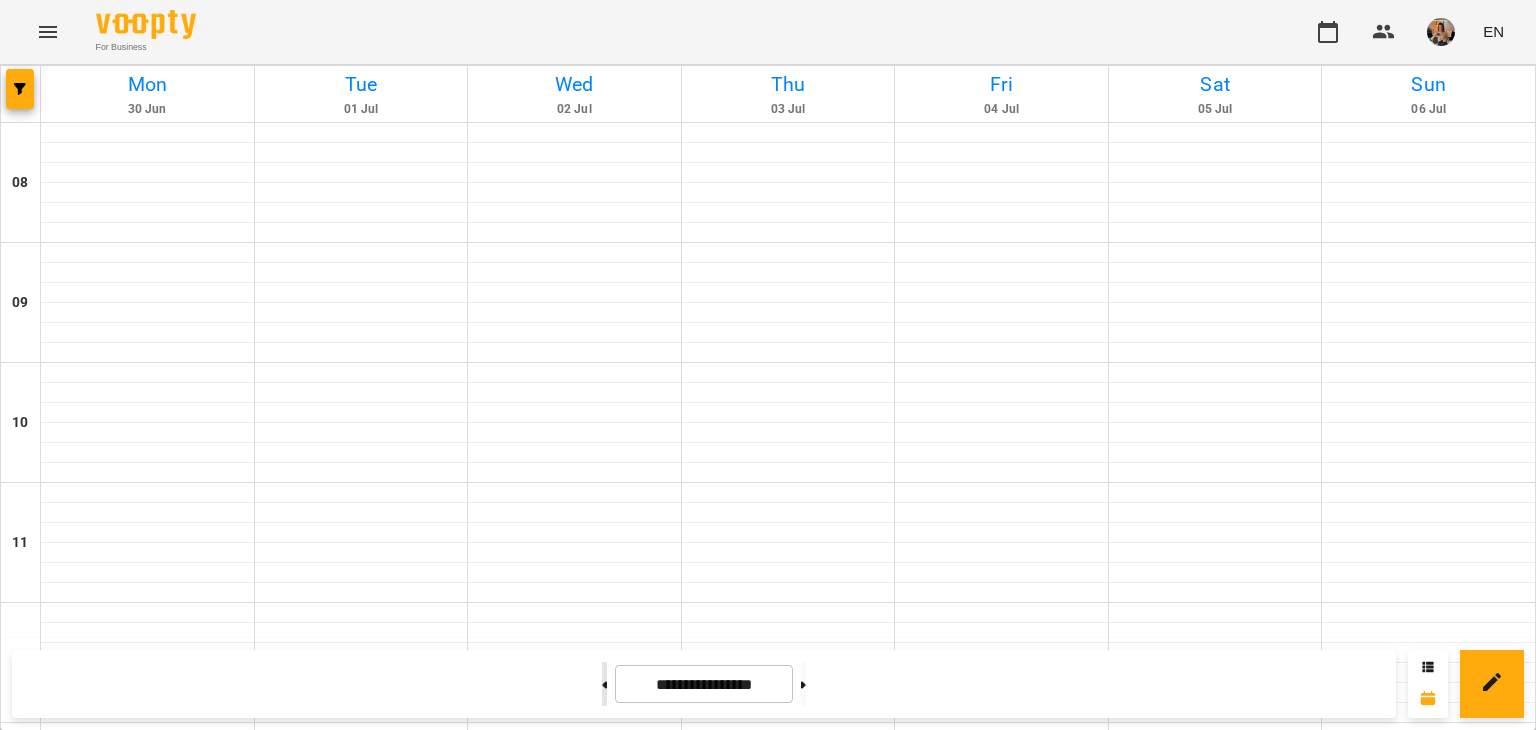 click at bounding box center (604, 684) 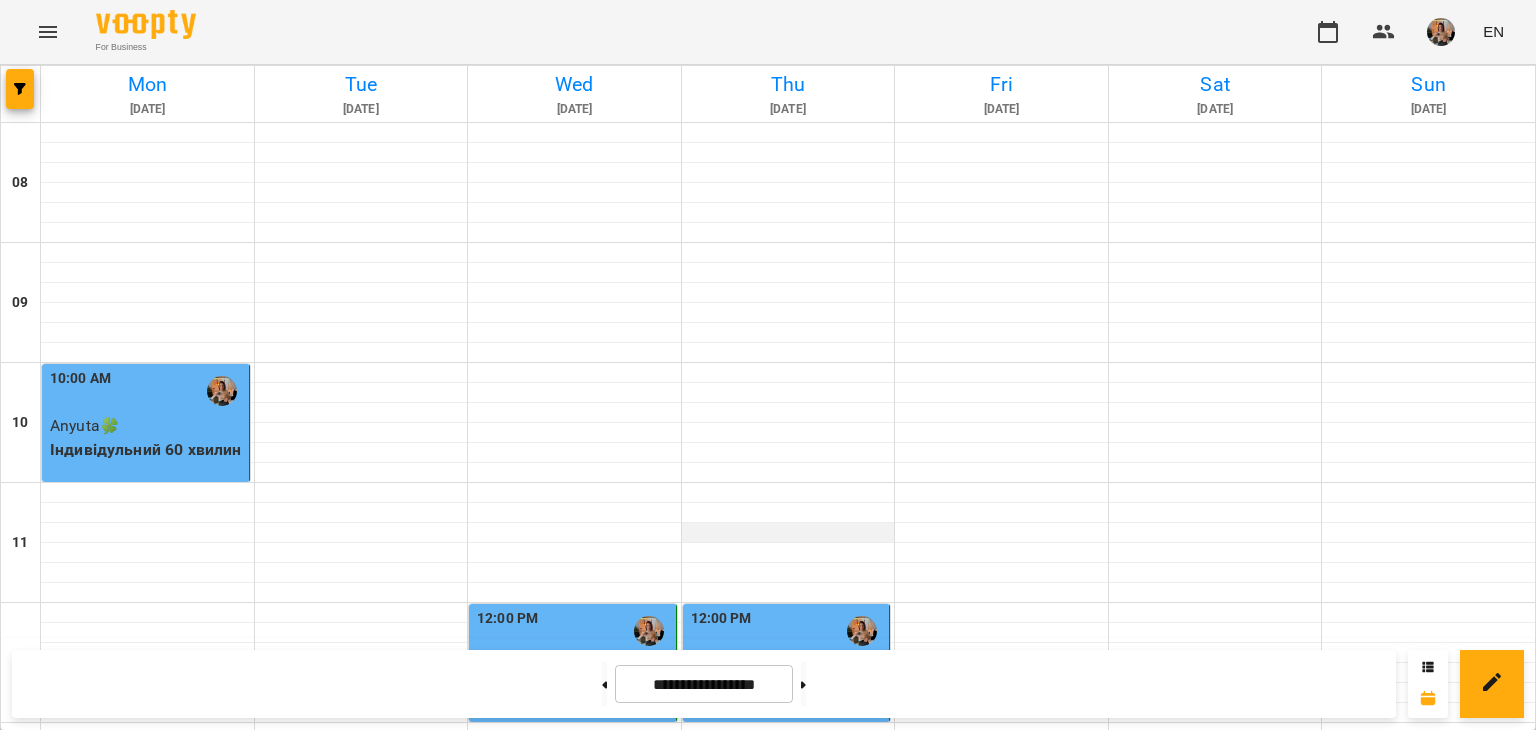 scroll, scrollTop: 0, scrollLeft: 0, axis: both 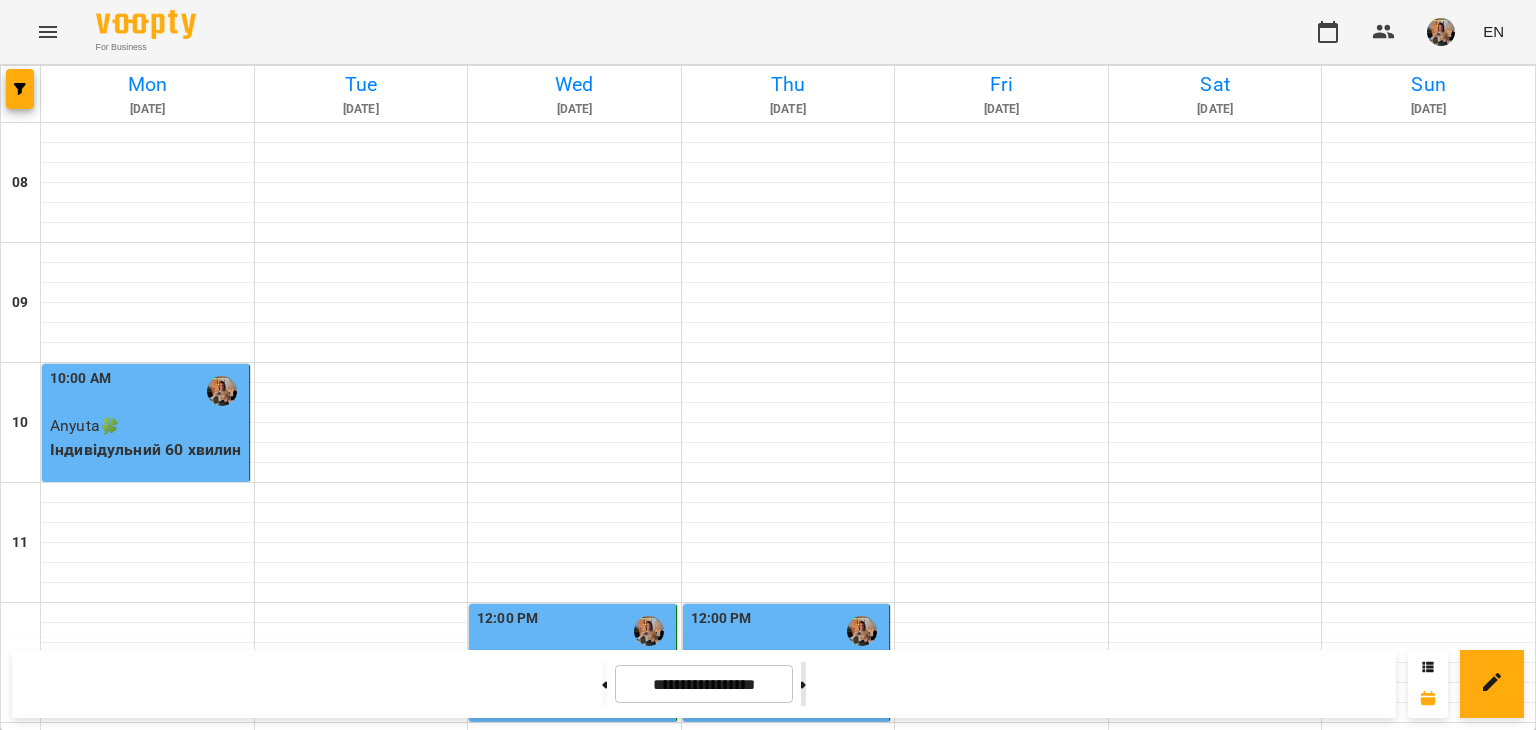 click 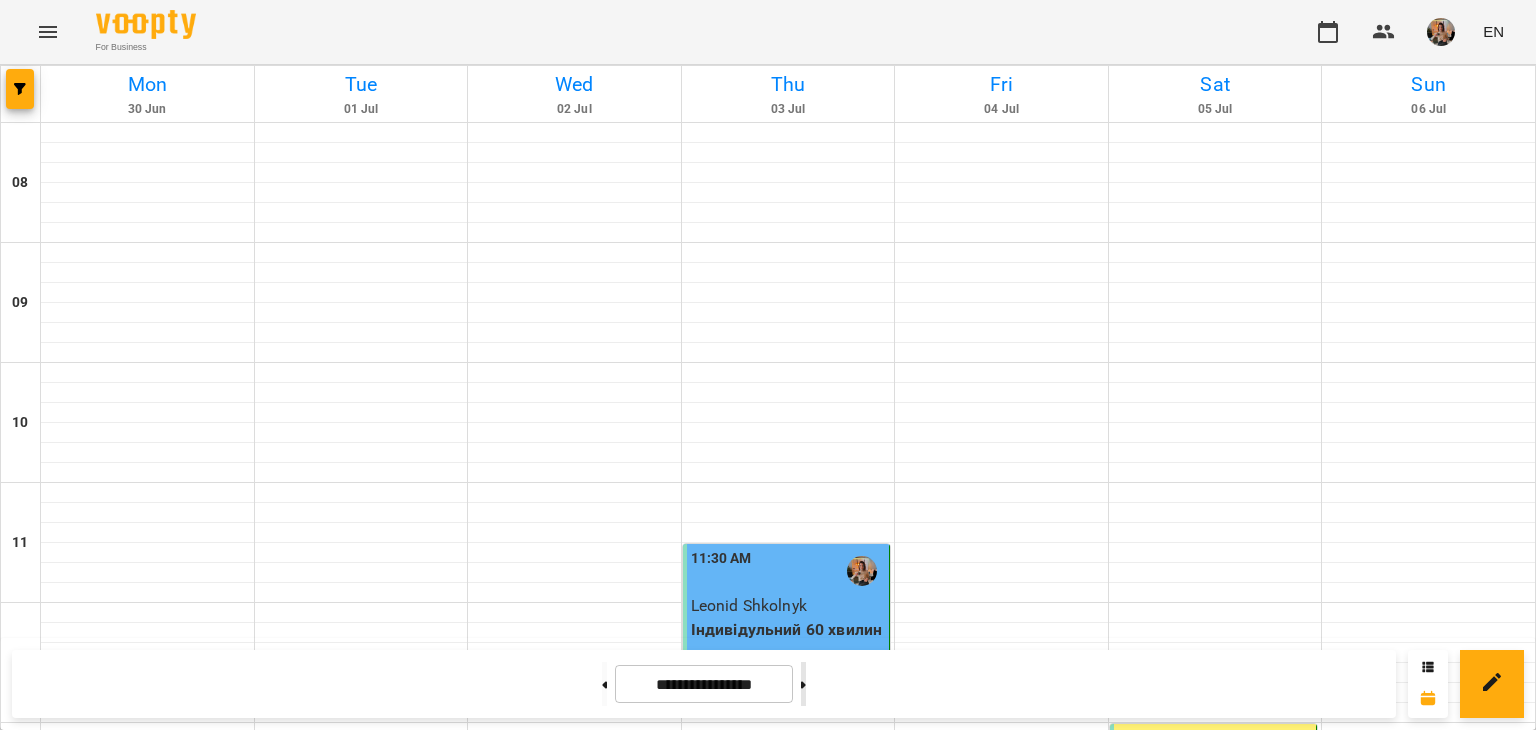 click 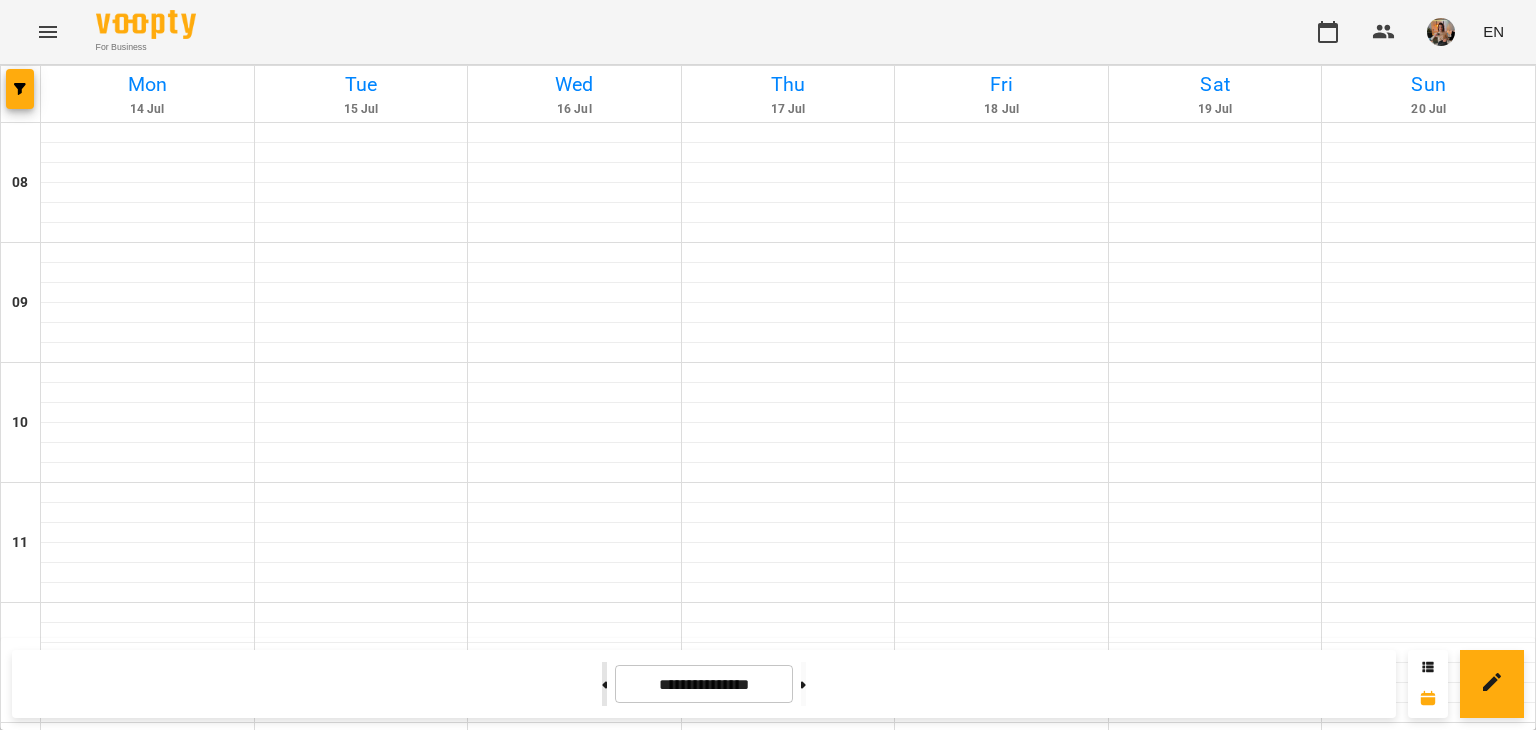 click at bounding box center (604, 684) 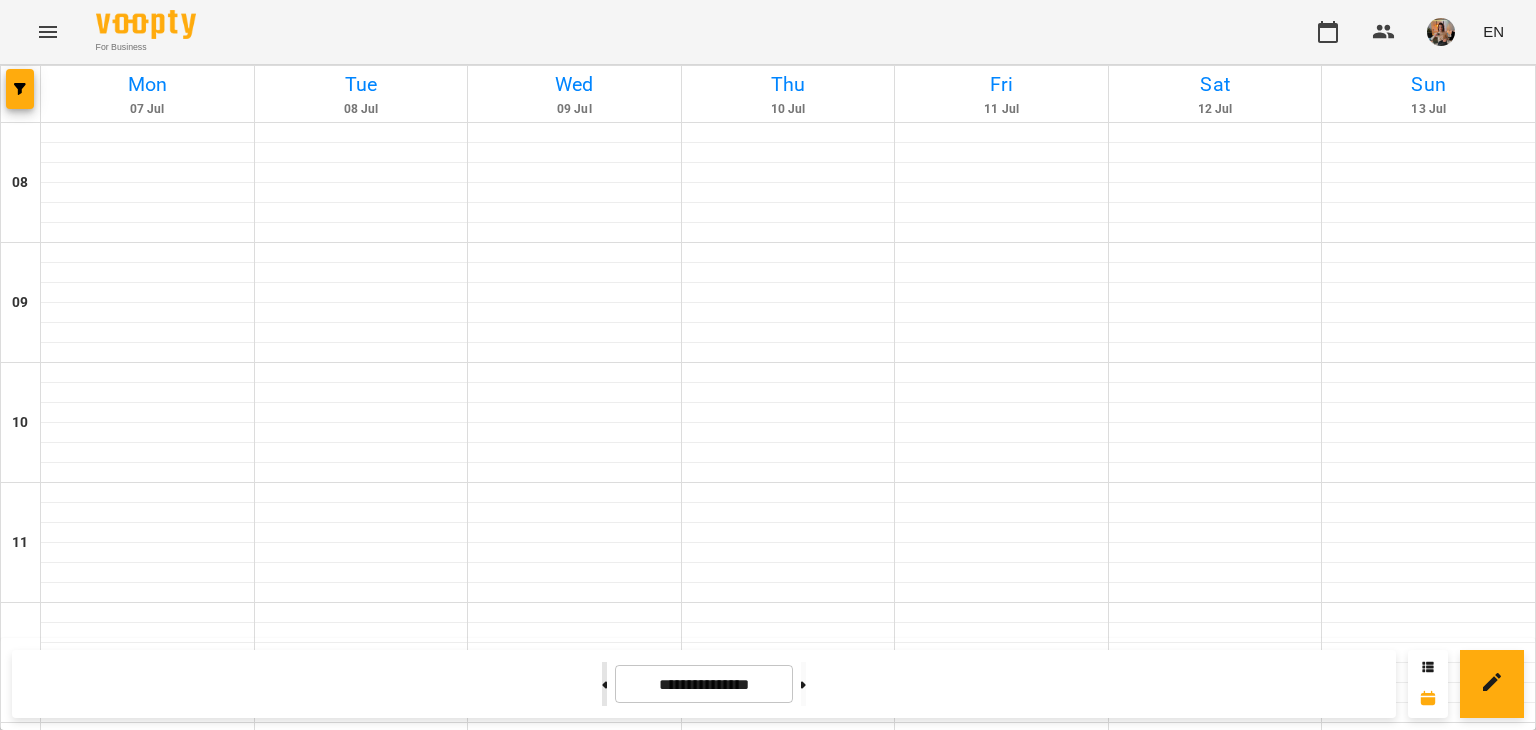 click at bounding box center (604, 684) 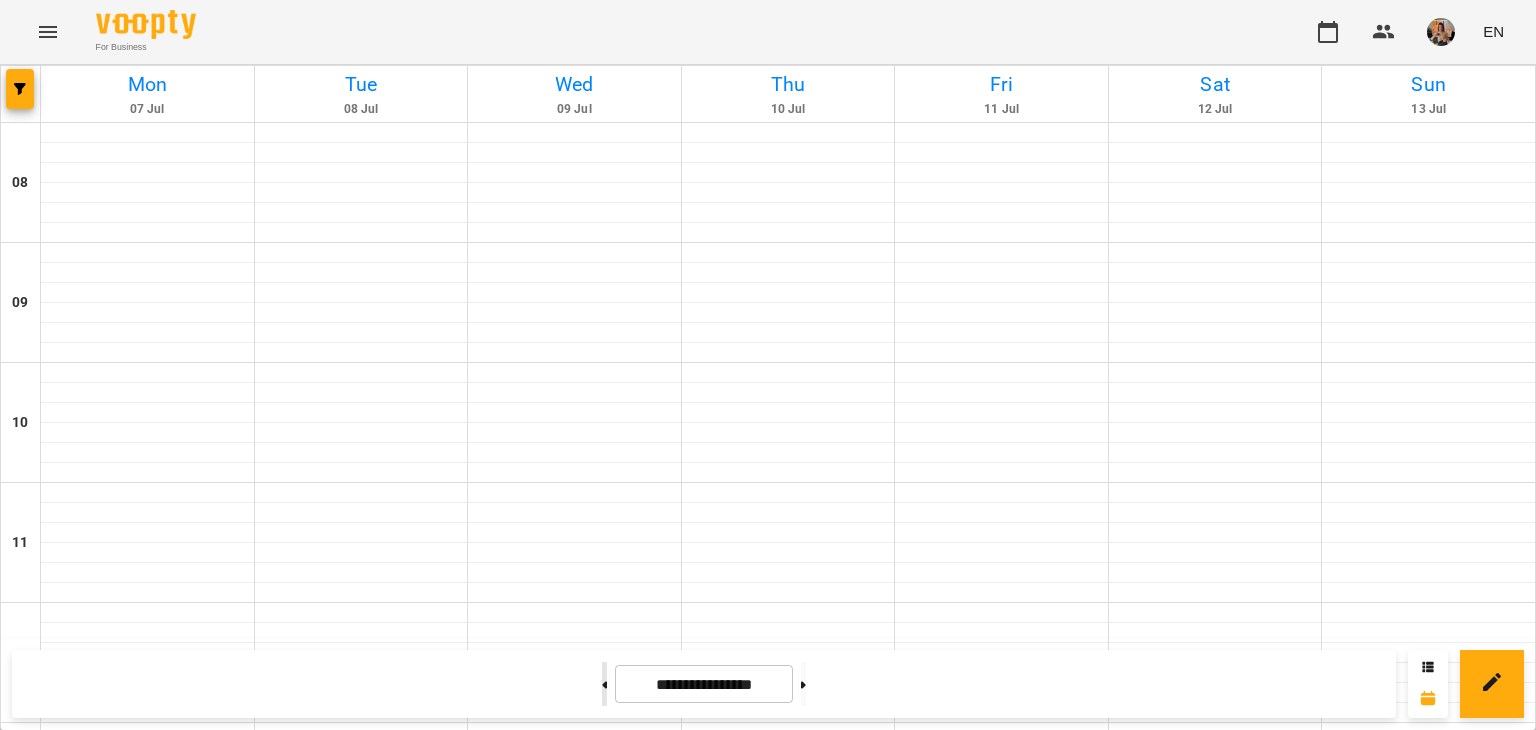 click at bounding box center (604, 684) 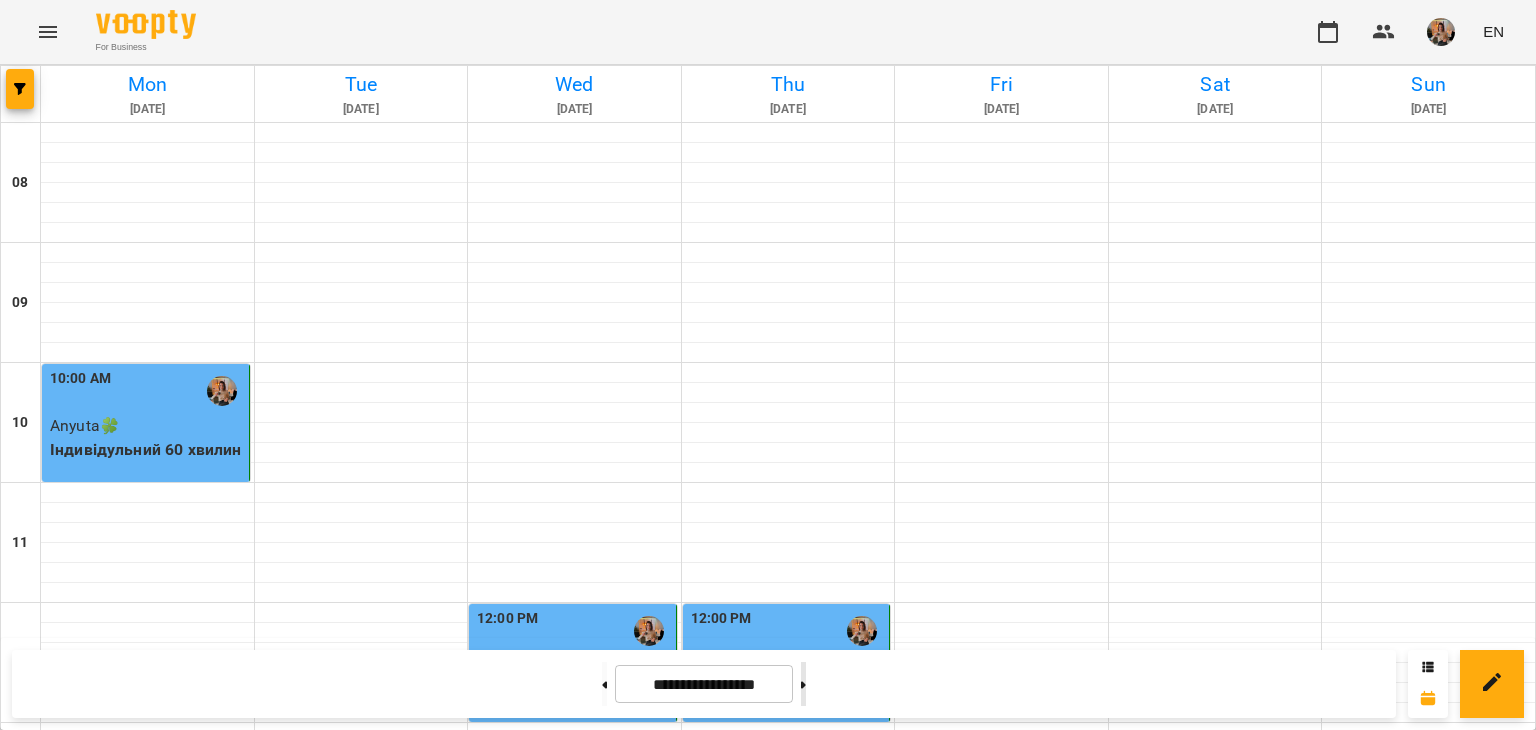 click at bounding box center (803, 684) 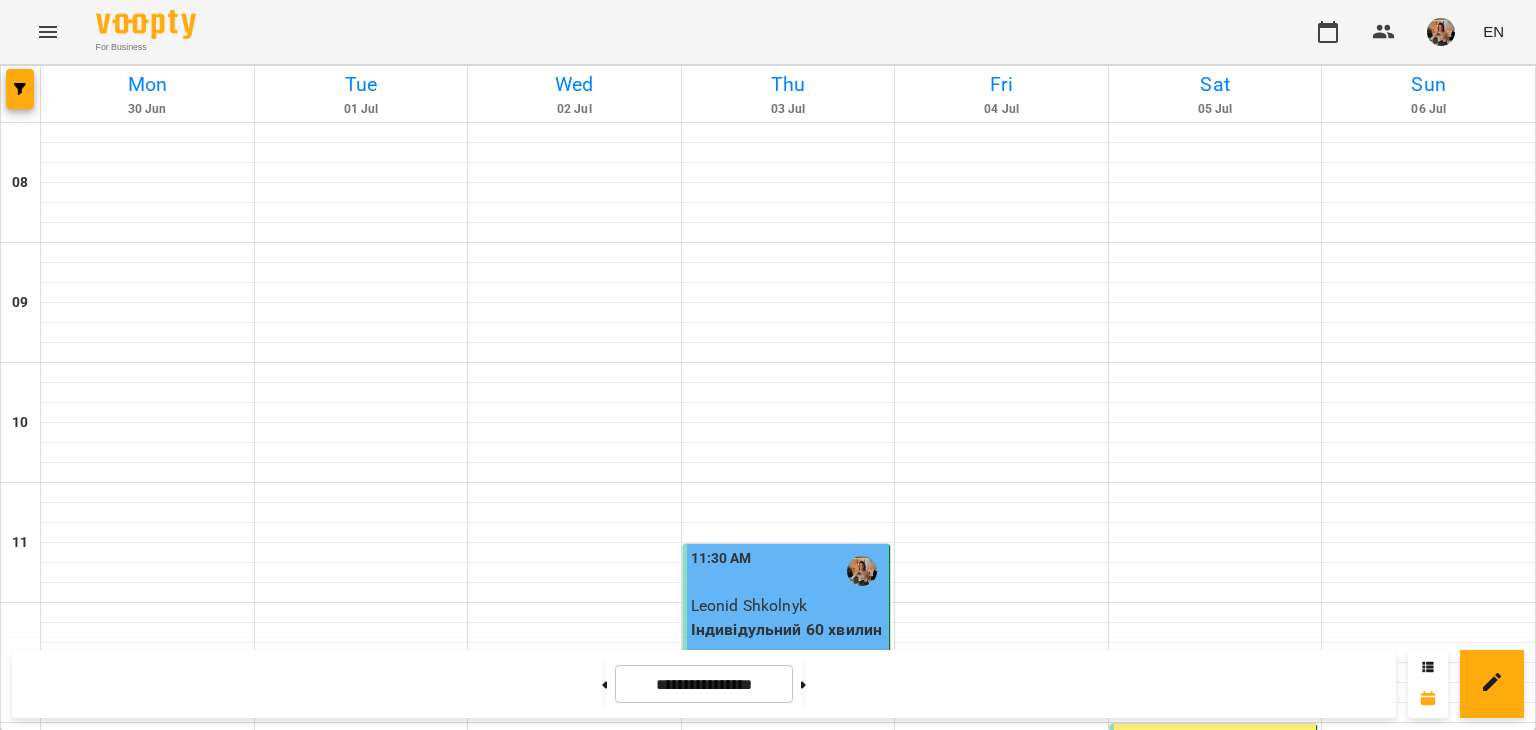 scroll, scrollTop: 400, scrollLeft: 0, axis: vertical 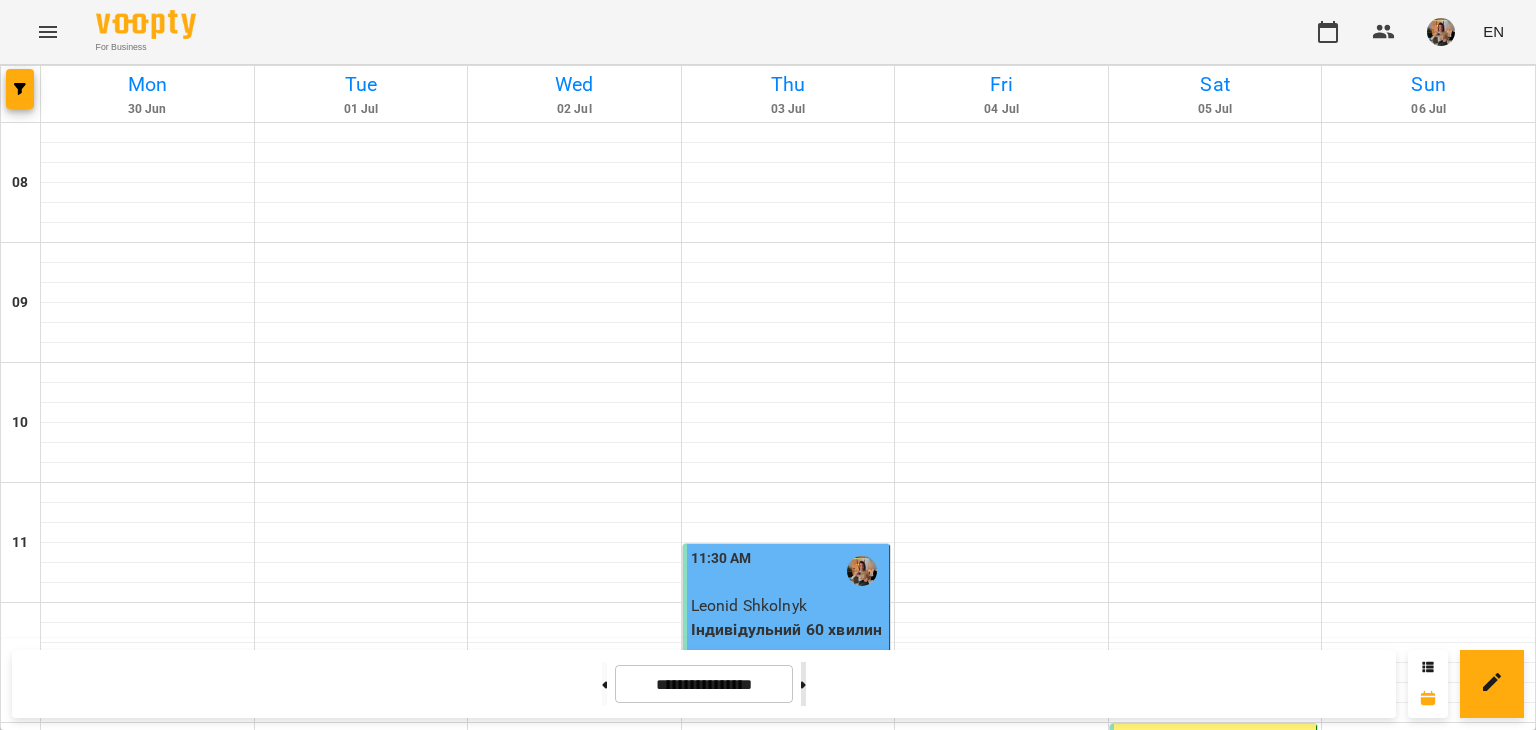 click 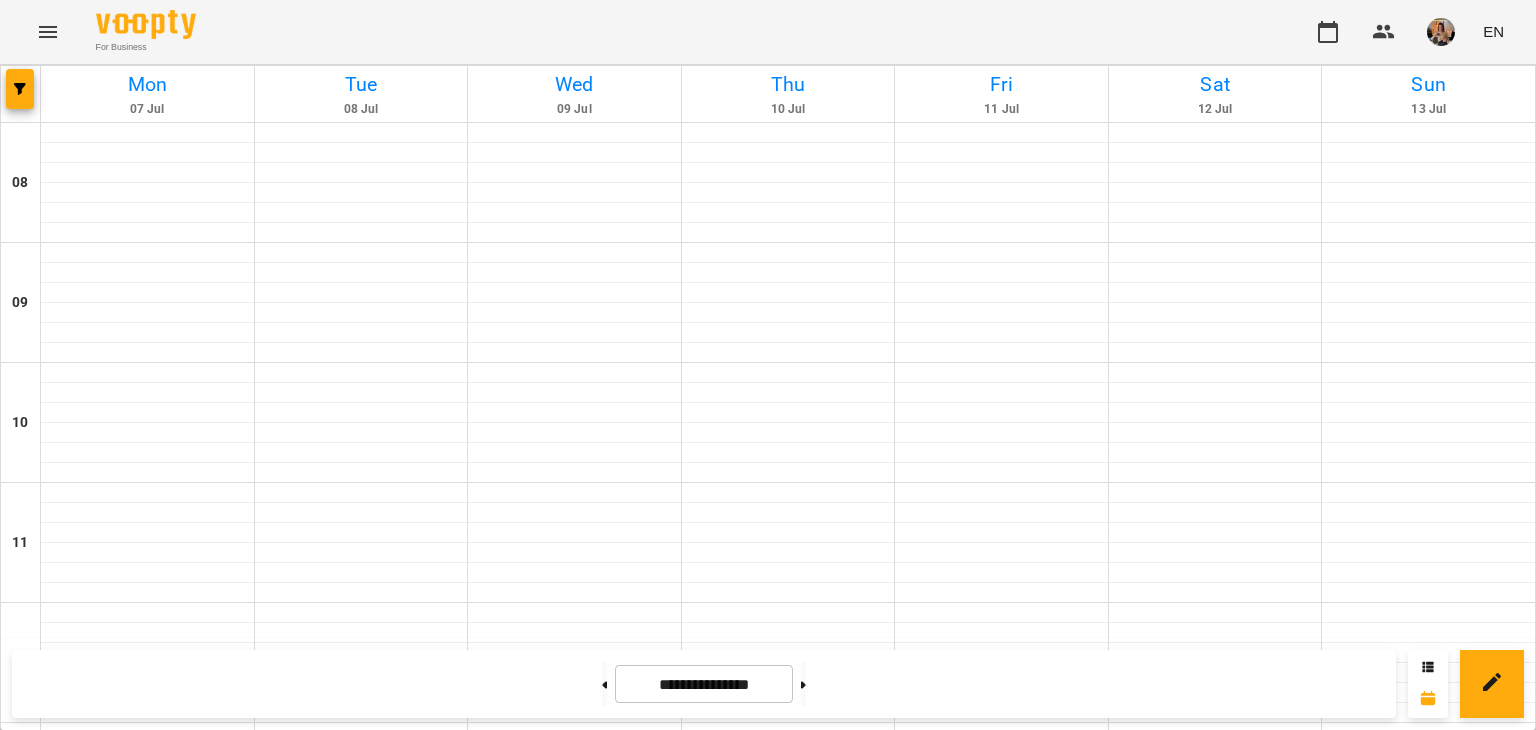 scroll, scrollTop: 0, scrollLeft: 0, axis: both 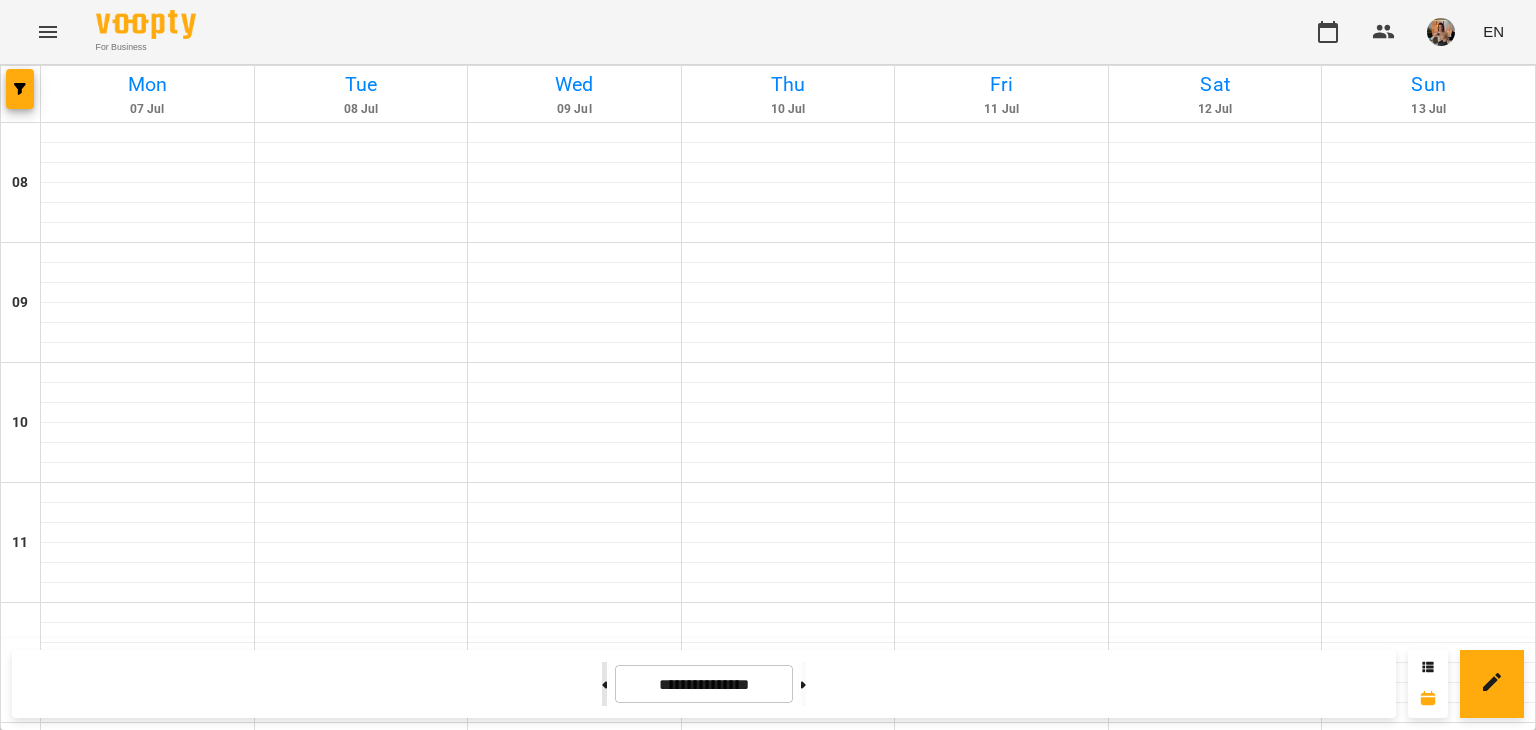 click at bounding box center [604, 684] 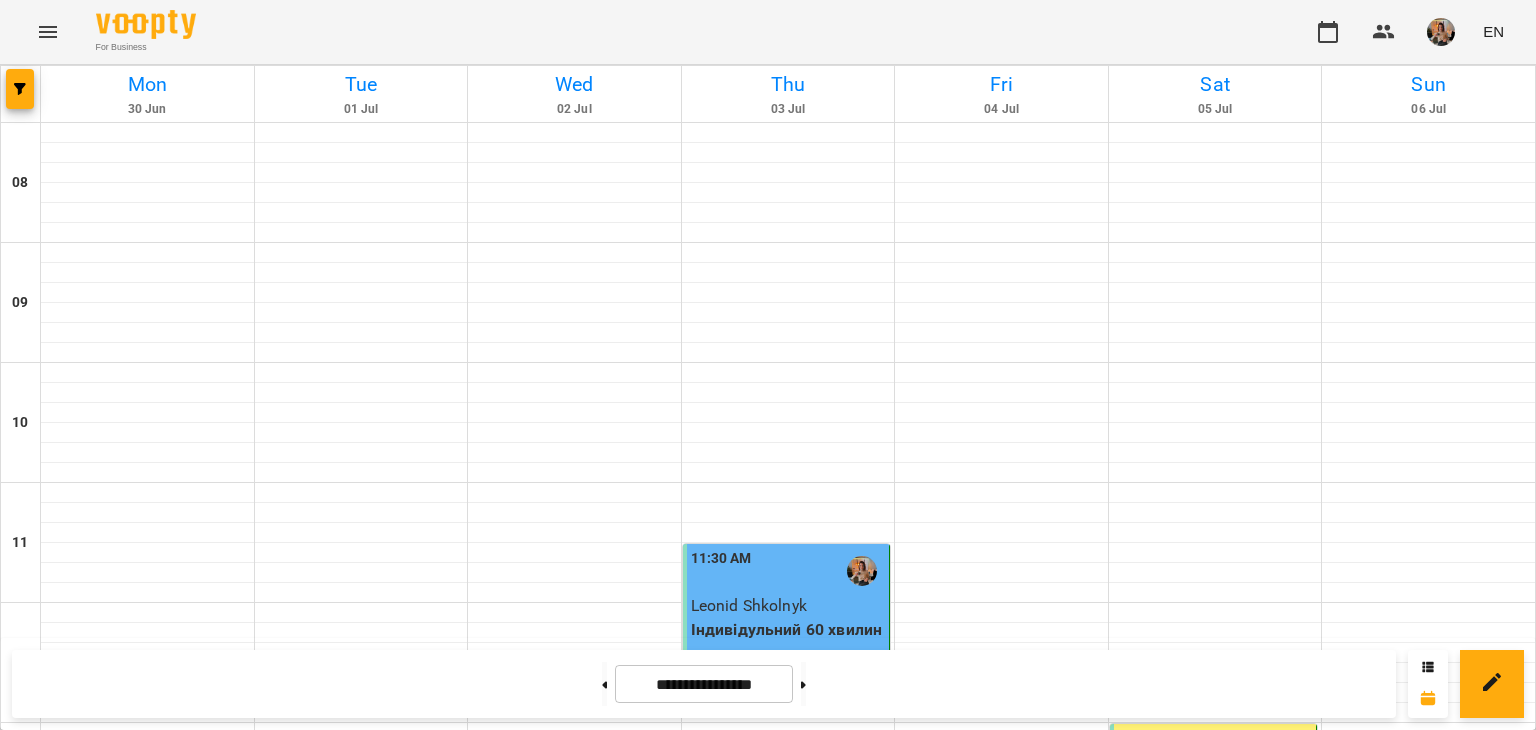 scroll, scrollTop: 583, scrollLeft: 0, axis: vertical 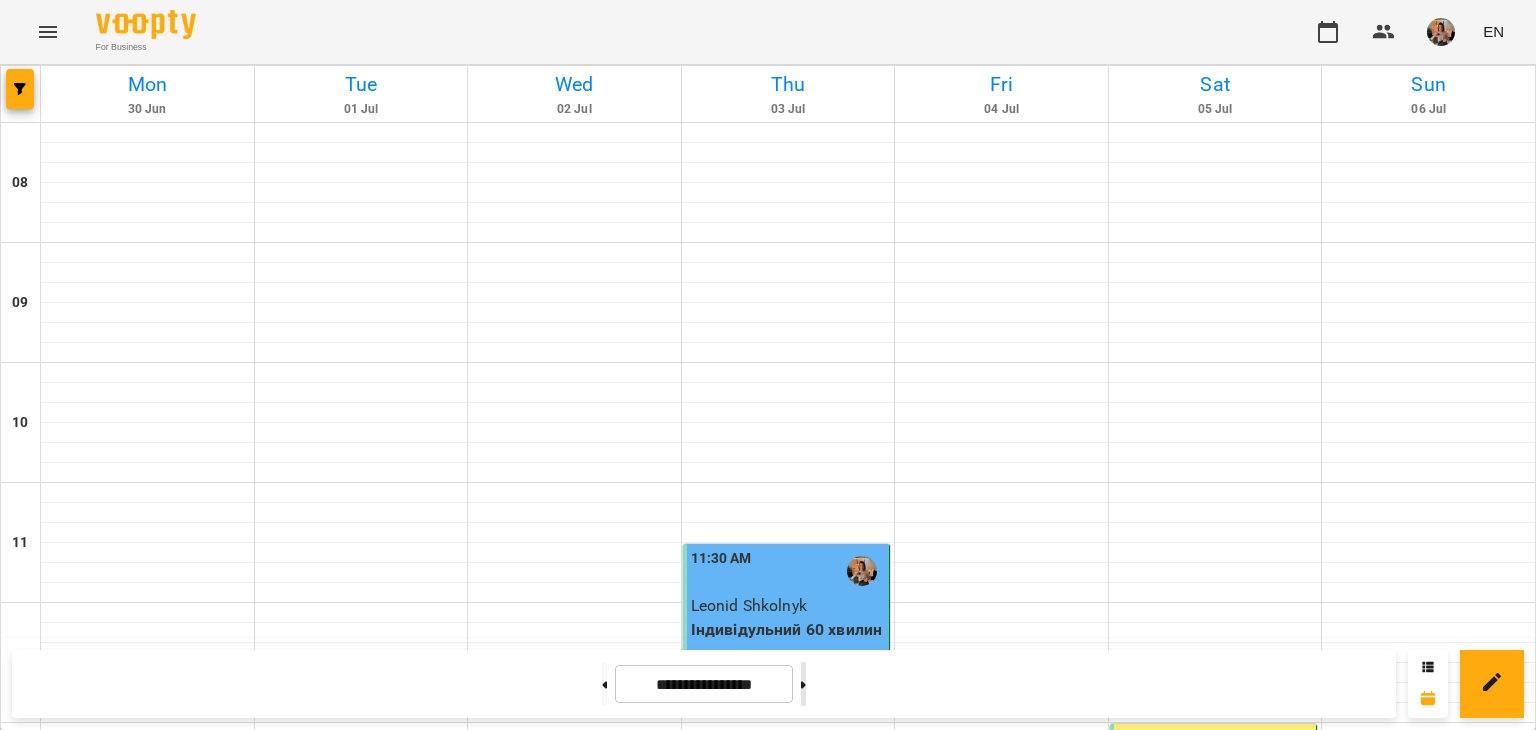 click at bounding box center (803, 684) 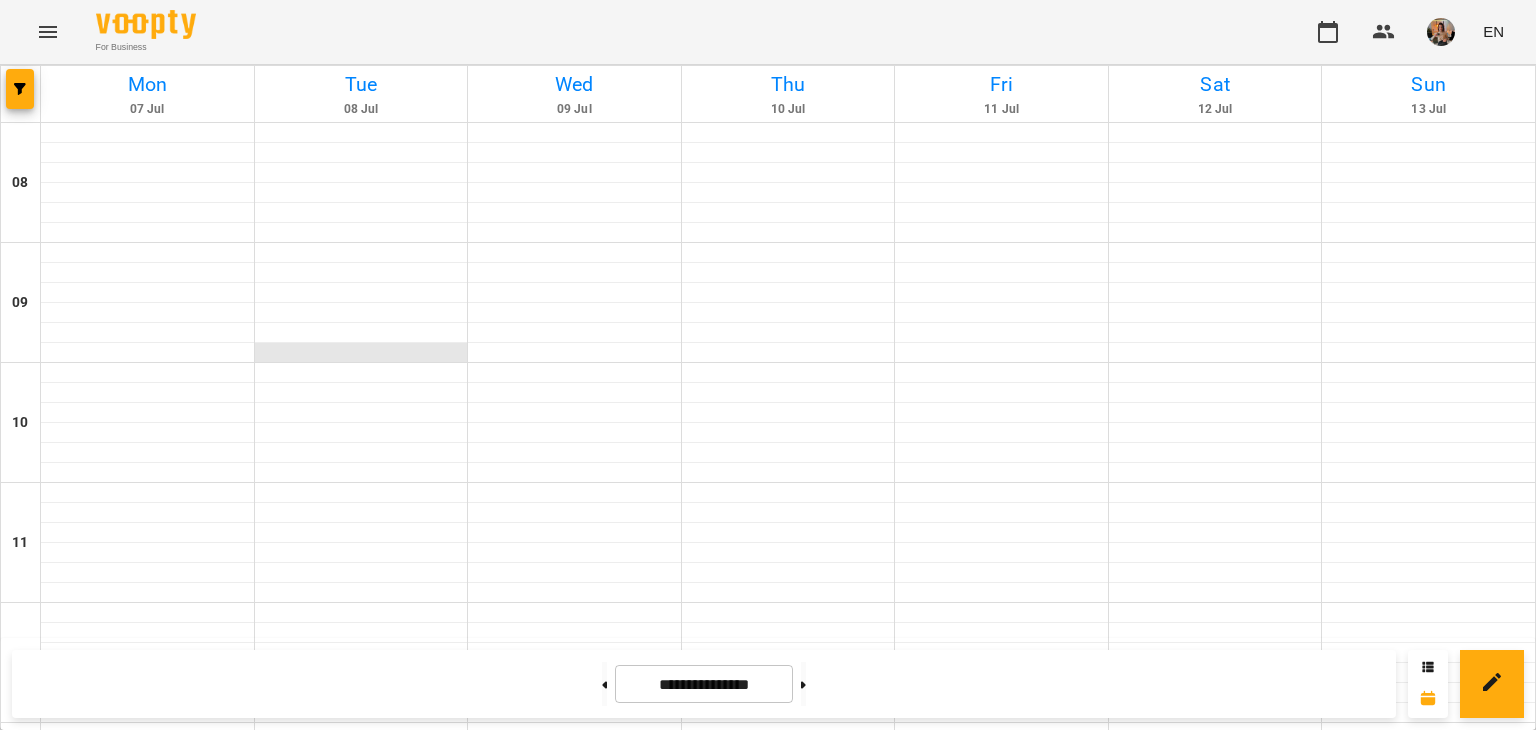 click at bounding box center (361, 353) 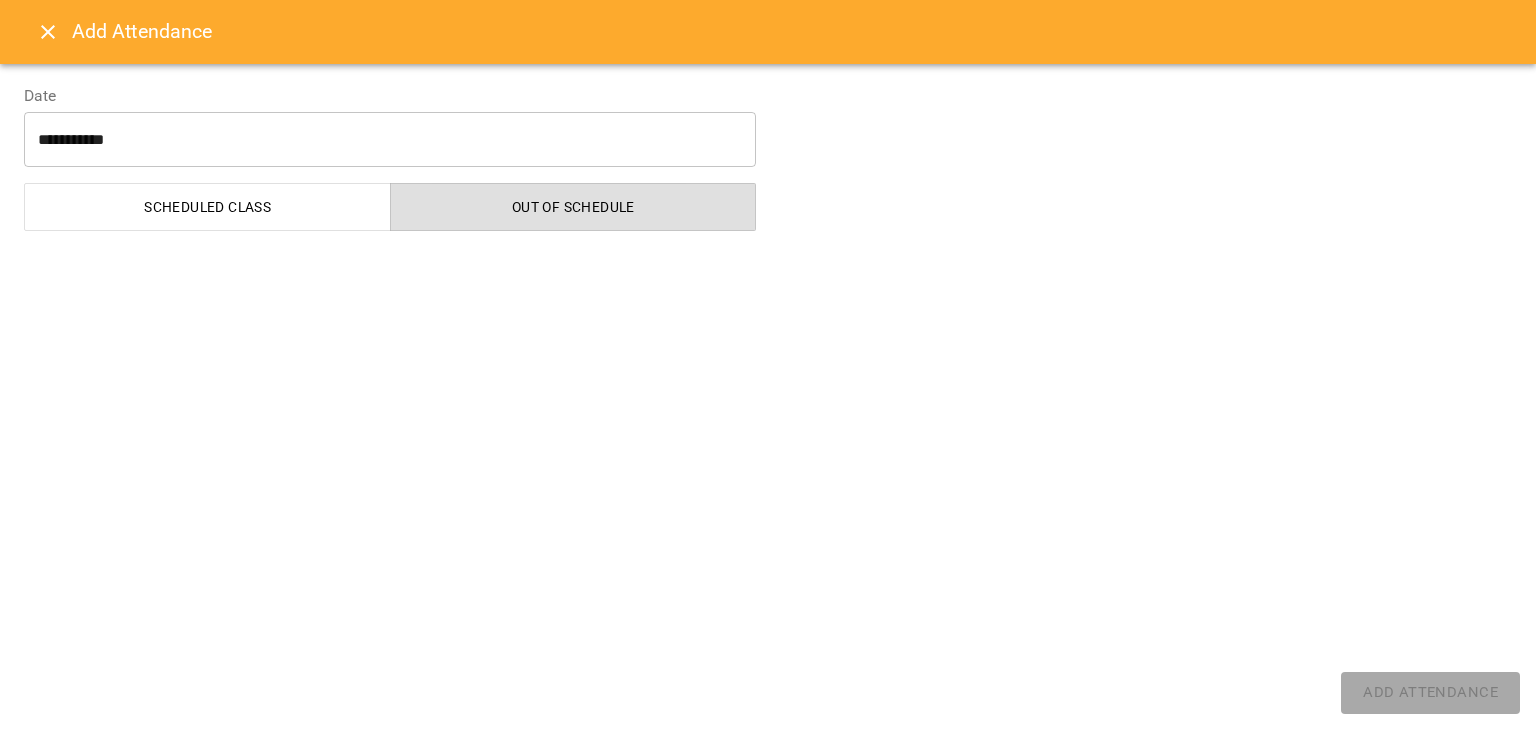 select on "**********" 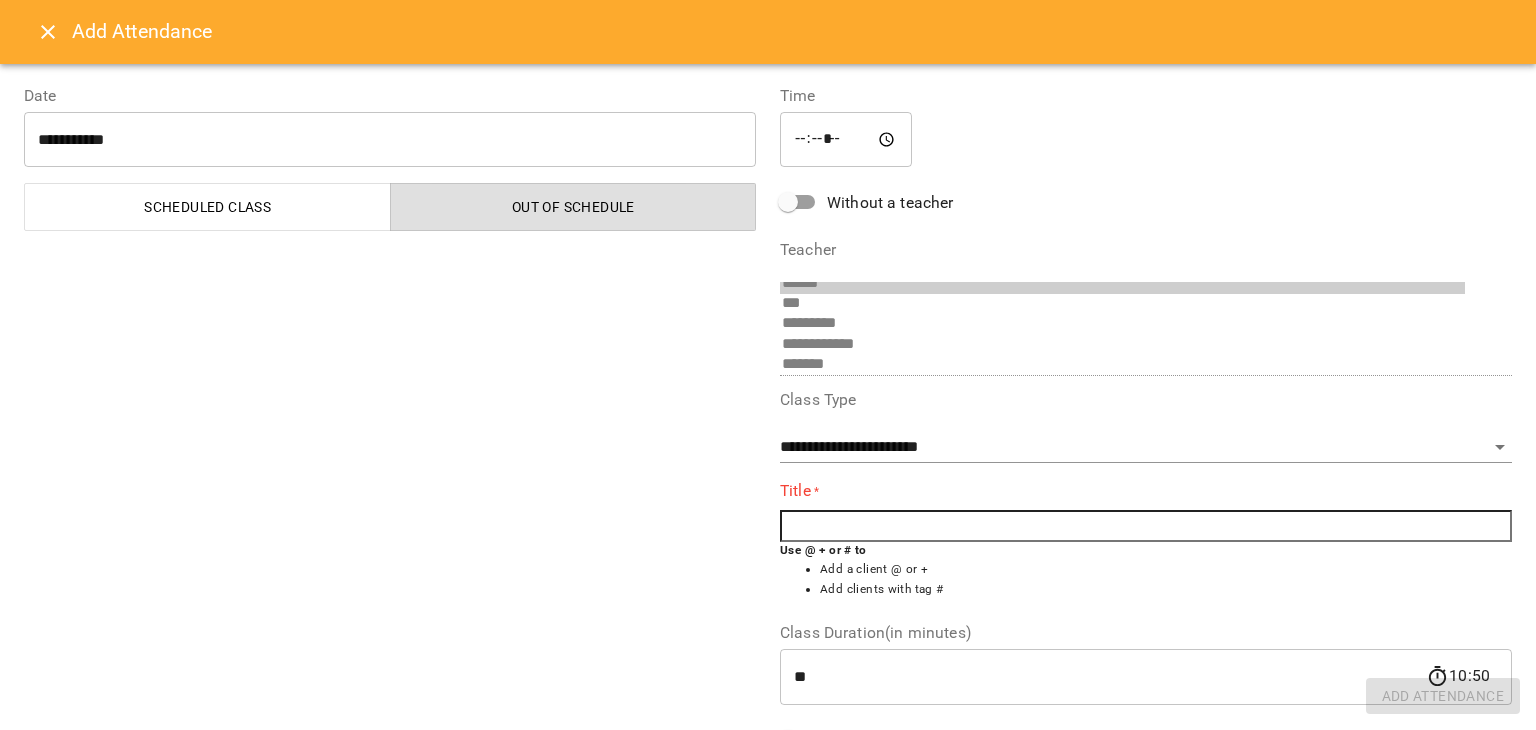 scroll, scrollTop: 0, scrollLeft: 0, axis: both 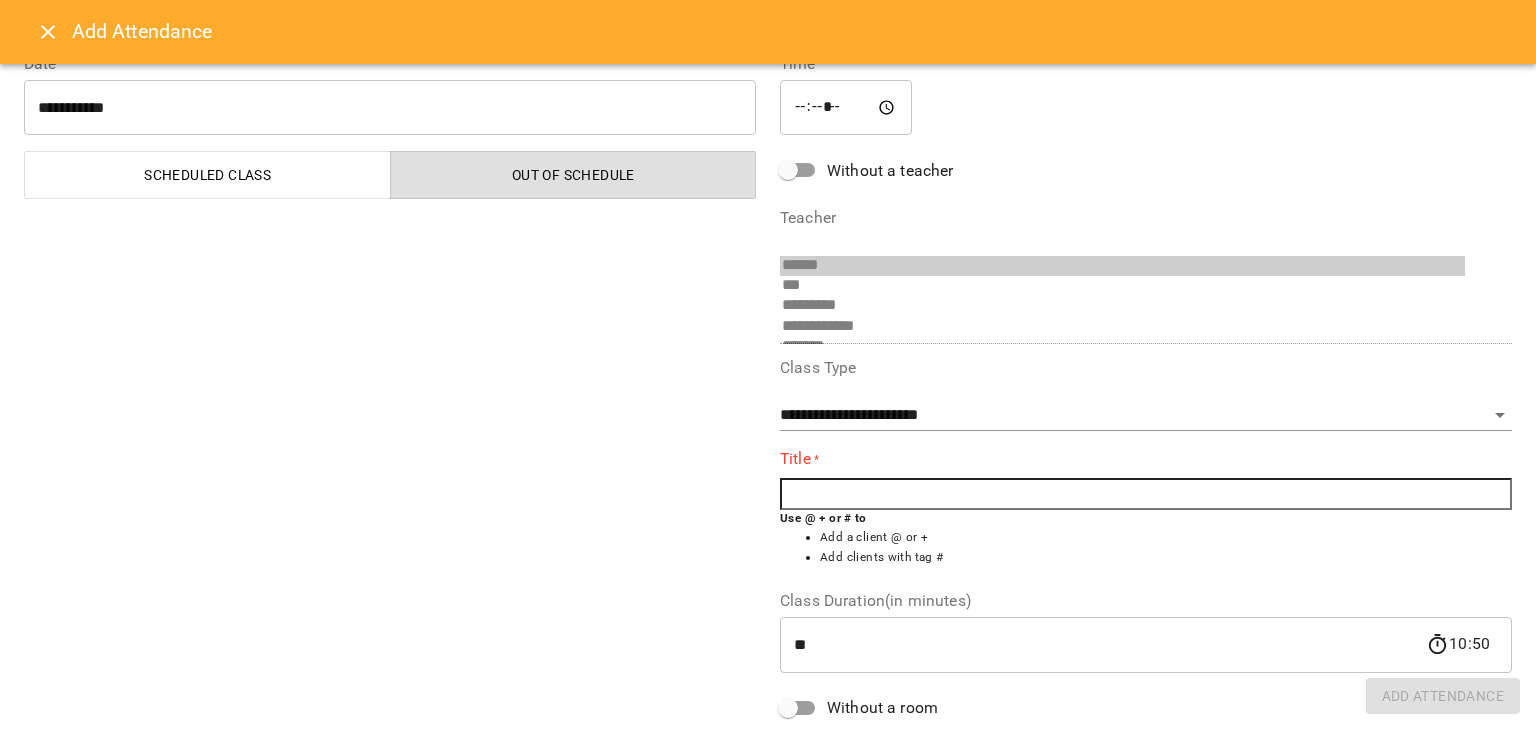 click on "Use @ + or # to Add a client @ or + Add clients with tag #" at bounding box center (1146, 543) 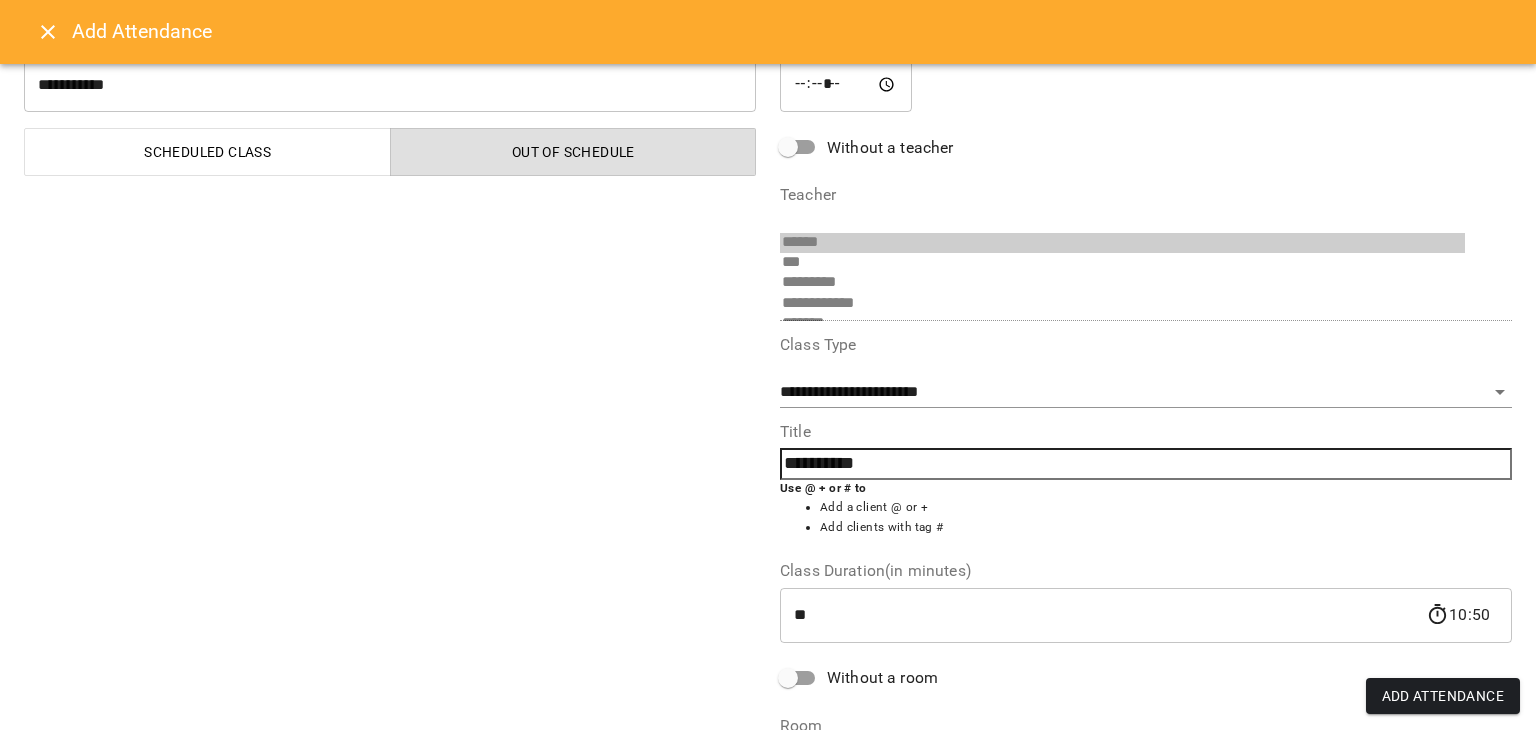 scroll, scrollTop: 100, scrollLeft: 0, axis: vertical 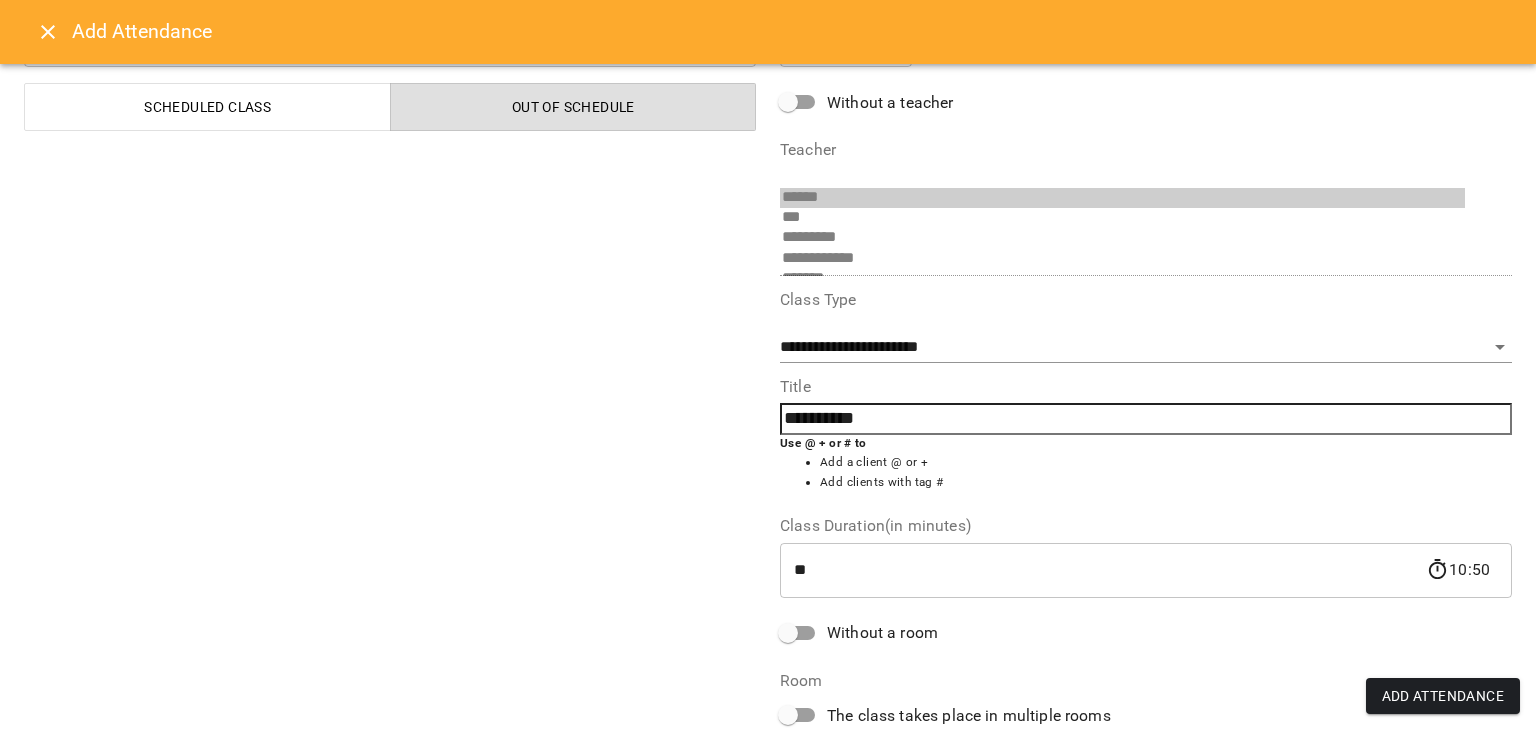 type on "*********" 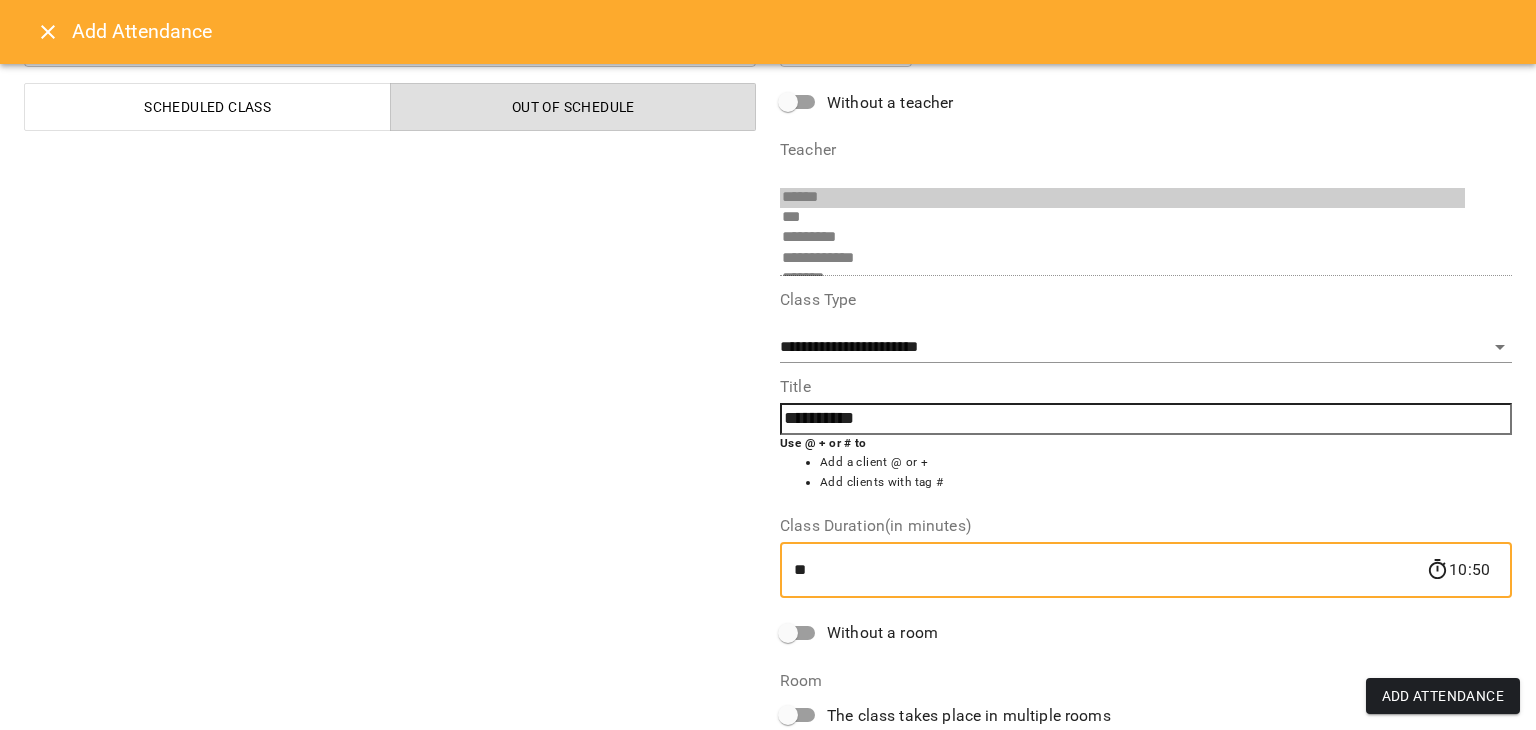 click on "** 10:50 ​" at bounding box center [1146, 570] 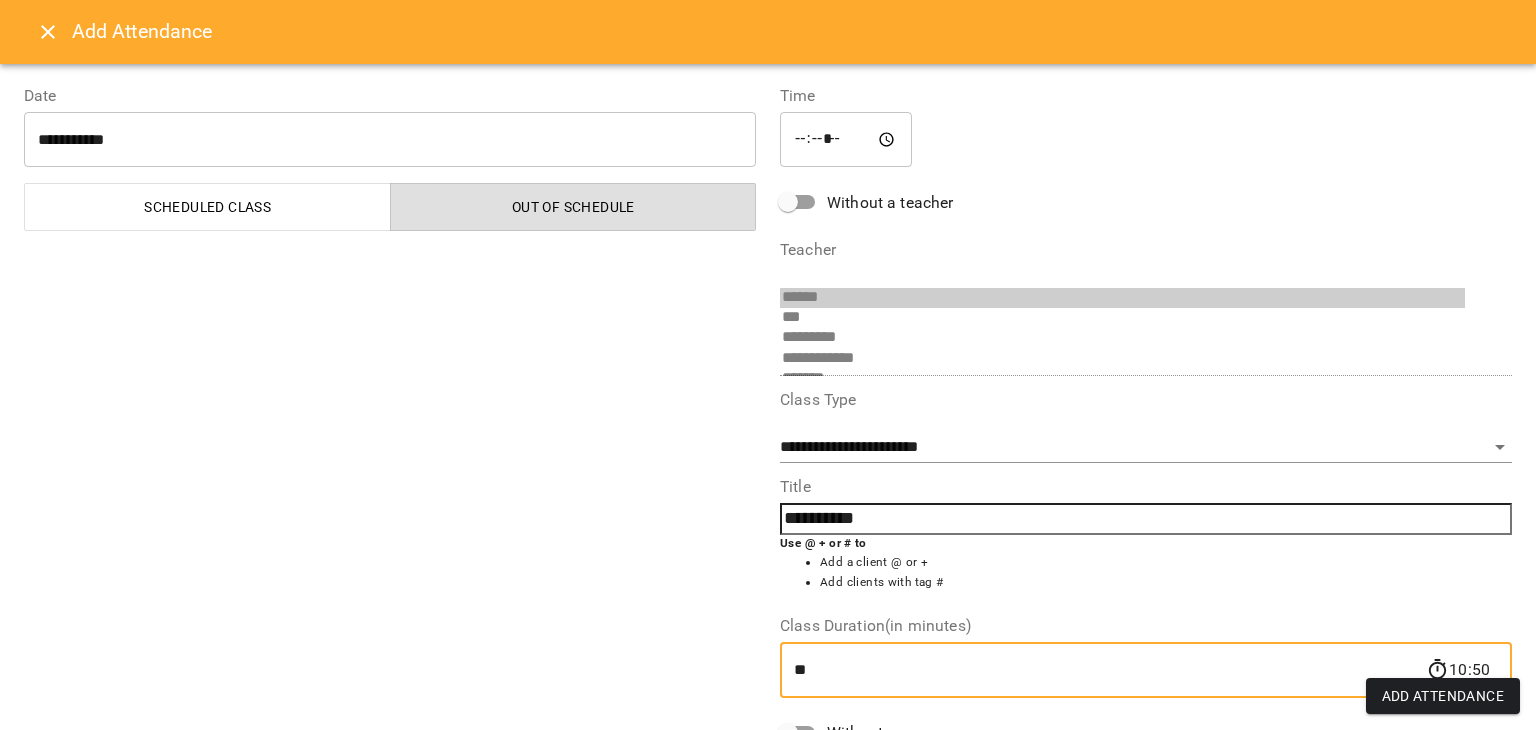scroll, scrollTop: 0, scrollLeft: 0, axis: both 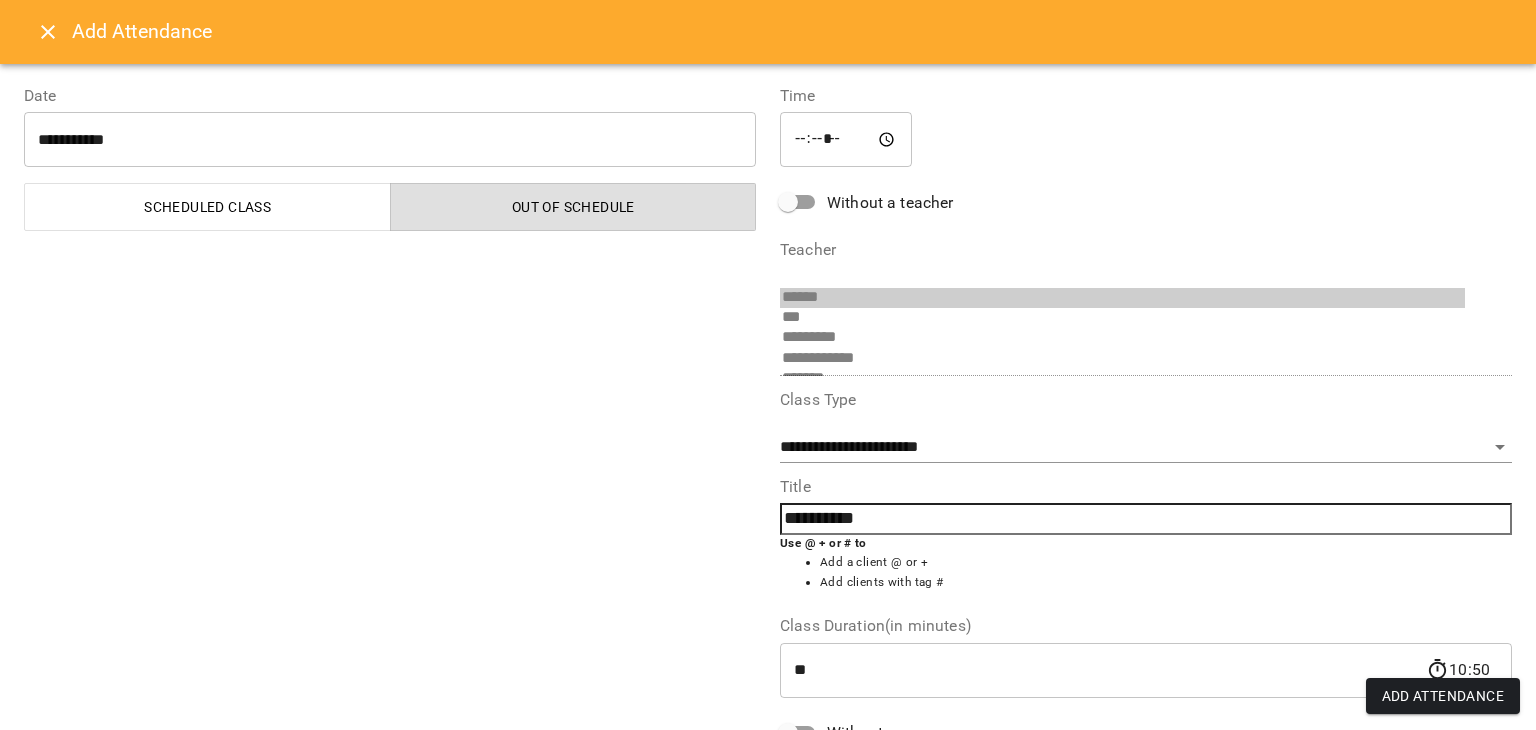 click on "*****" at bounding box center (846, 140) 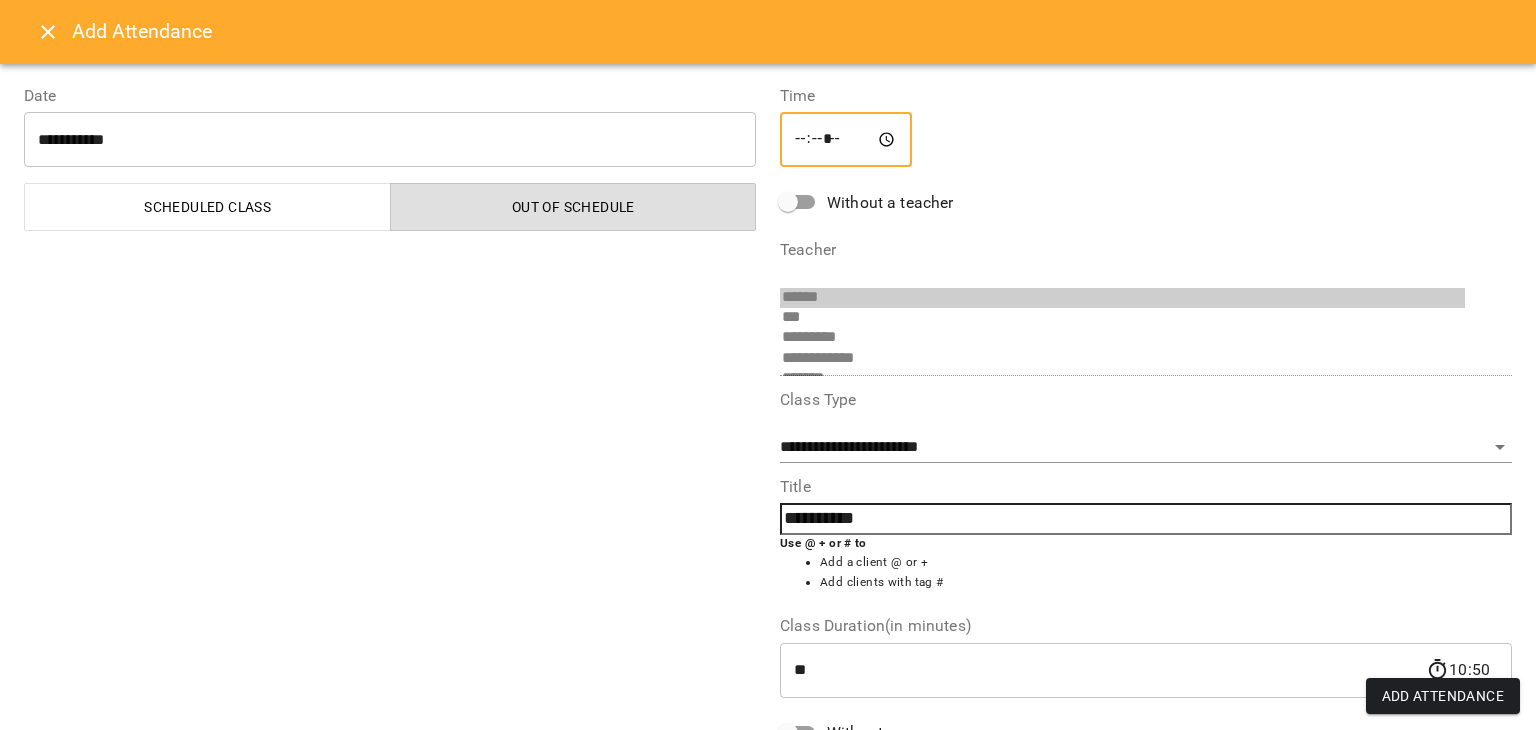 click on "*****" at bounding box center [846, 140] 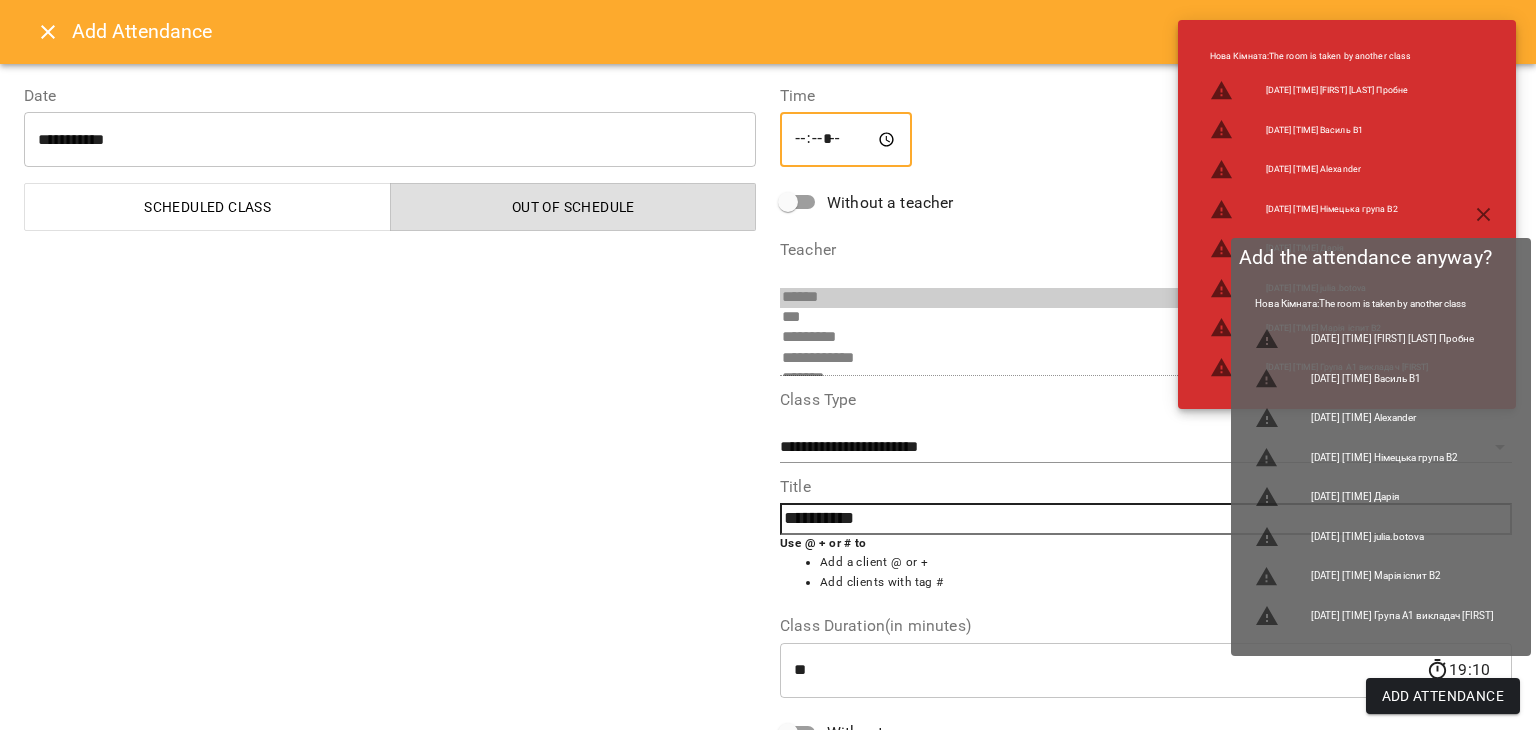 type on "*****" 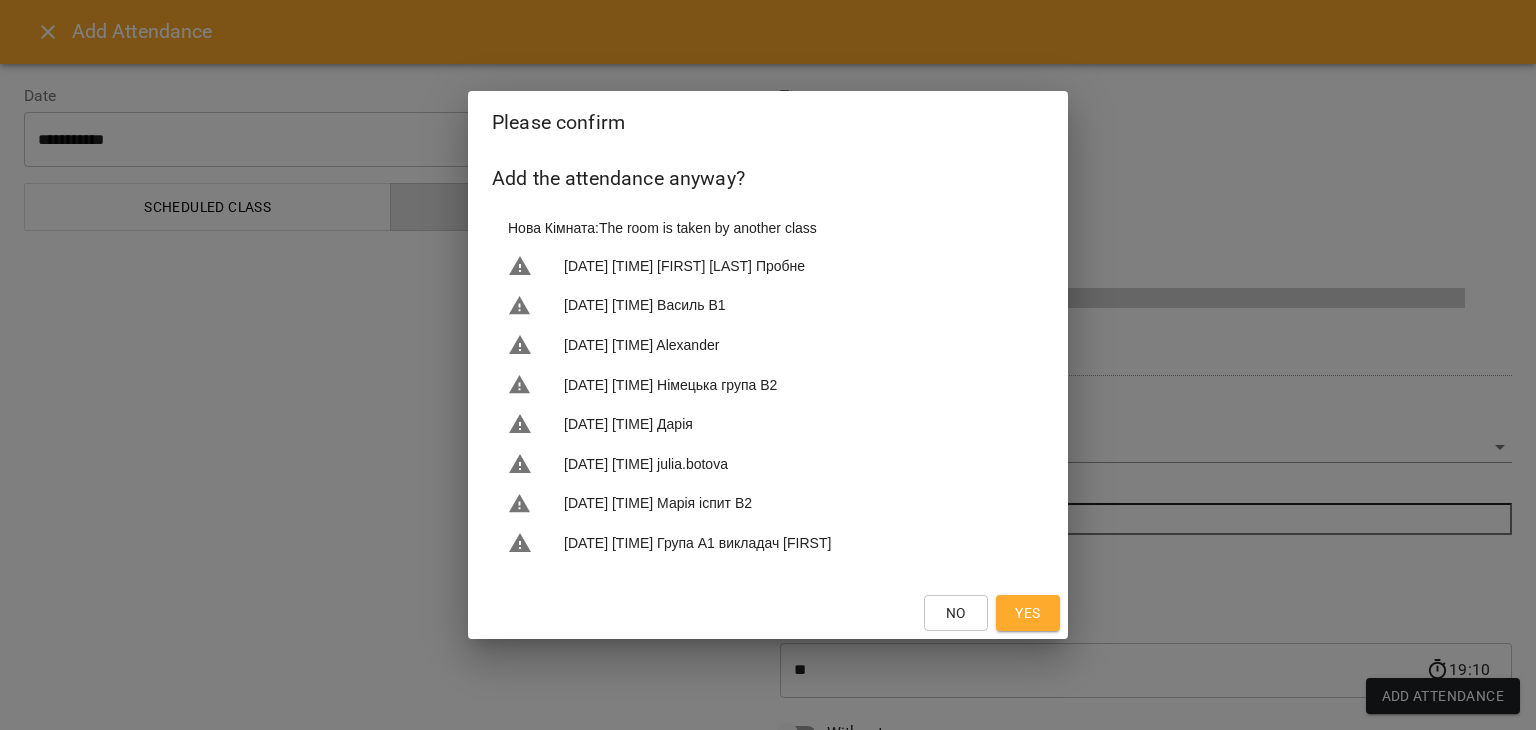 click on "No" at bounding box center [956, 613] 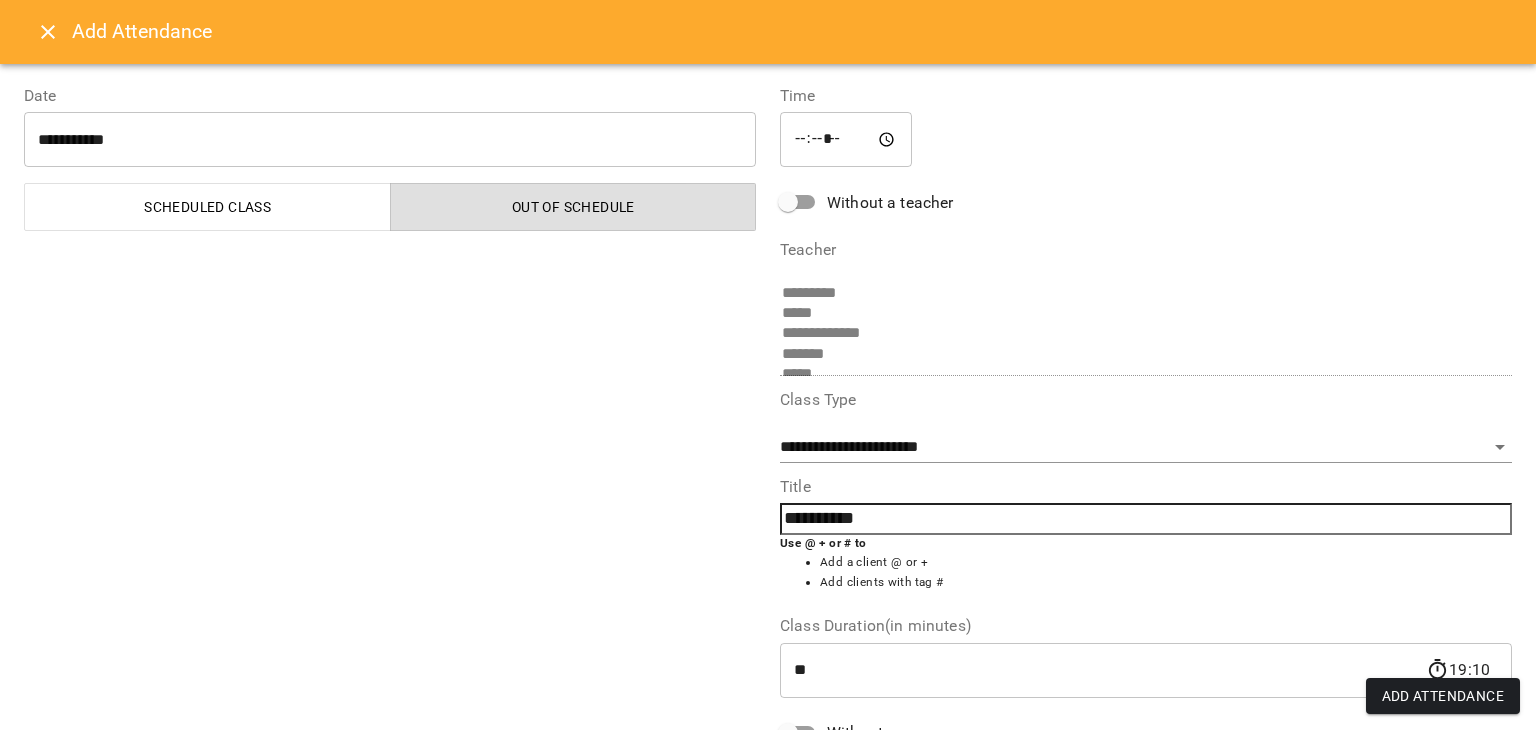 scroll, scrollTop: 0, scrollLeft: 0, axis: both 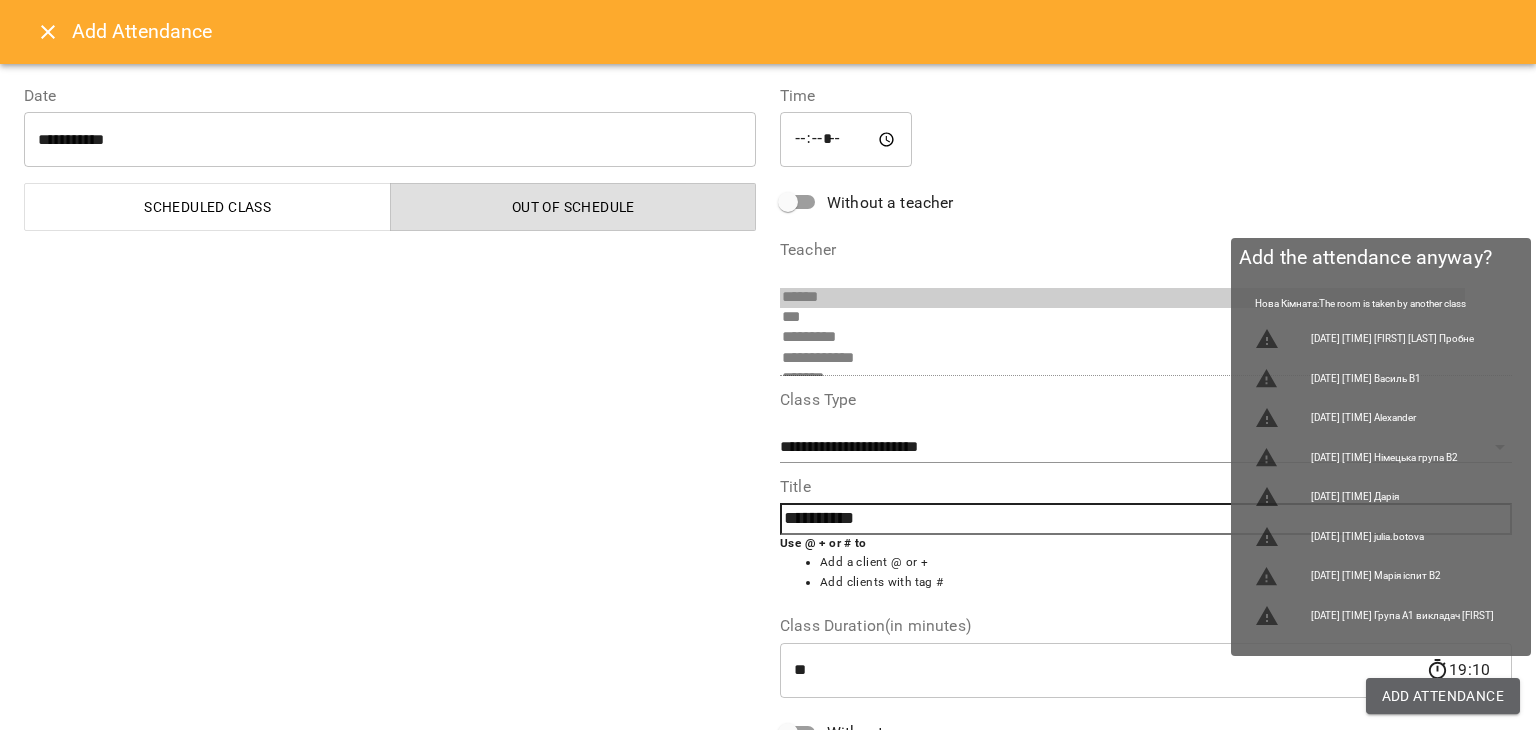 click on "Add Attendance" at bounding box center [1443, 696] 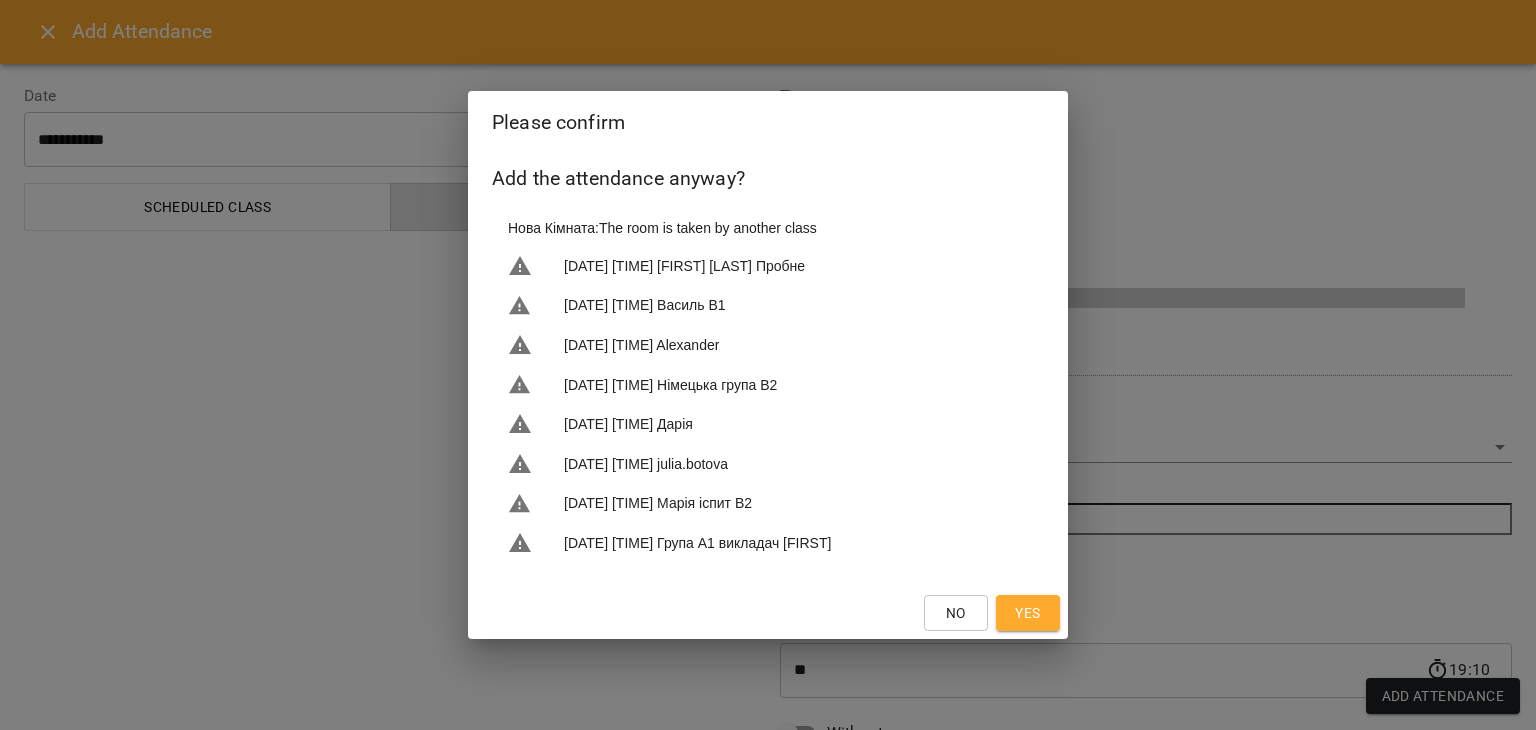 click on "Yes" at bounding box center (1027, 613) 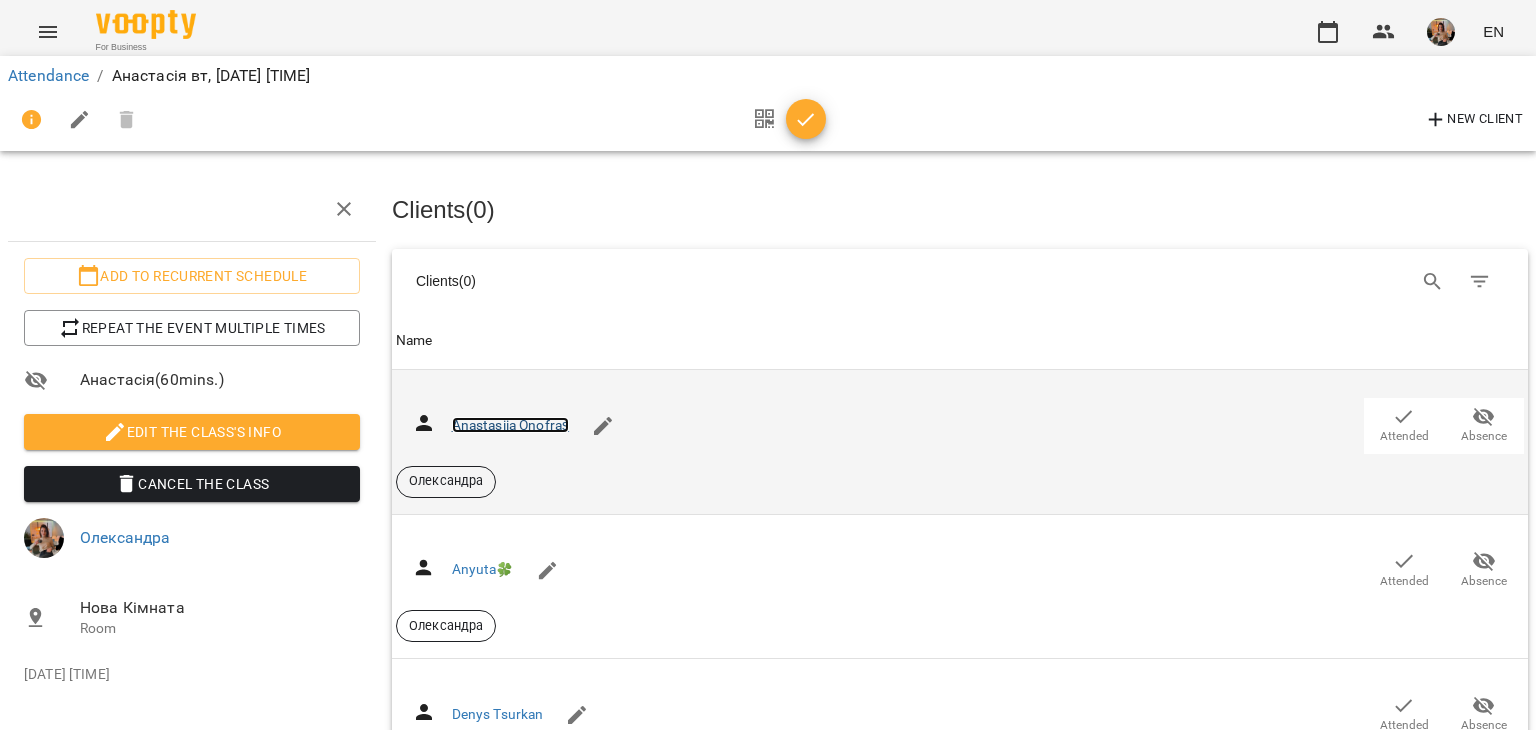 click on "Anastasiia Onofraș" at bounding box center [511, 425] 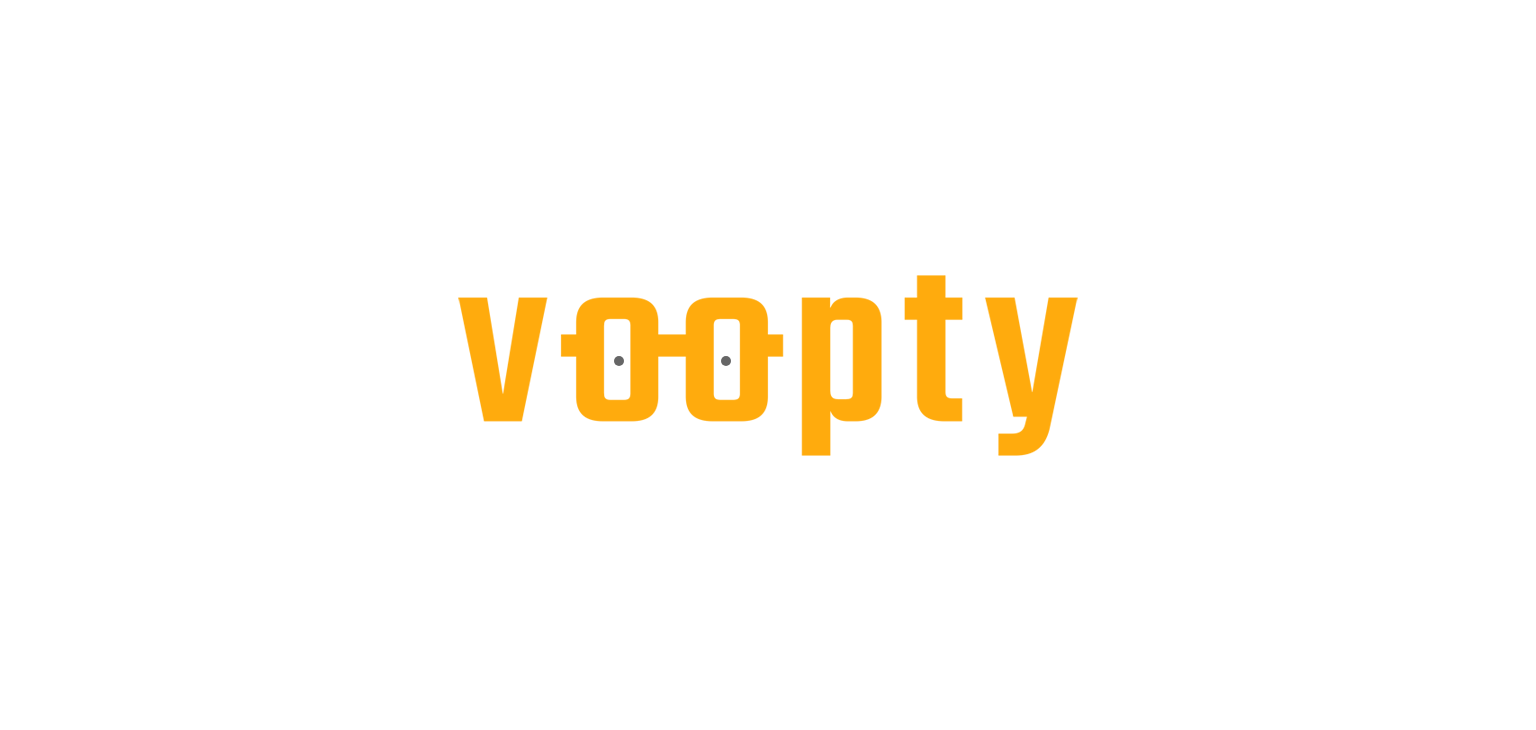 scroll, scrollTop: 0, scrollLeft: 0, axis: both 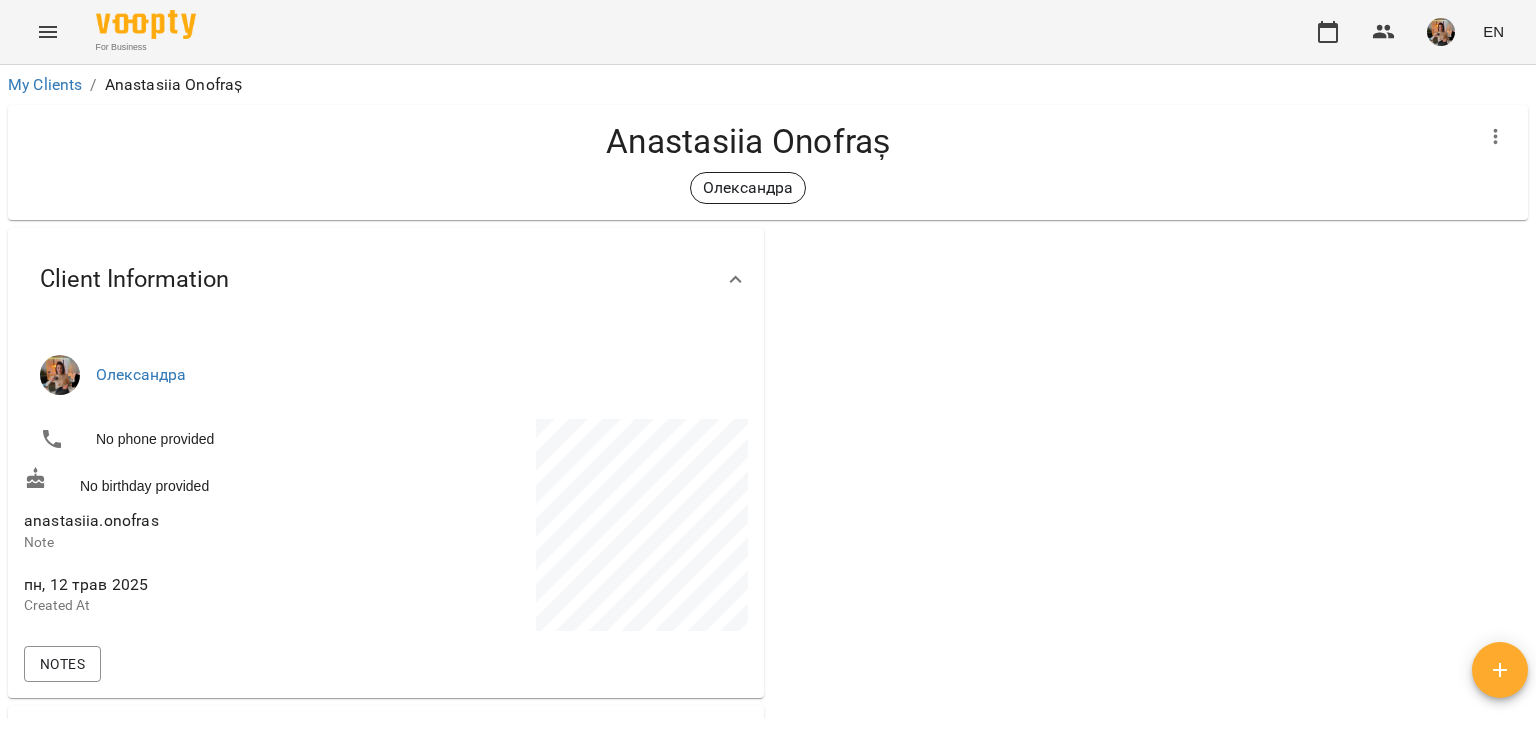 click at bounding box center (48, 32) 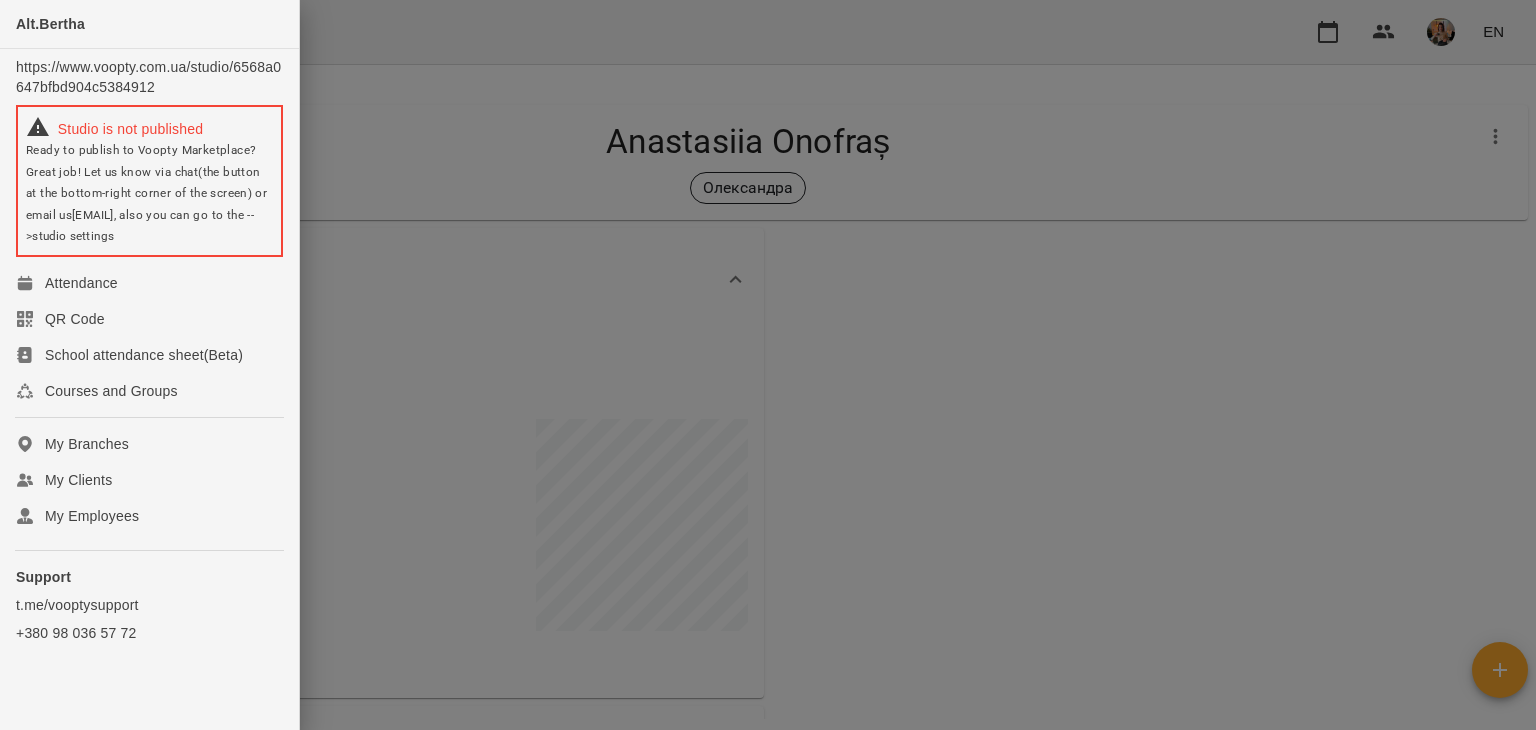 click at bounding box center [768, 365] 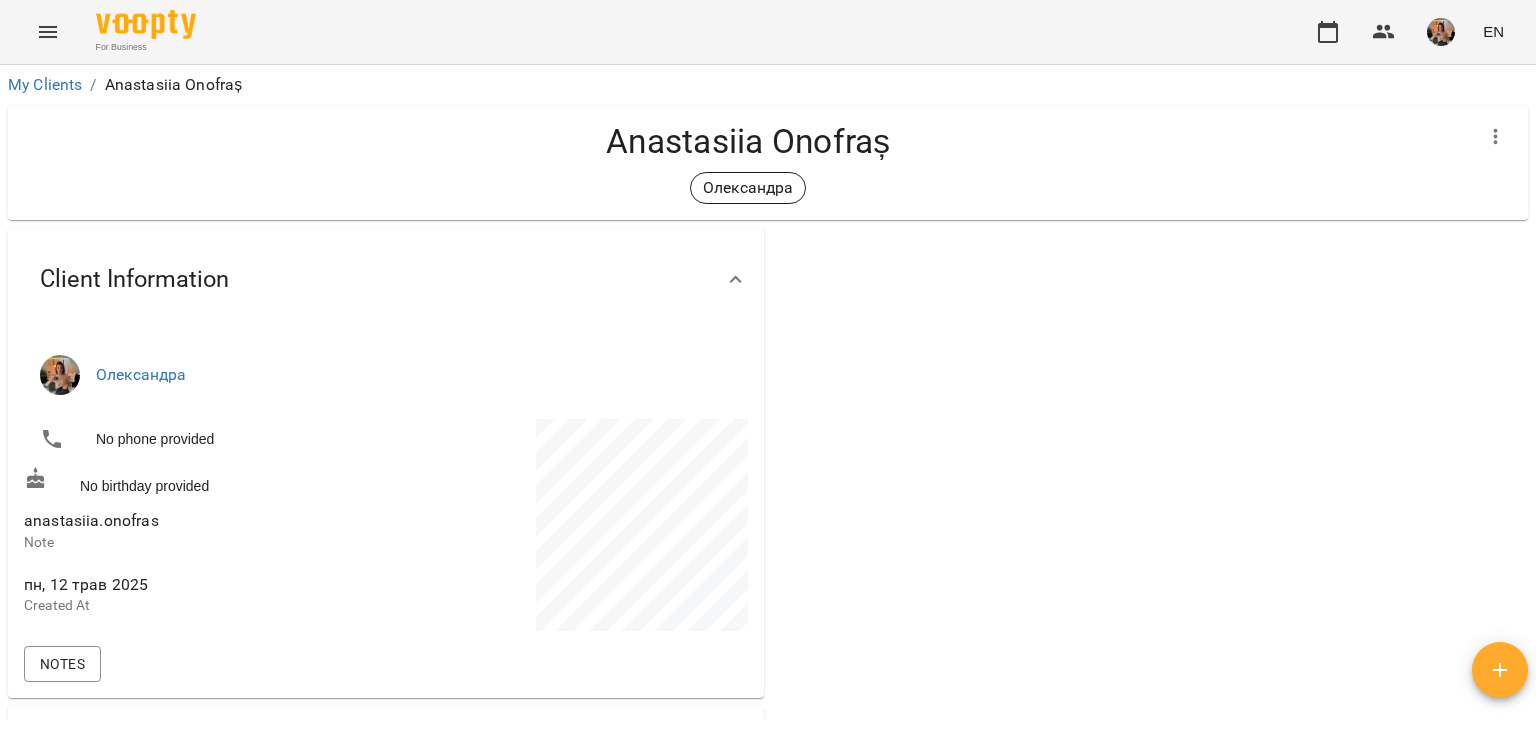 click on "For Business" at bounding box center (146, 47) 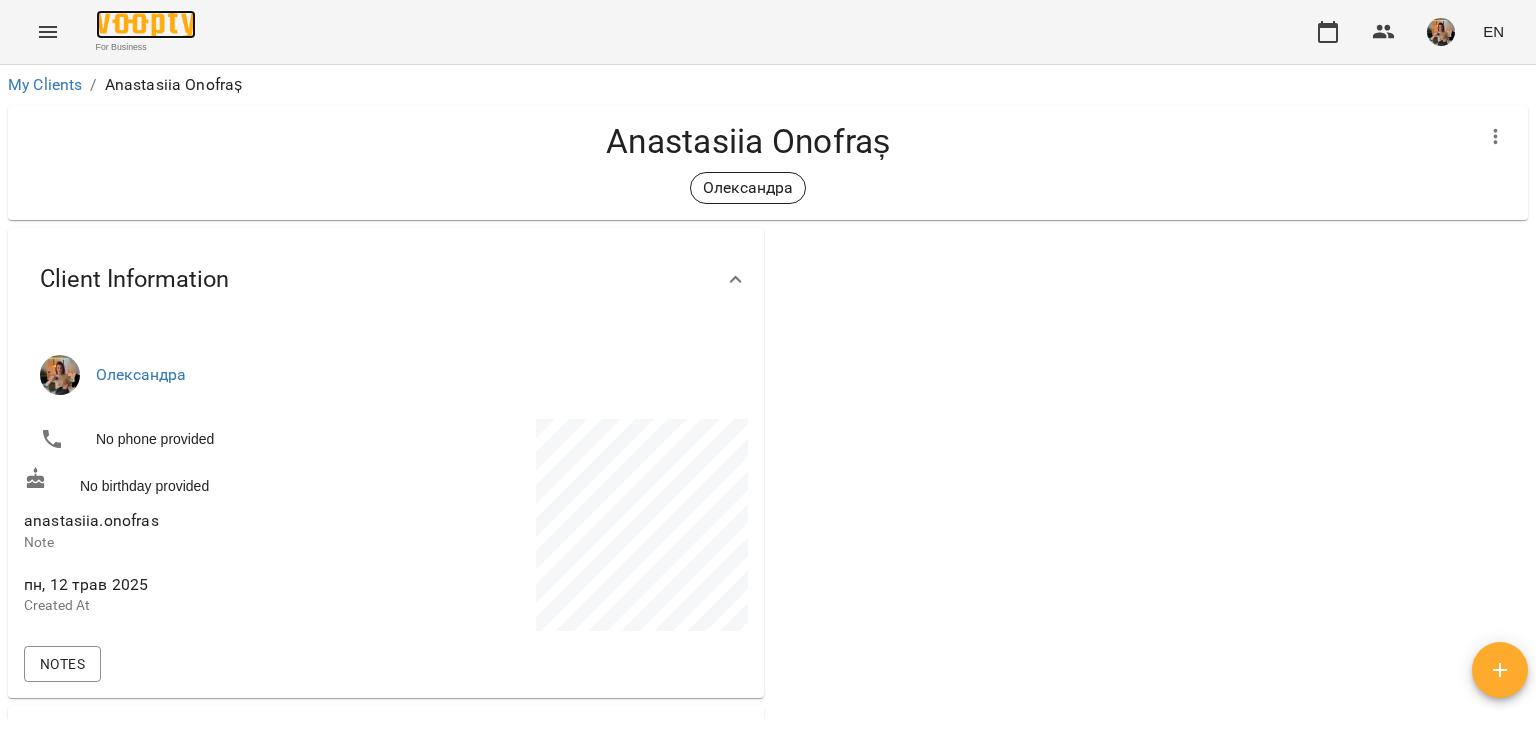 click at bounding box center [146, 24] 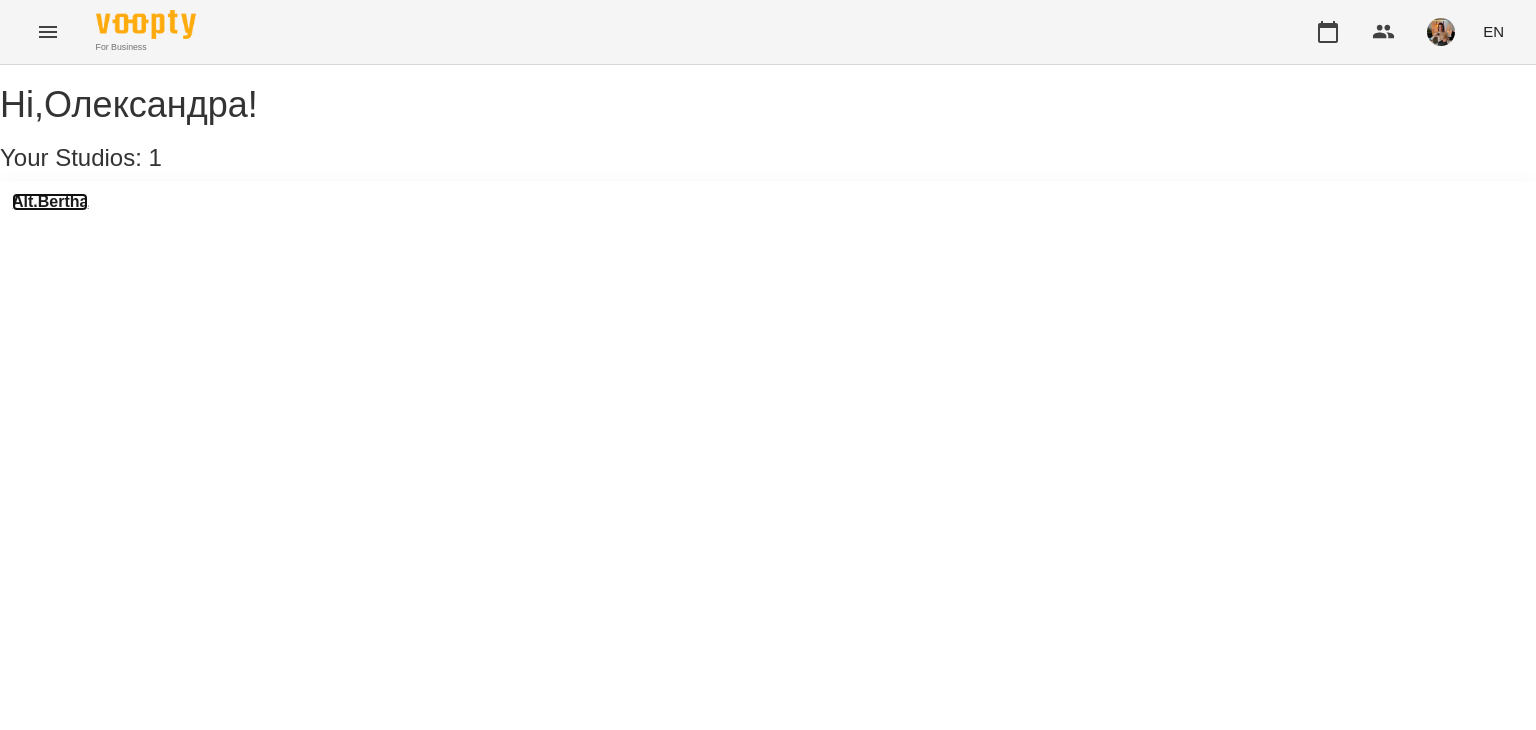 click on "Alt.Bertha" at bounding box center (50, 202) 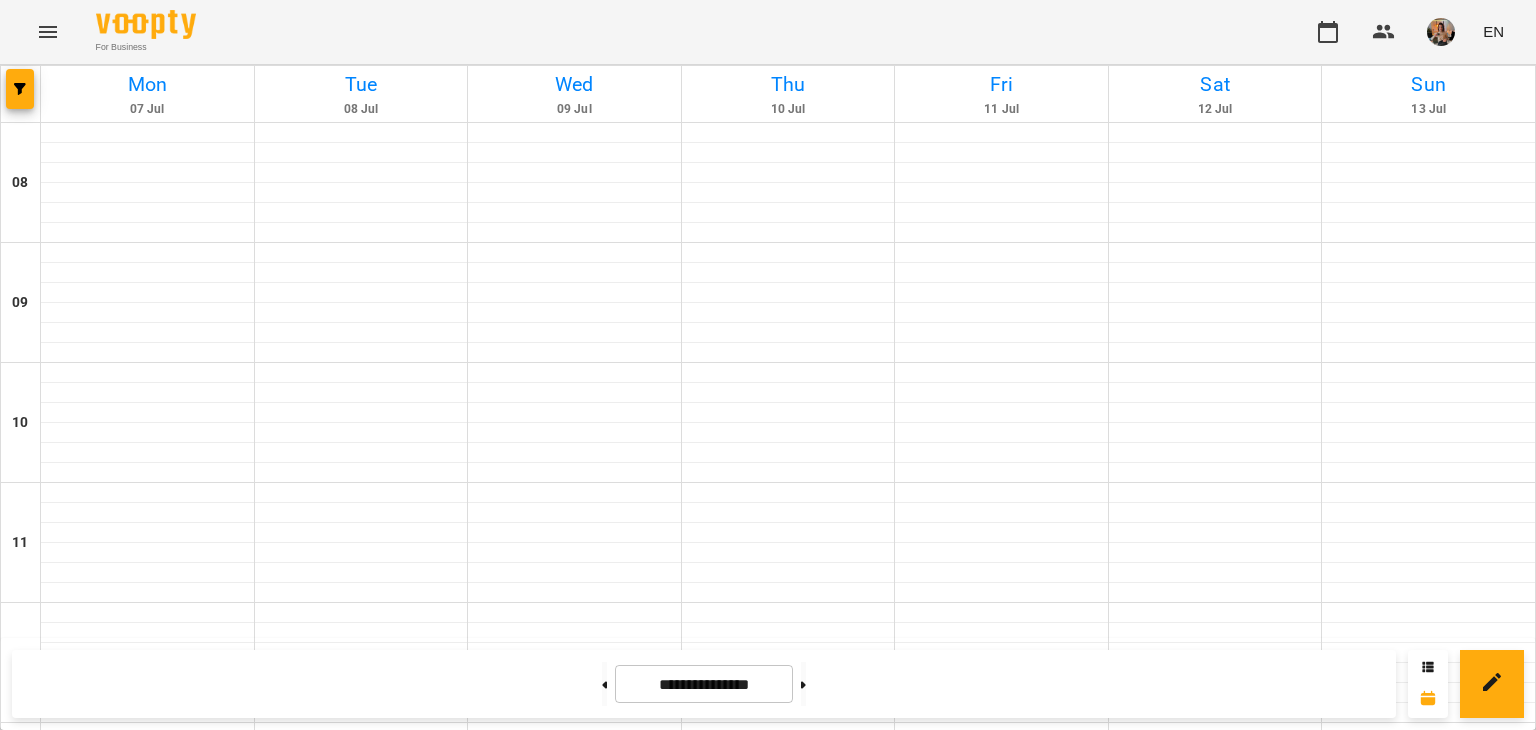 scroll, scrollTop: 1200, scrollLeft: 0, axis: vertical 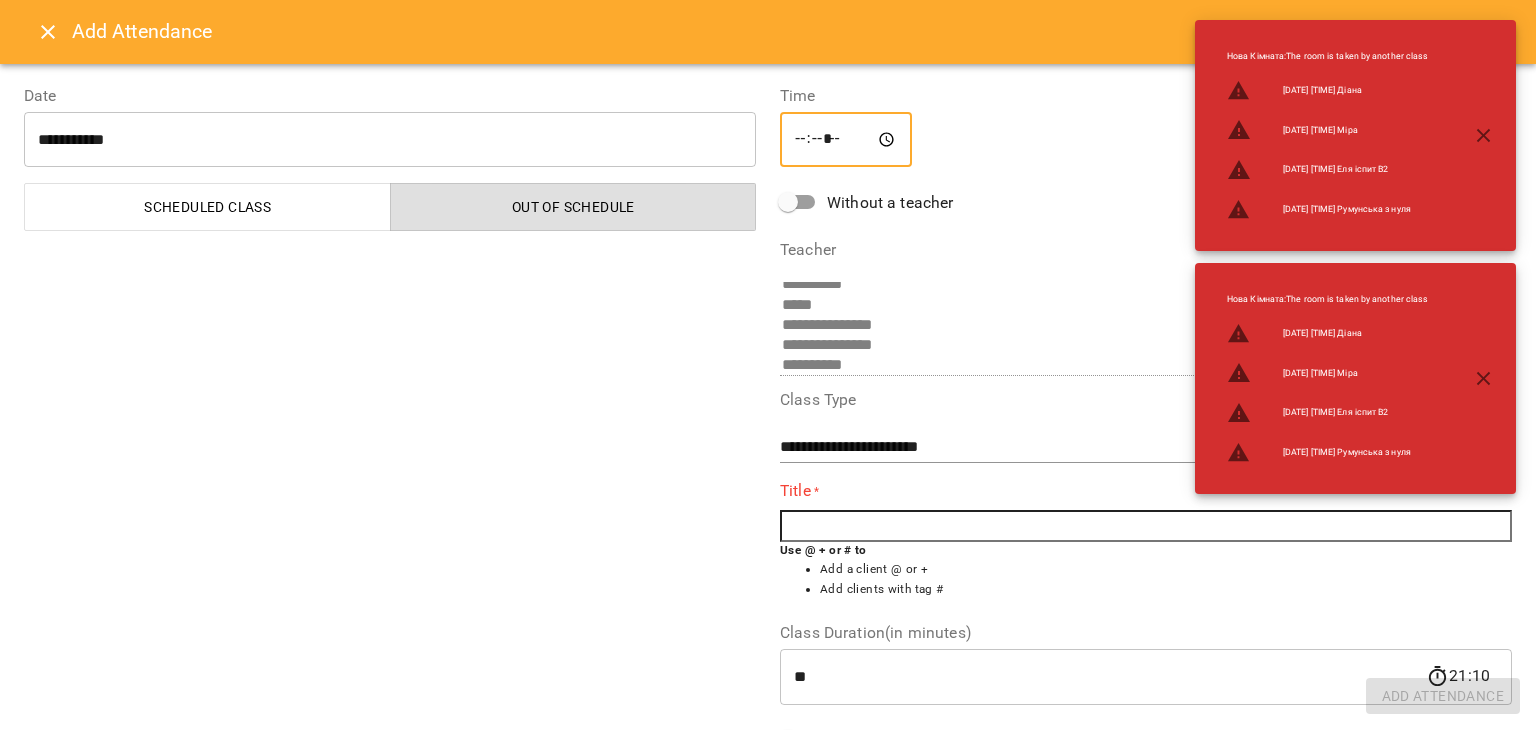 click on "*****" at bounding box center [846, 140] 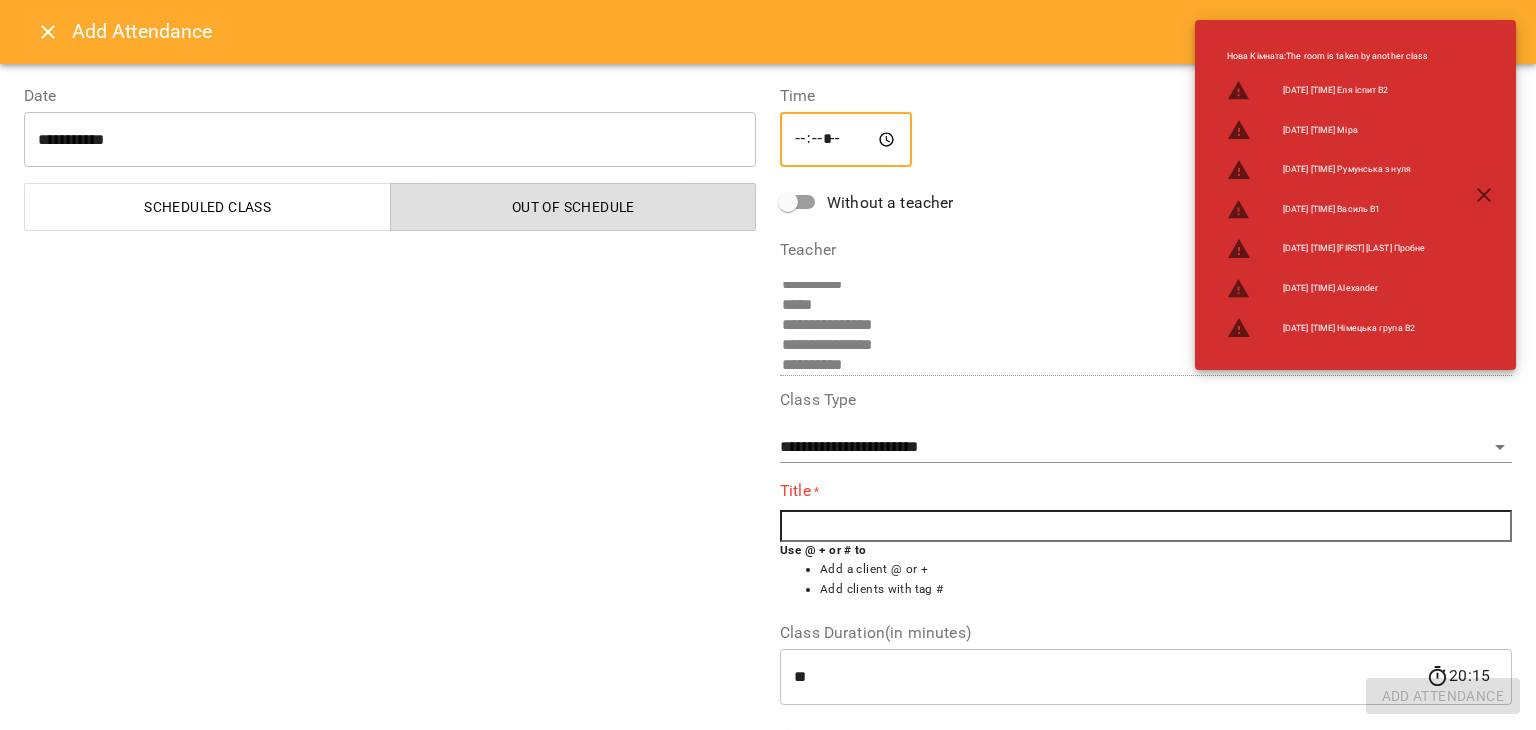 type on "*****" 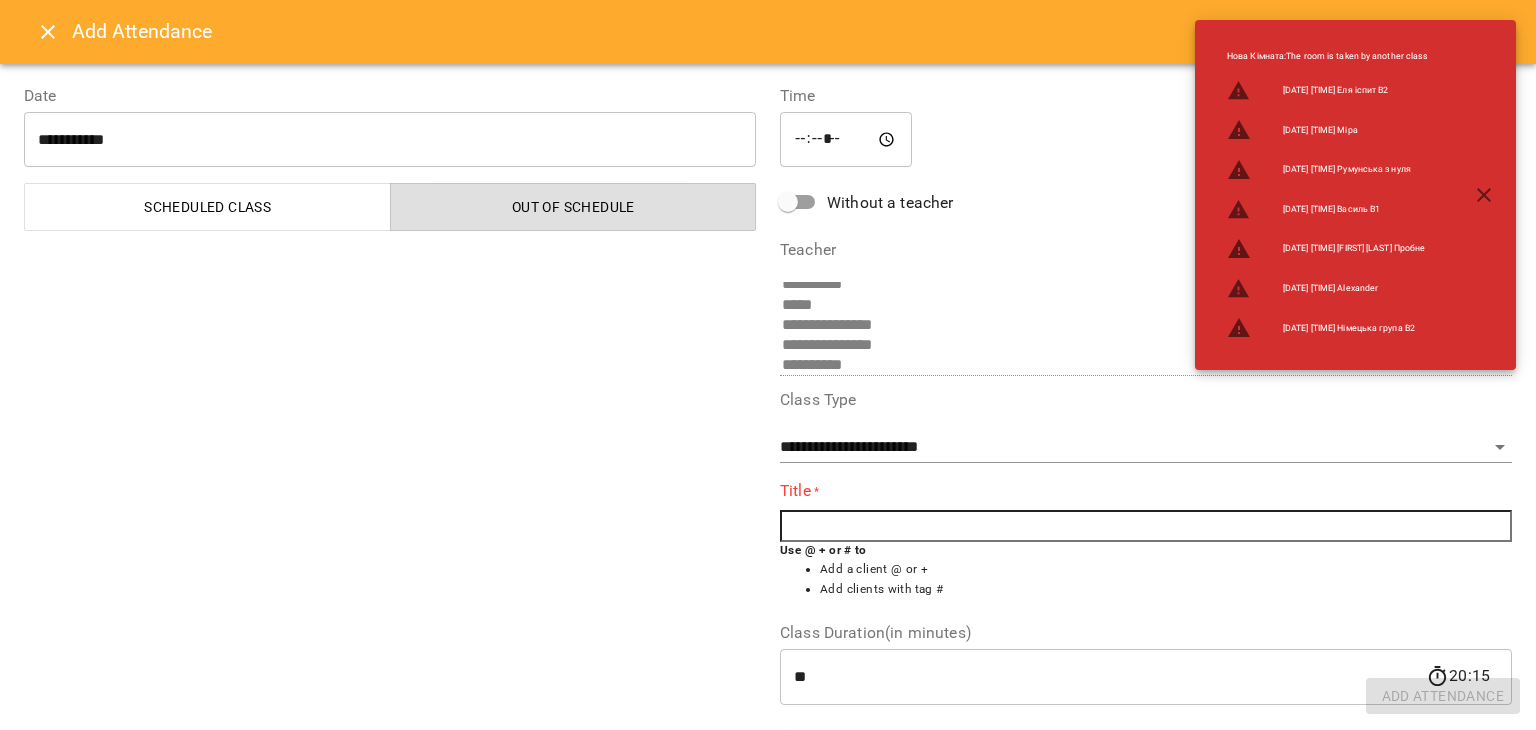click at bounding box center [1146, 526] 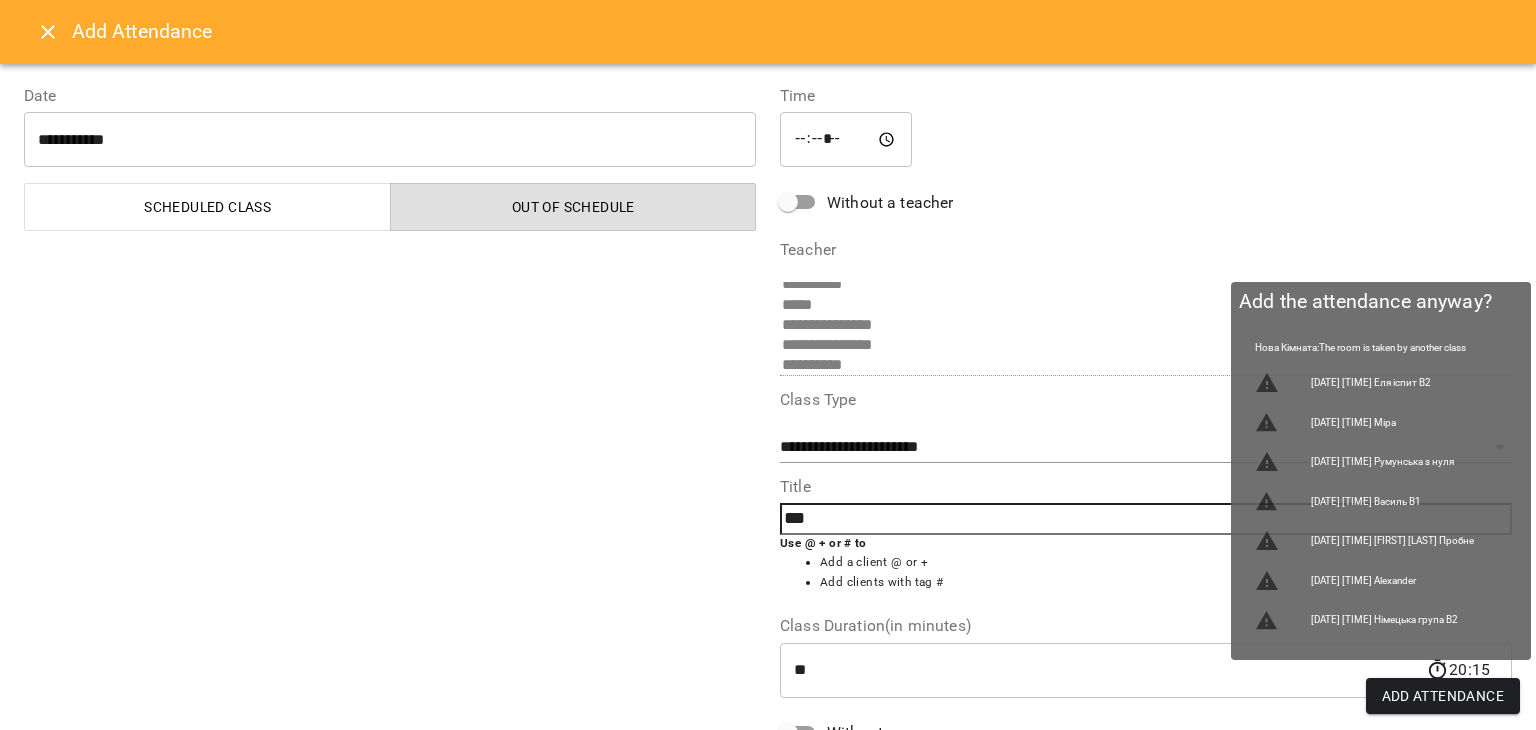 type on "***" 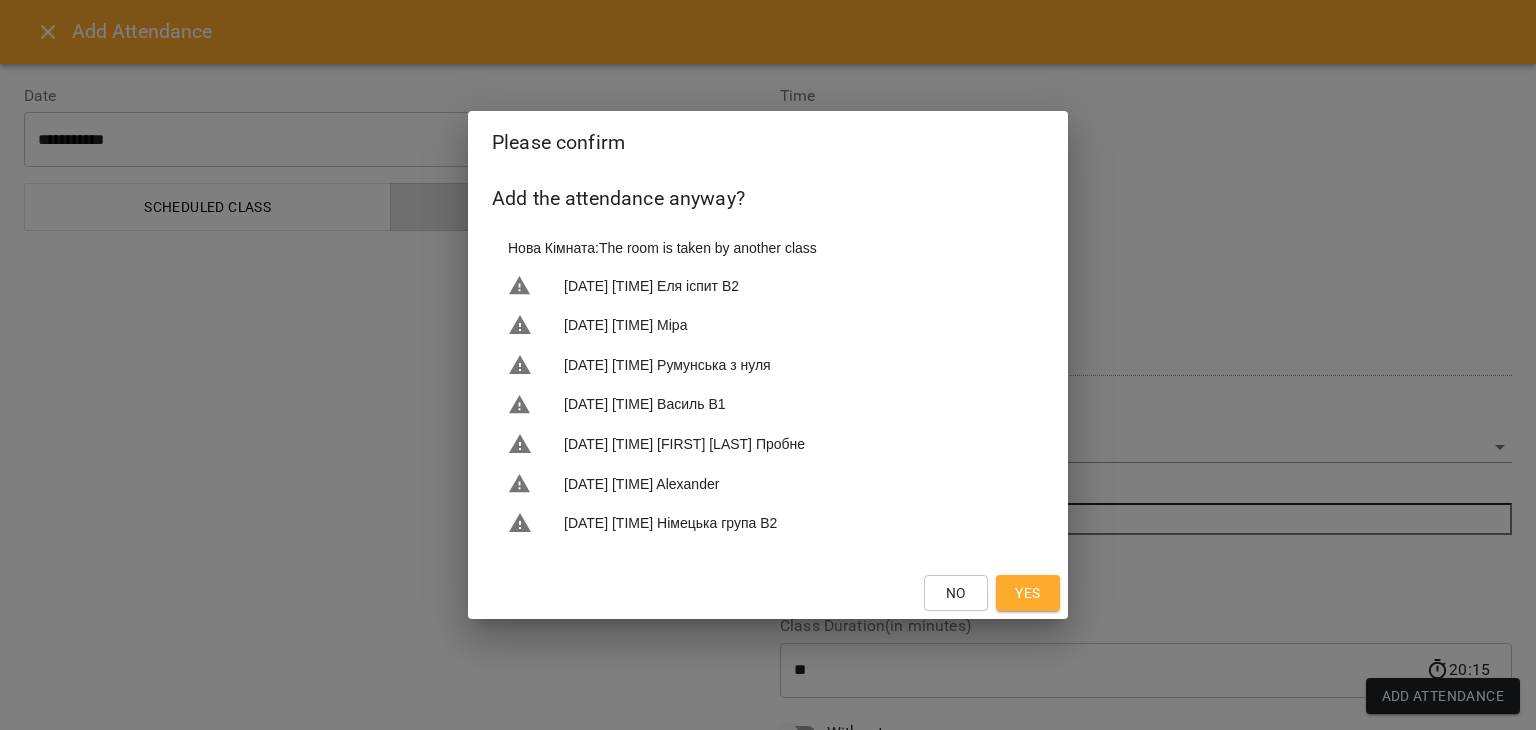 click on "Yes" at bounding box center (1027, 593) 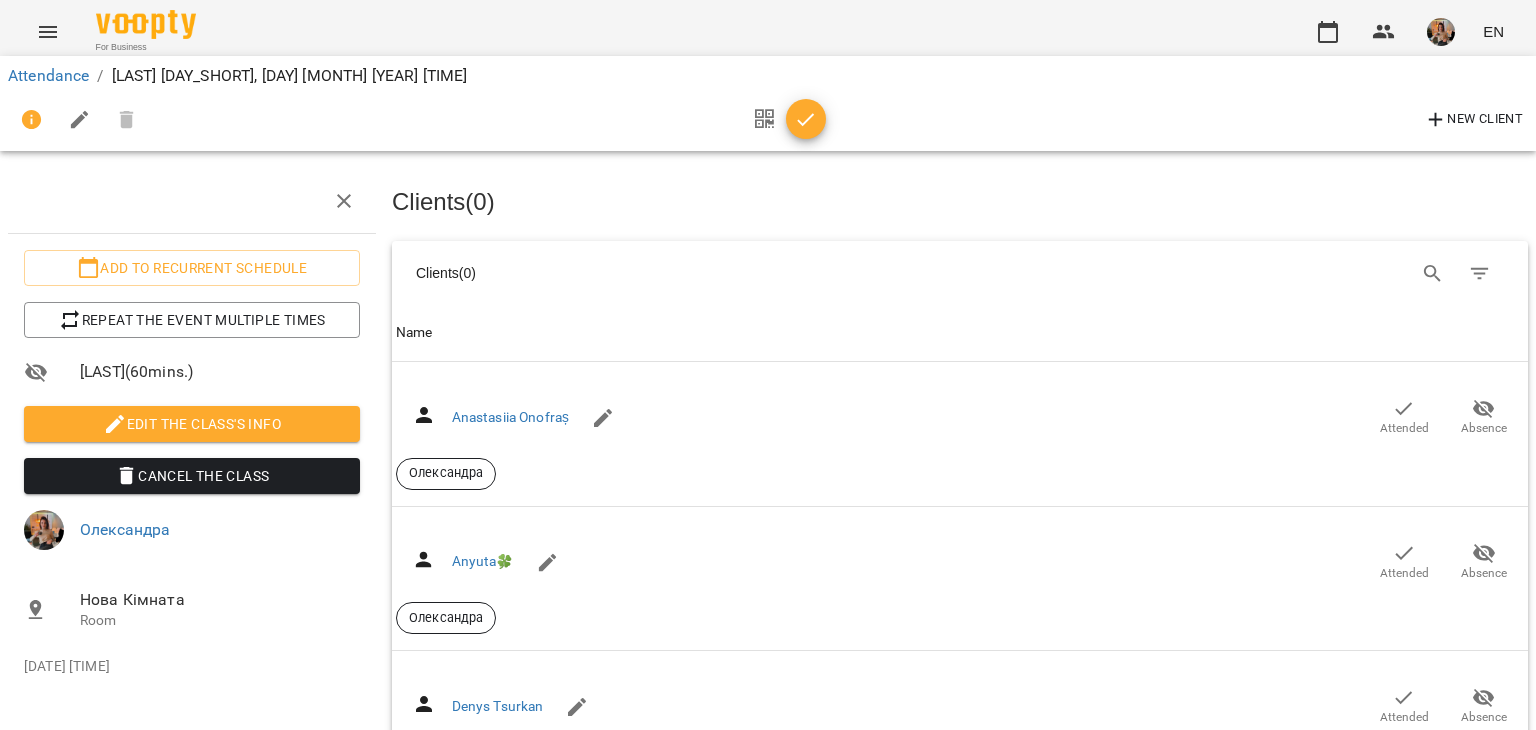 scroll, scrollTop: 1400, scrollLeft: 0, axis: vertical 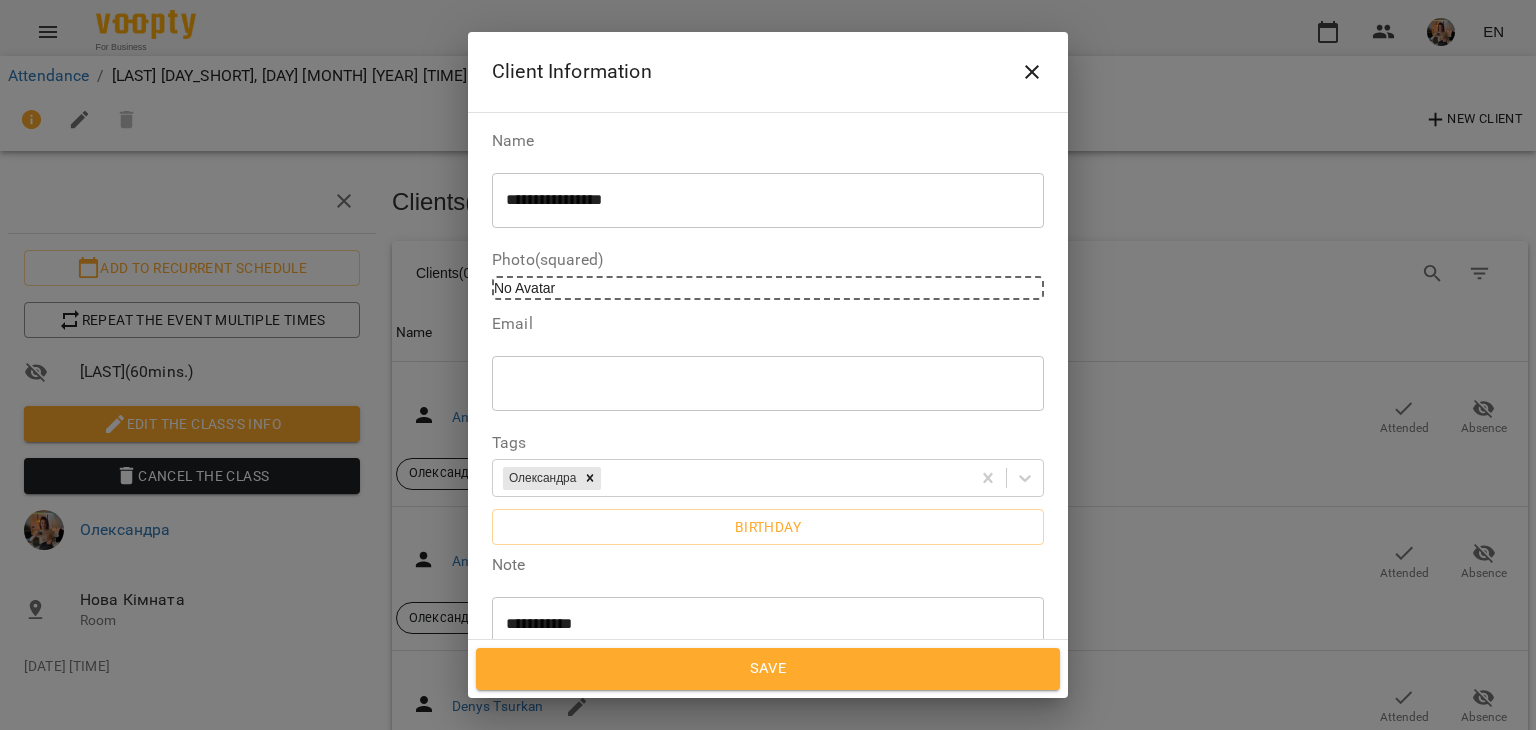 click on "**********" at bounding box center (768, 185) 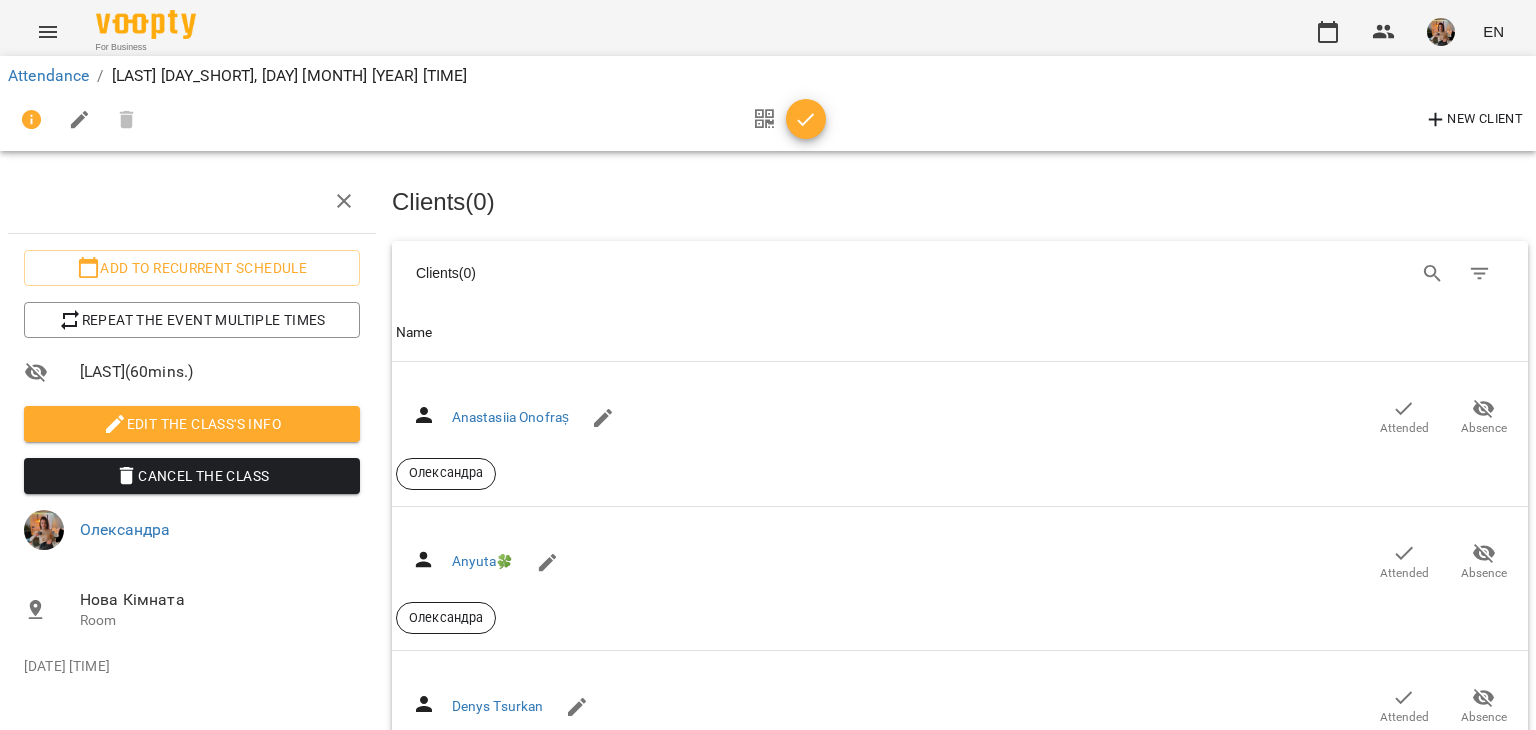 click on "Attended" at bounding box center [1404, 1729] 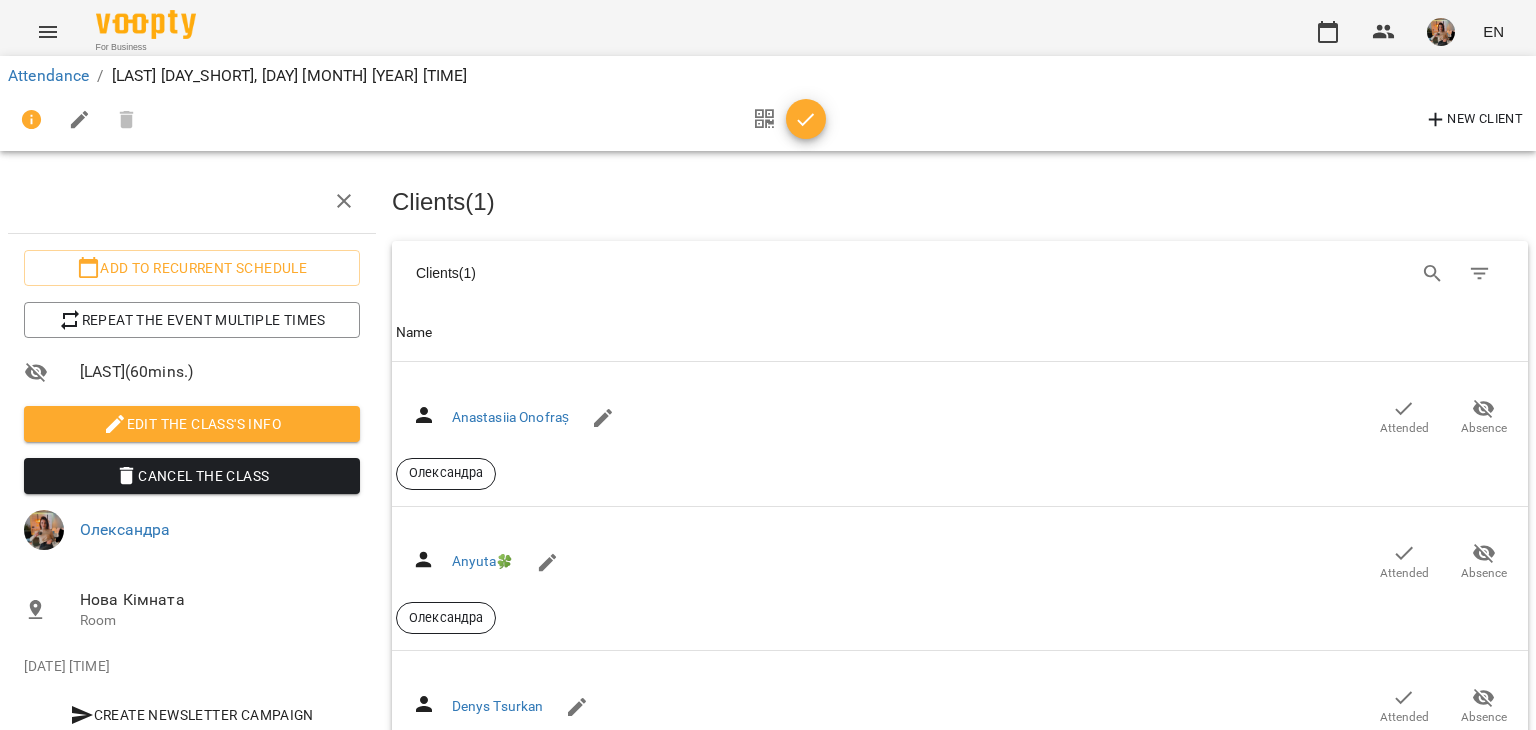 click at bounding box center (806, 119) 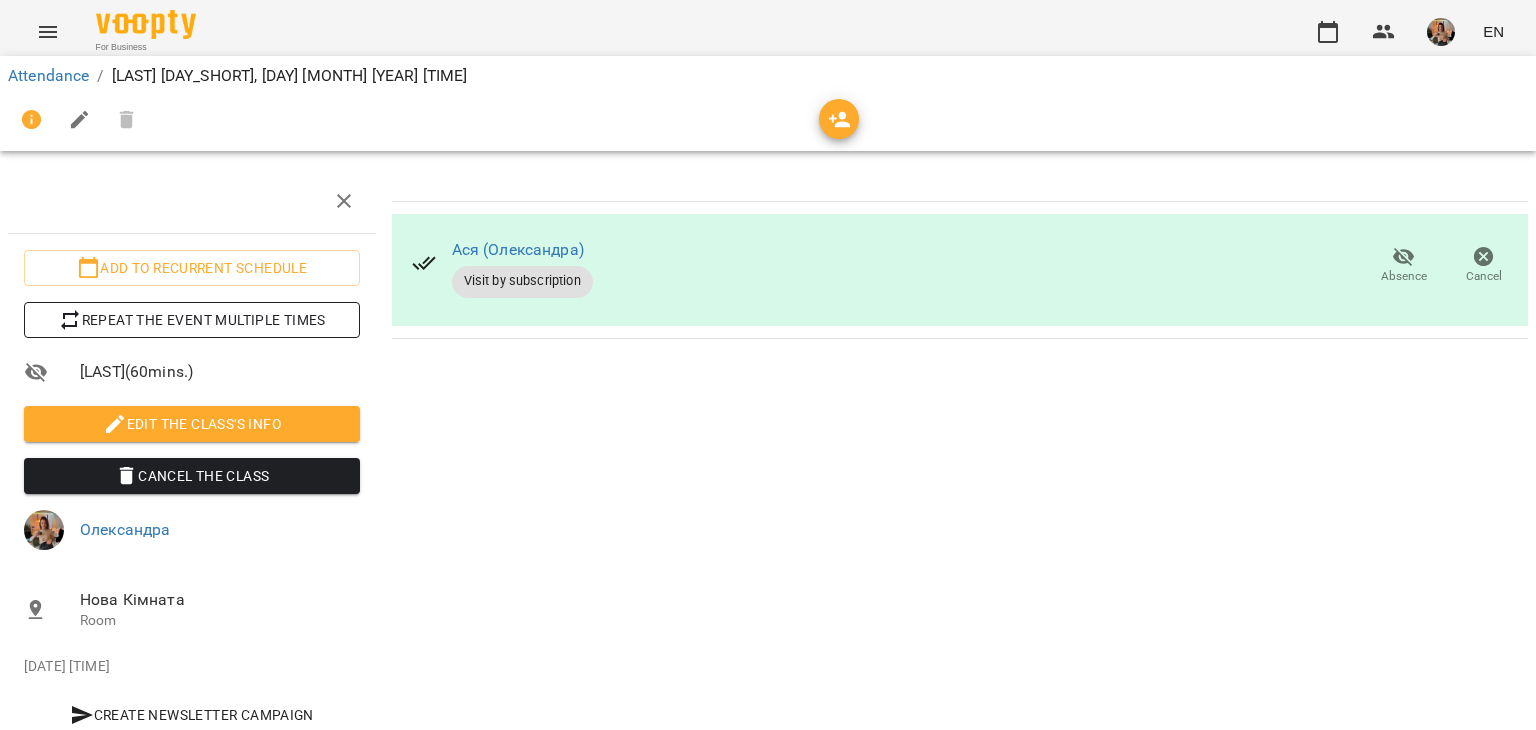 scroll, scrollTop: 0, scrollLeft: 0, axis: both 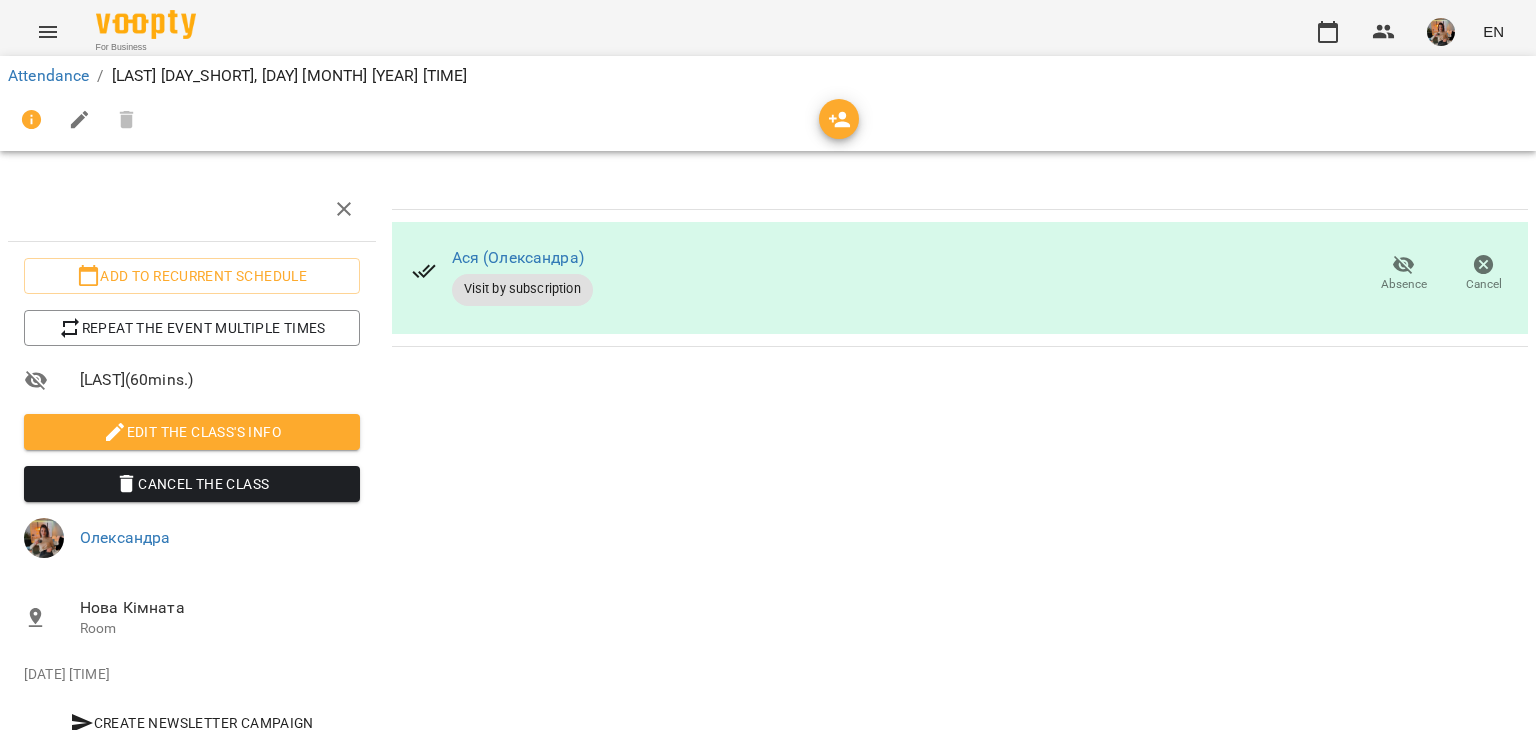 click 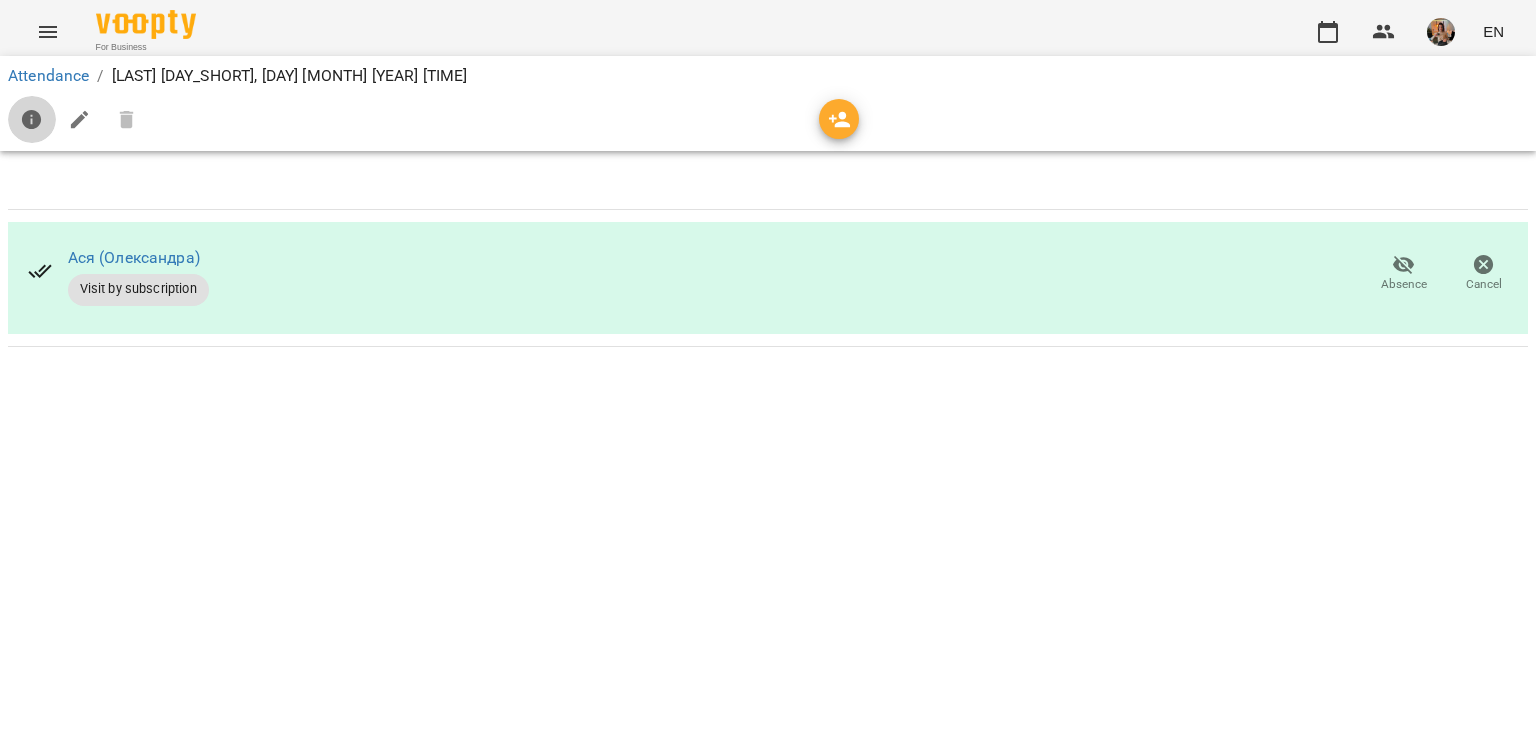click 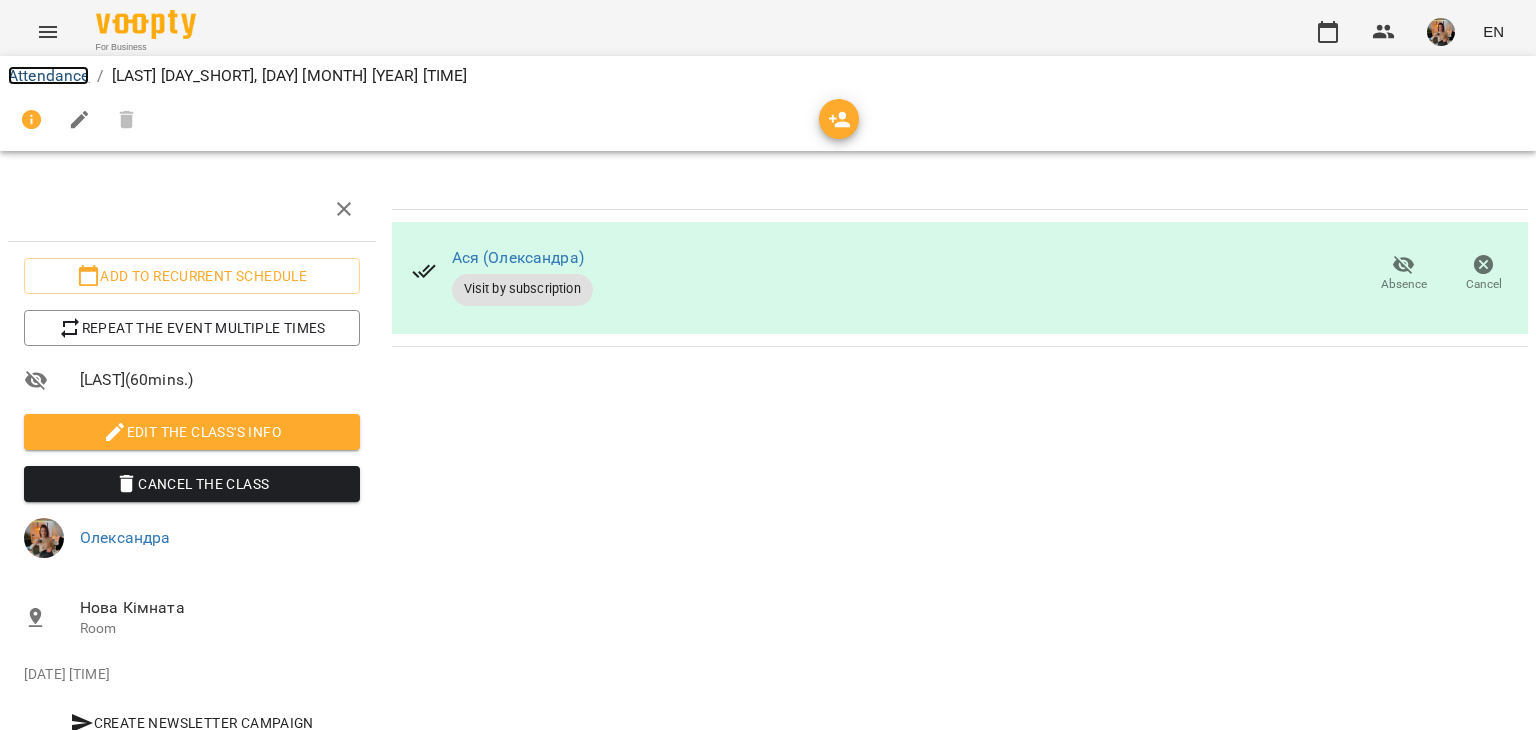 click on "Attendance" at bounding box center (48, 75) 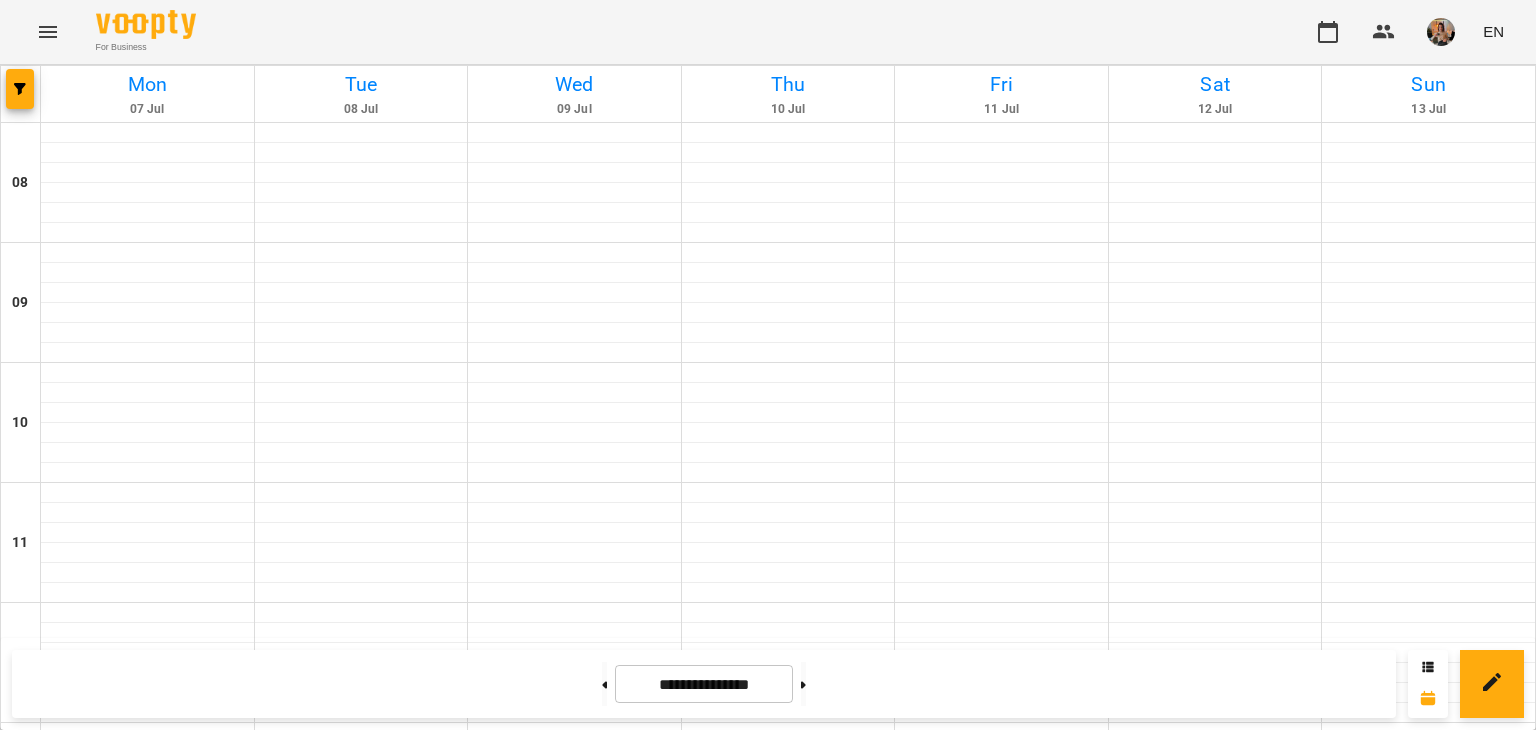 scroll, scrollTop: 900, scrollLeft: 0, axis: vertical 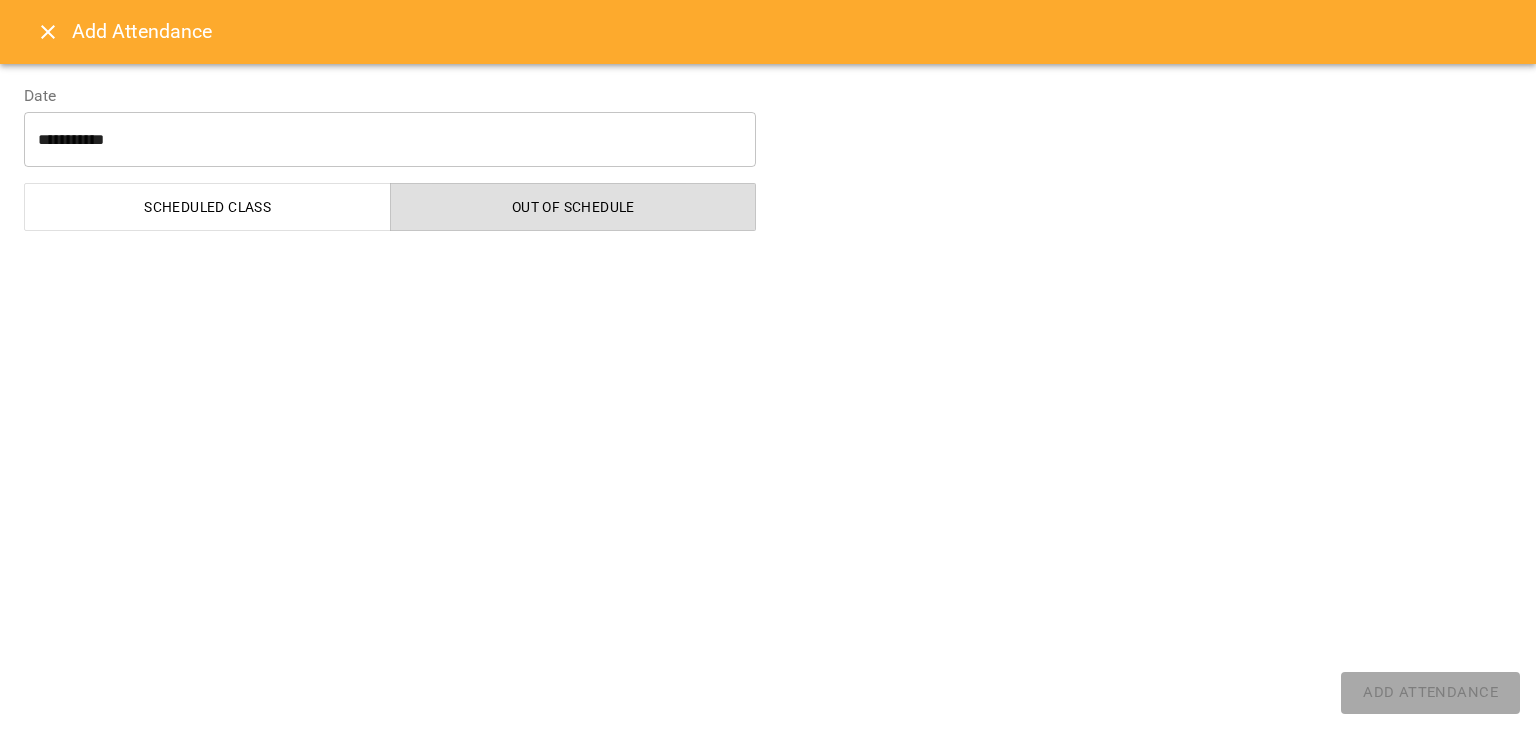 select on "**********" 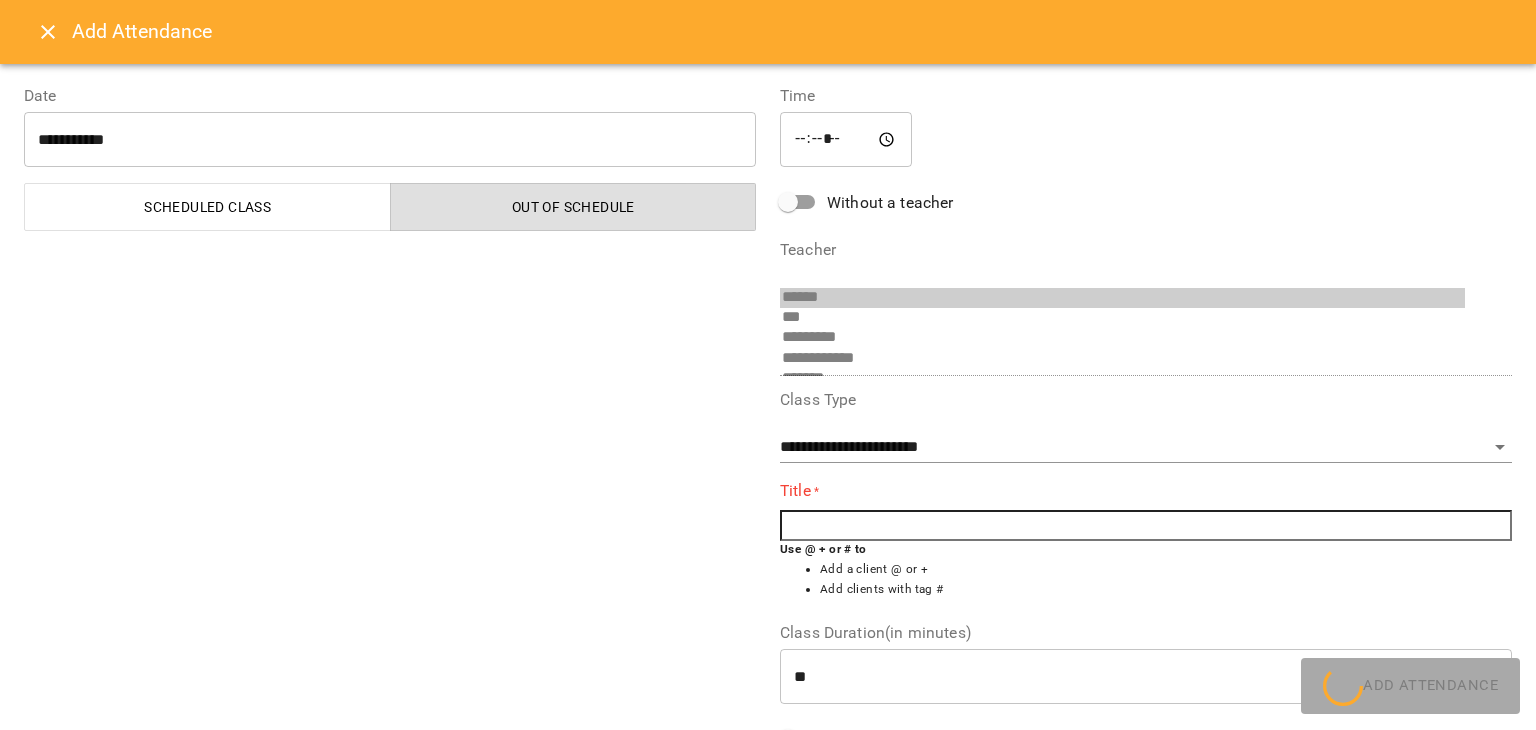 scroll, scrollTop: 376, scrollLeft: 0, axis: vertical 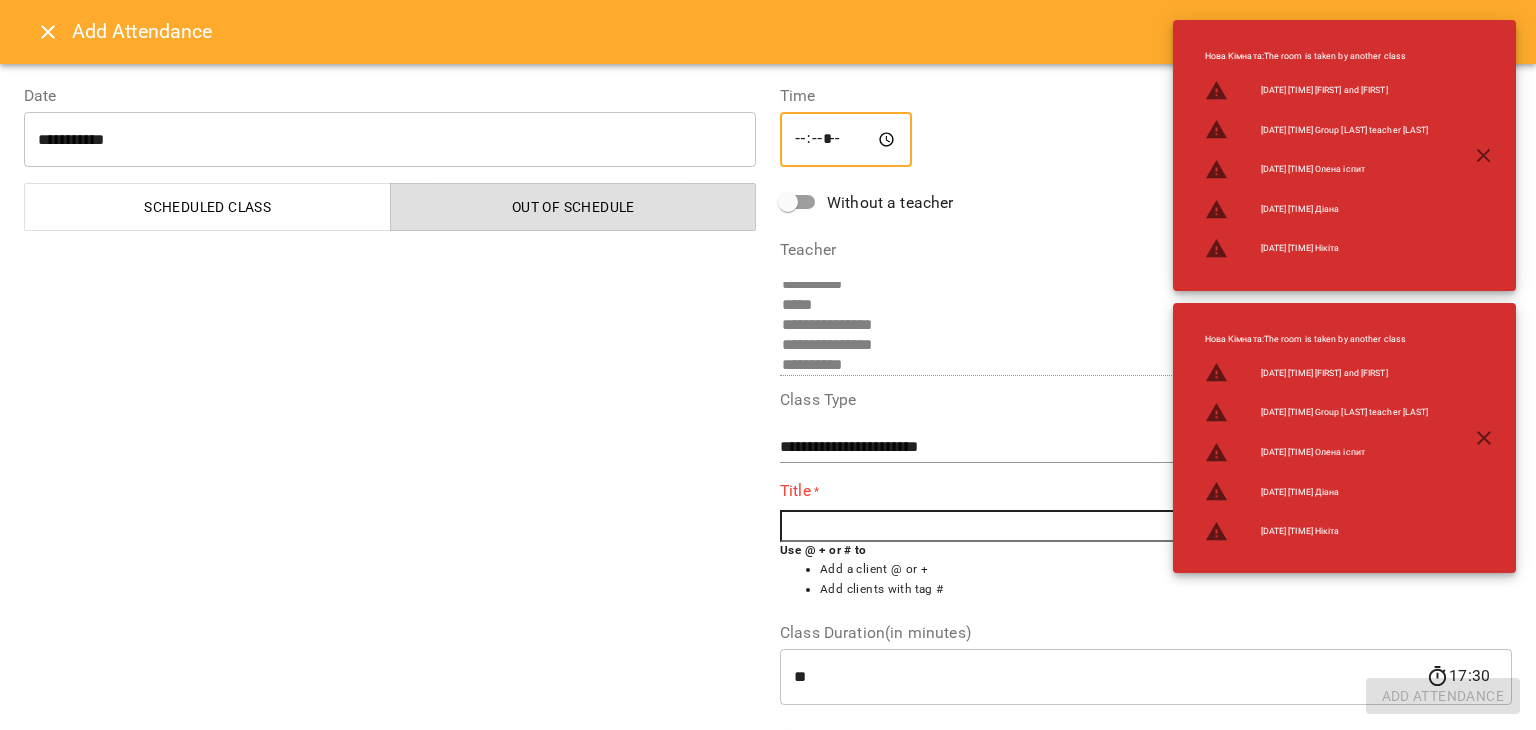 click on "*****" at bounding box center [846, 140] 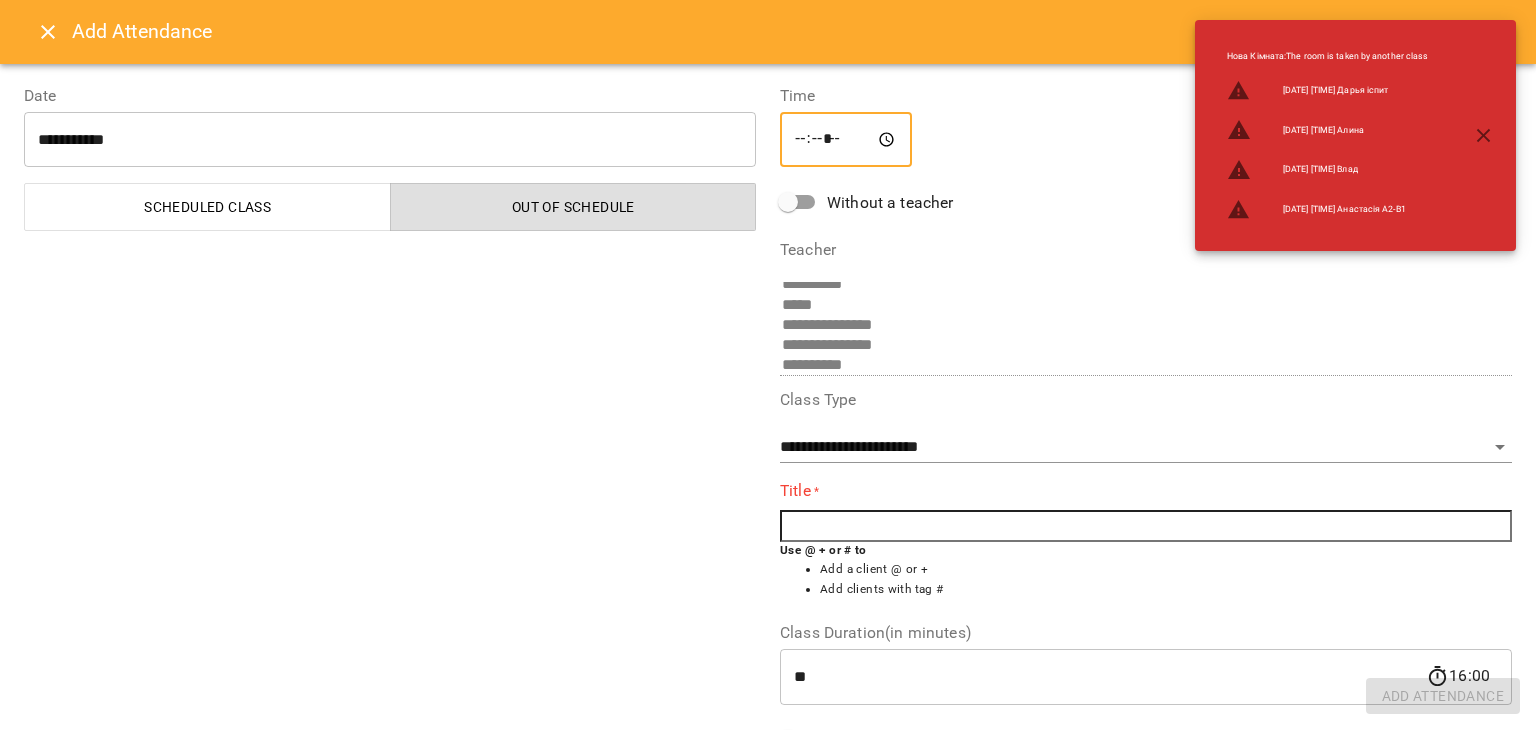 type on "*****" 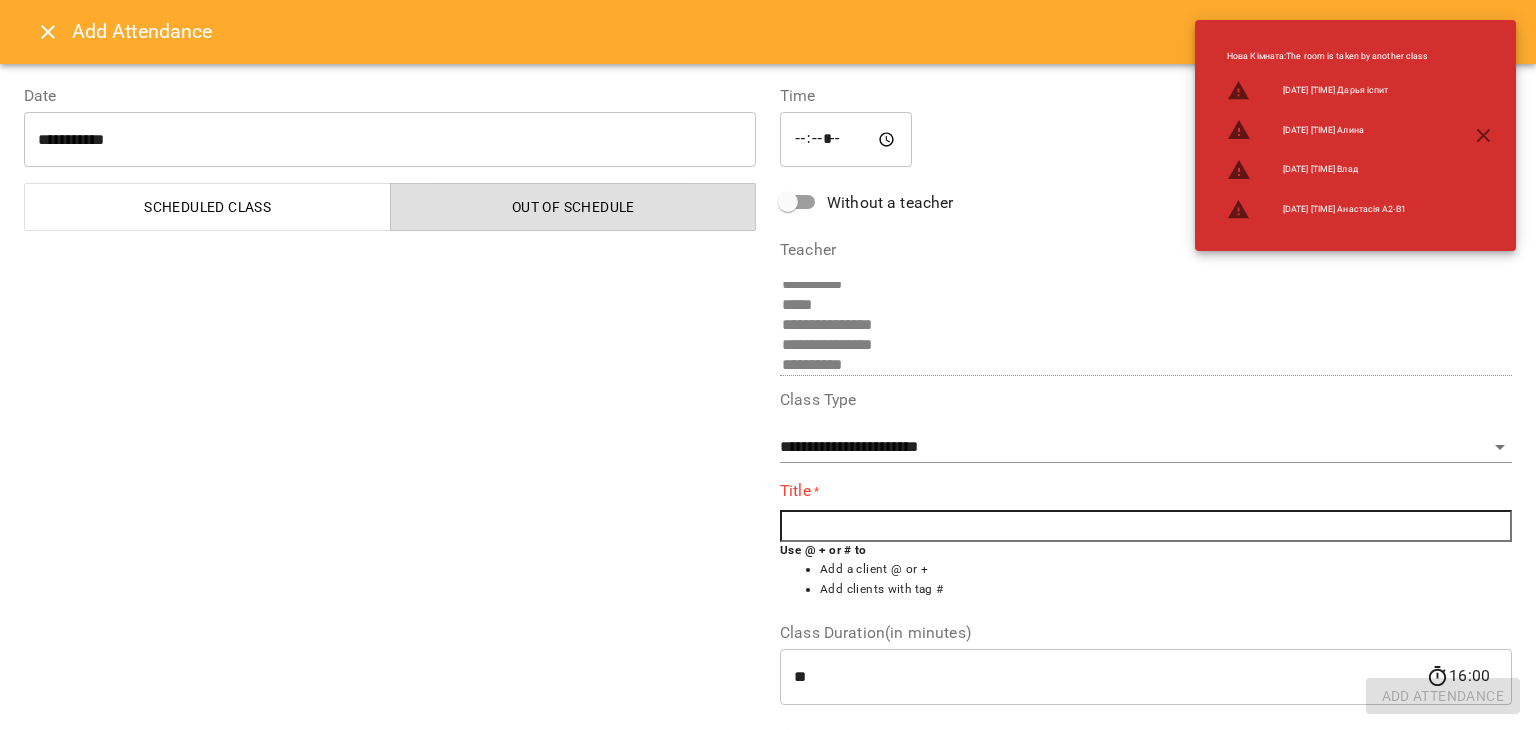 click at bounding box center (1146, 526) 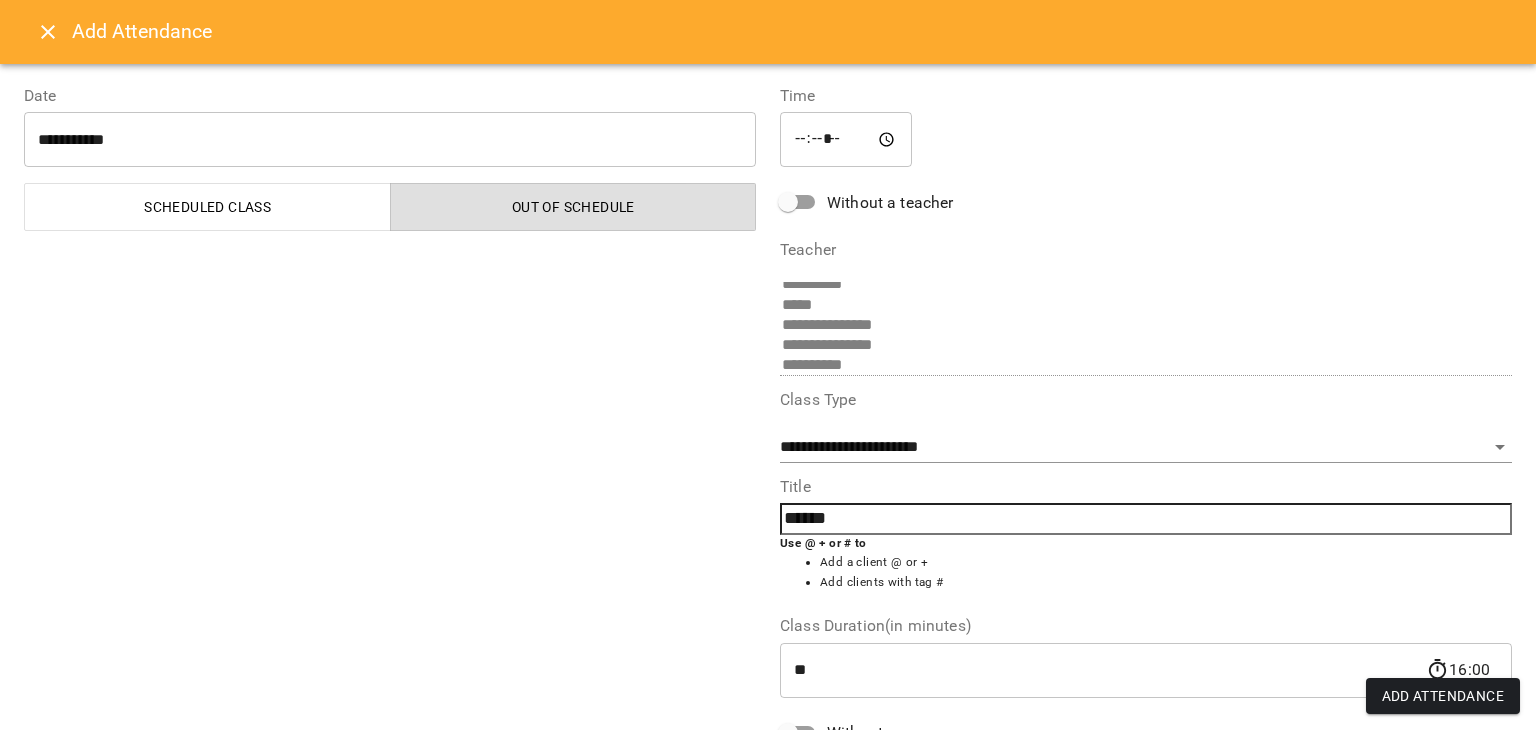 type on "*****" 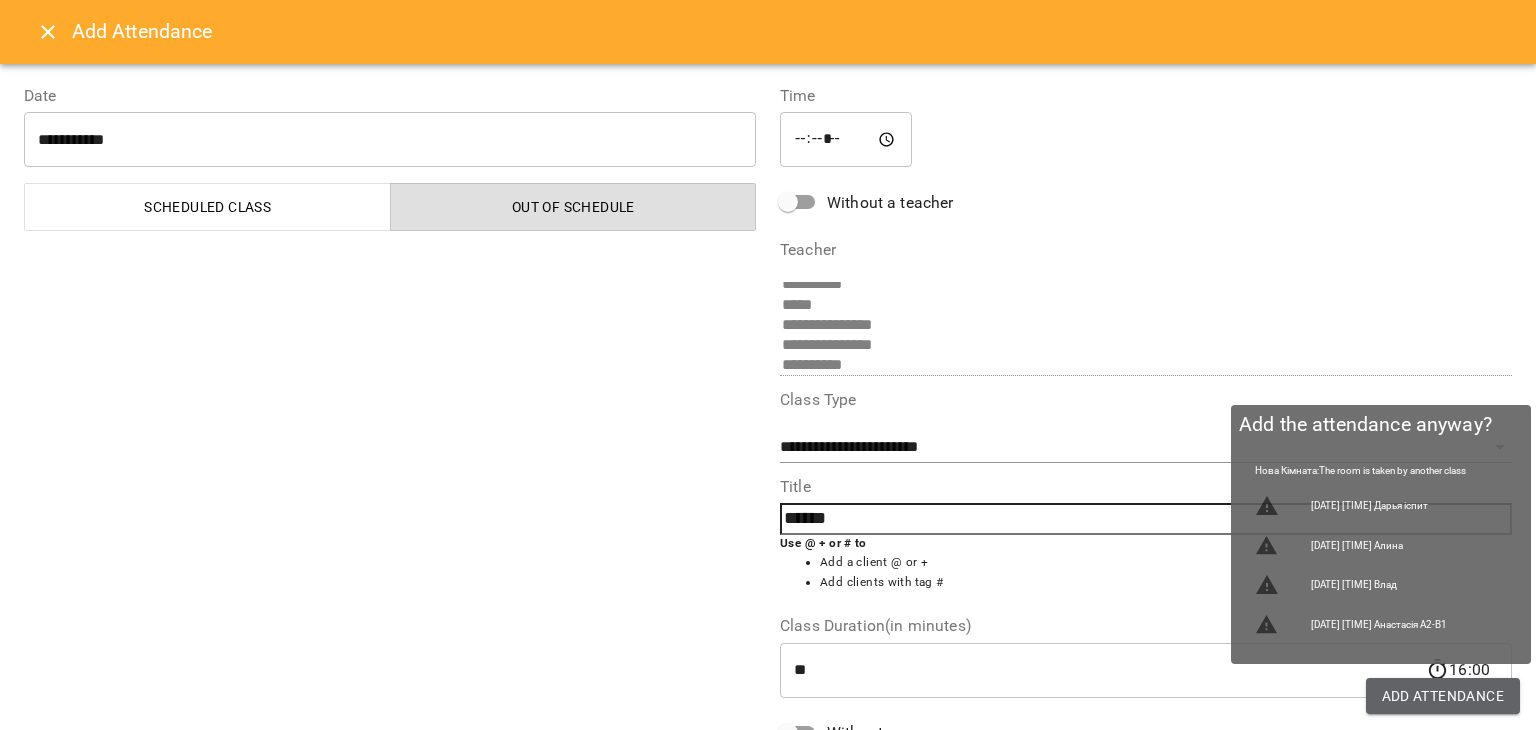 click on "Add Attendance" at bounding box center [1443, 696] 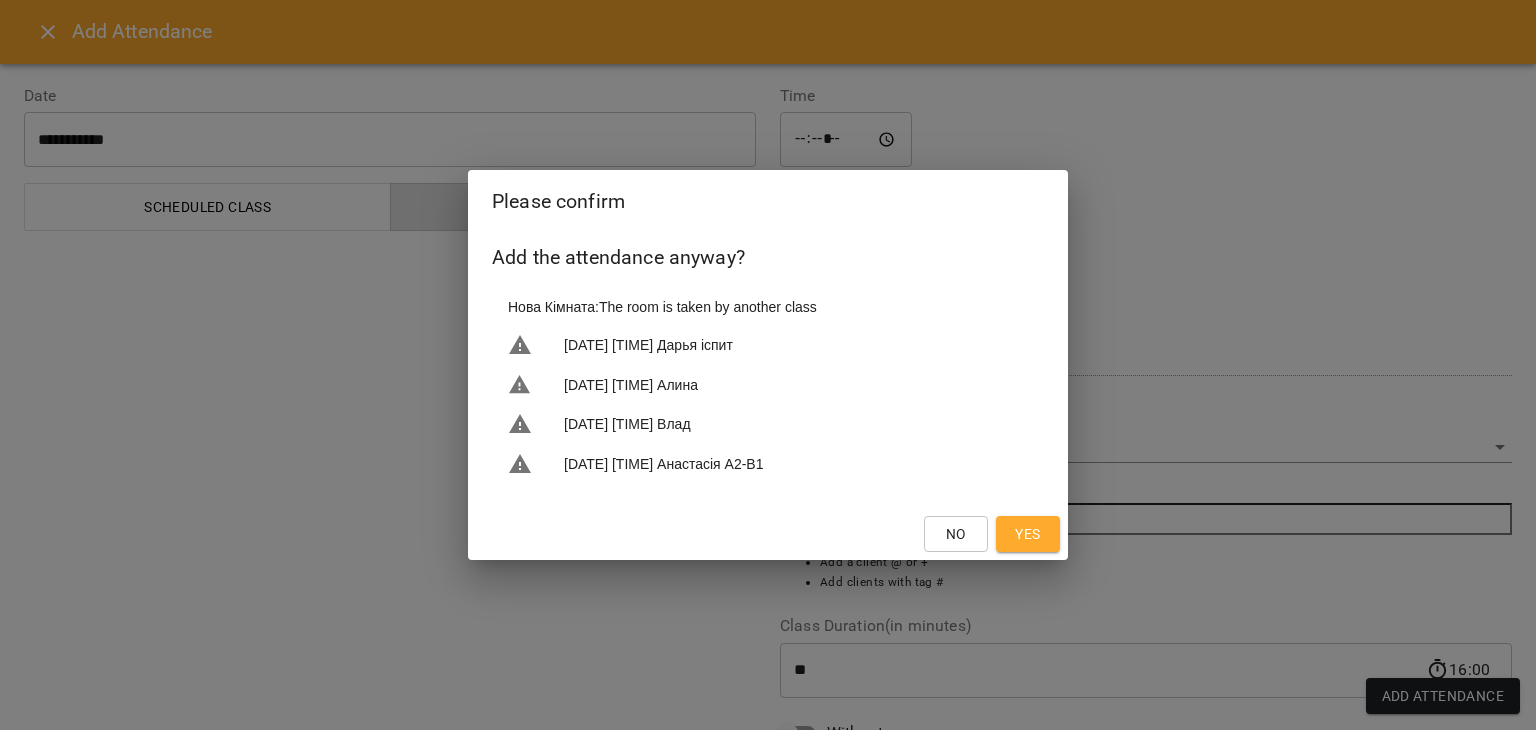 click on "Yes" at bounding box center [1027, 534] 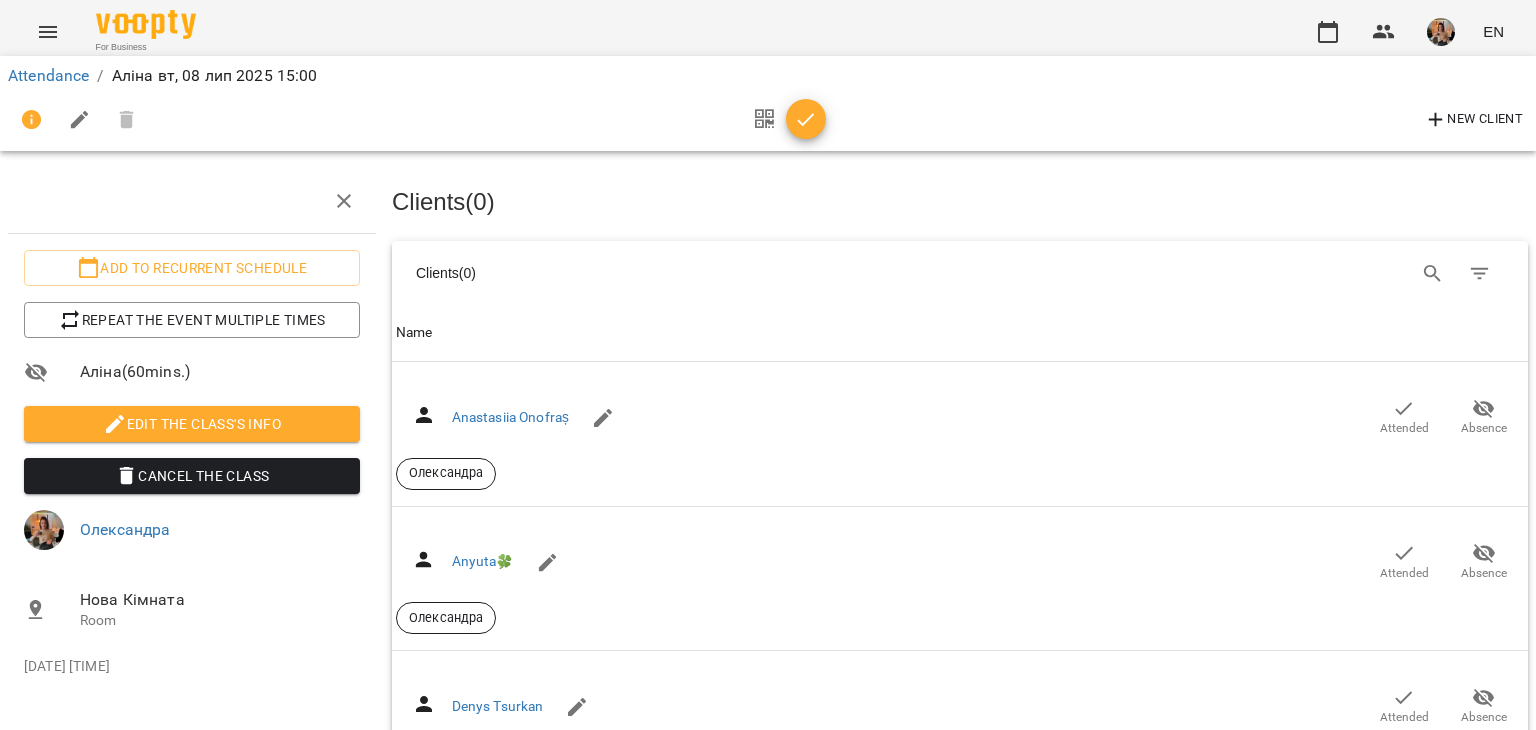 scroll, scrollTop: 900, scrollLeft: 0, axis: vertical 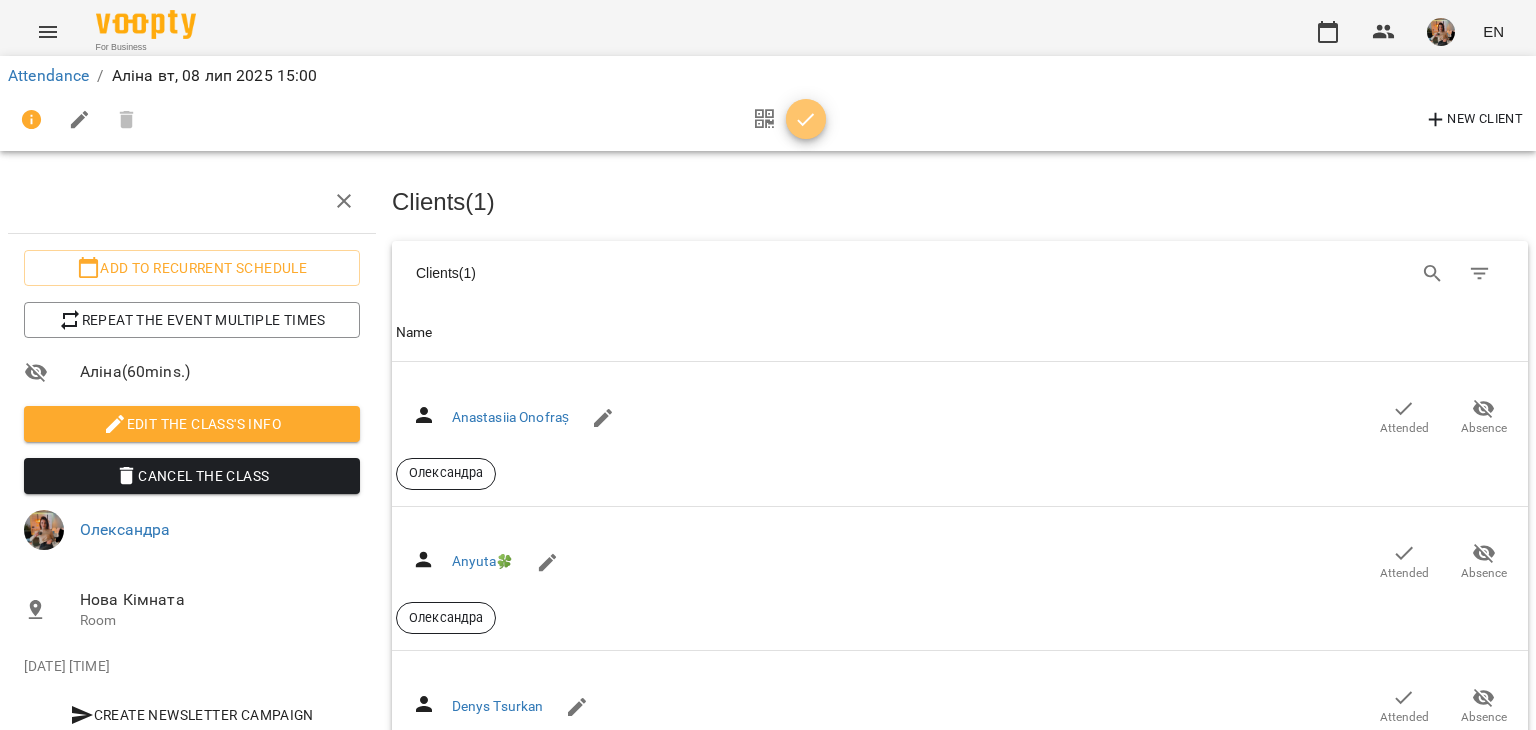click 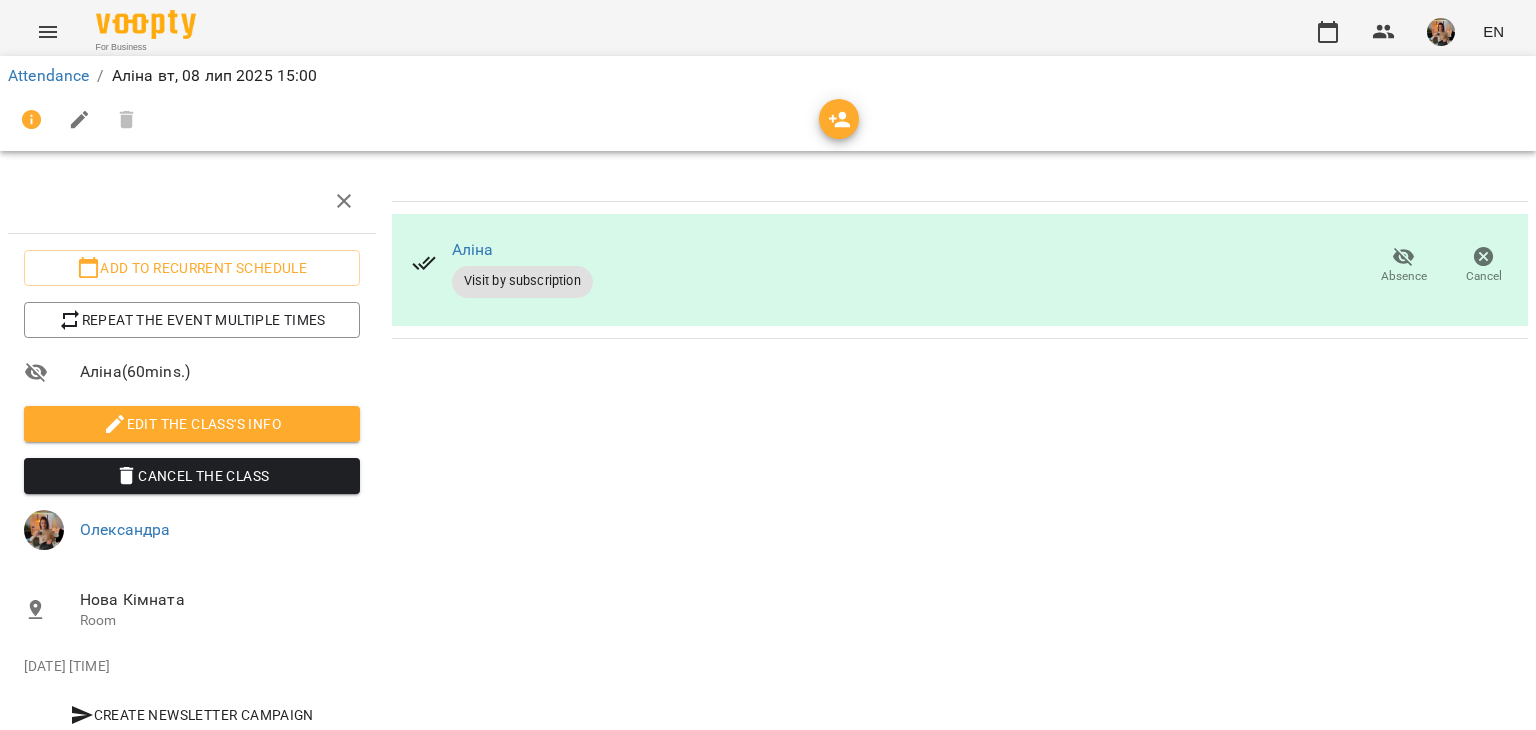 click 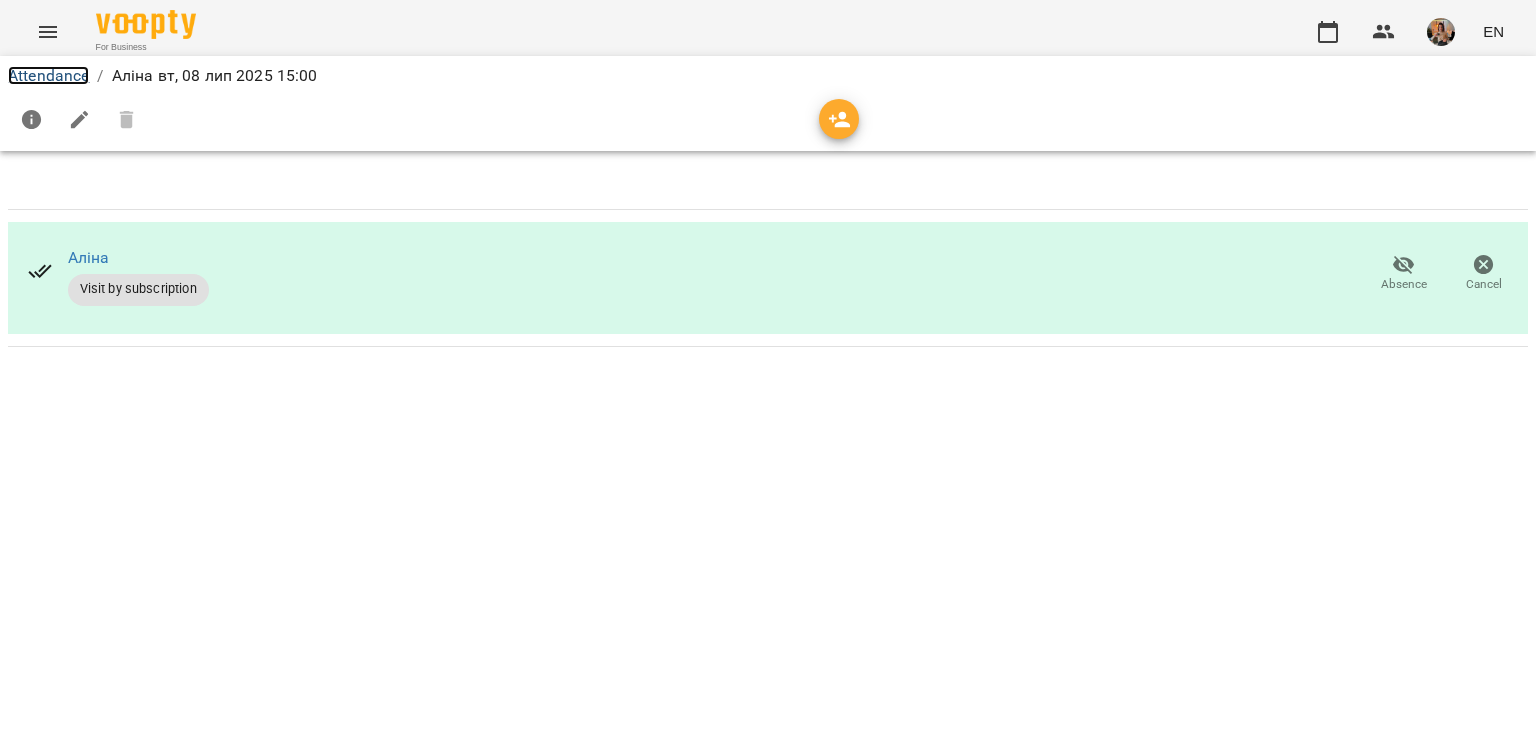 click on "Attendance" at bounding box center [48, 75] 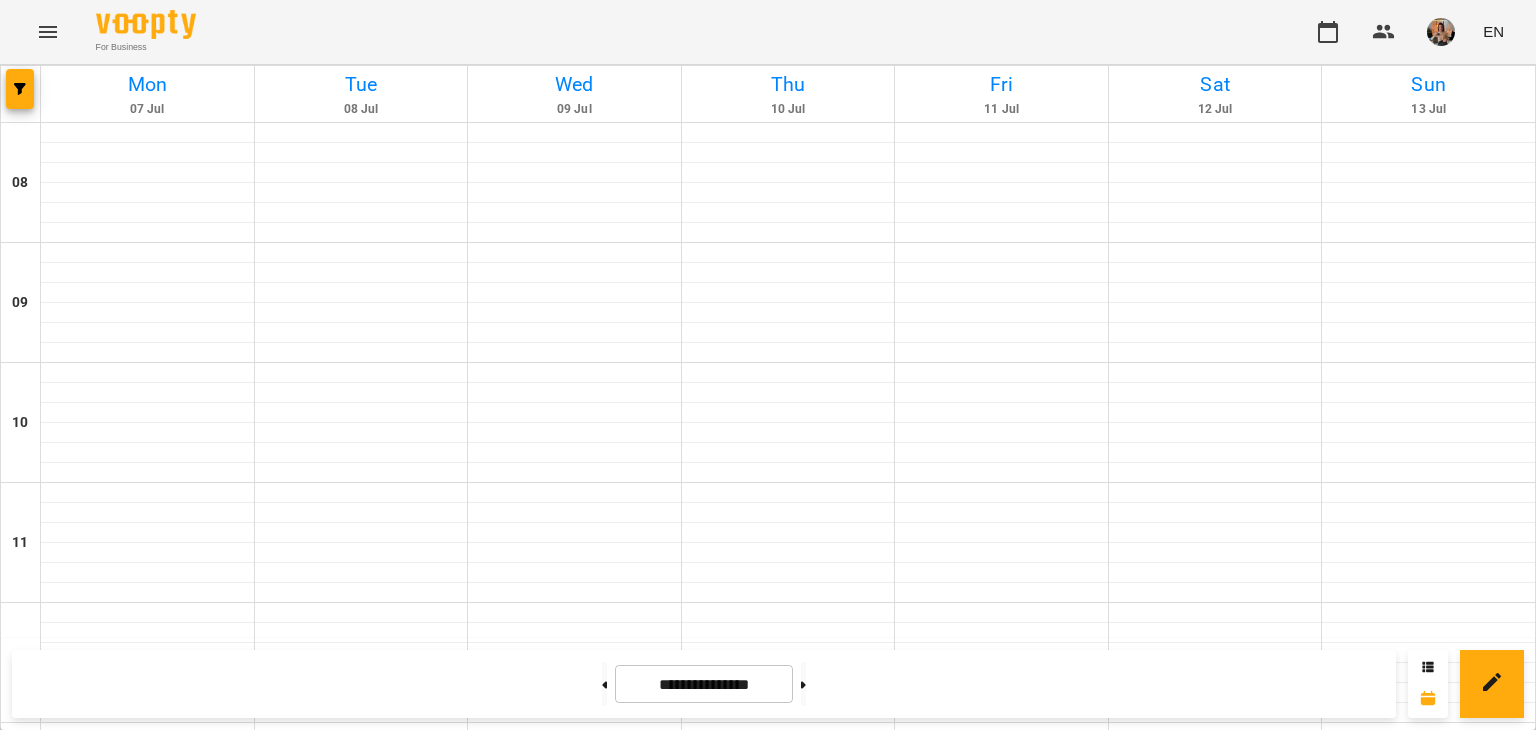 scroll, scrollTop: 1000, scrollLeft: 0, axis: vertical 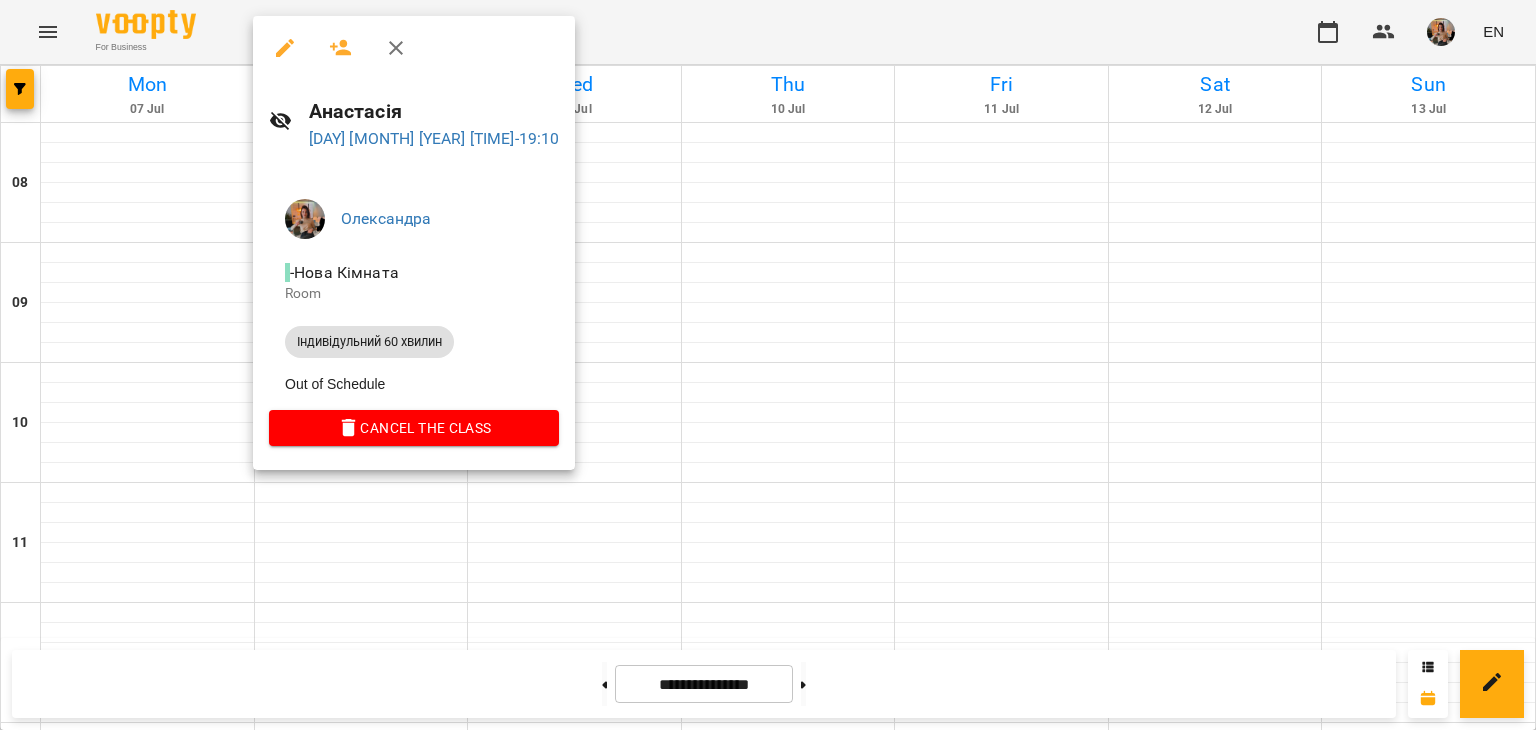 click at bounding box center [768, 365] 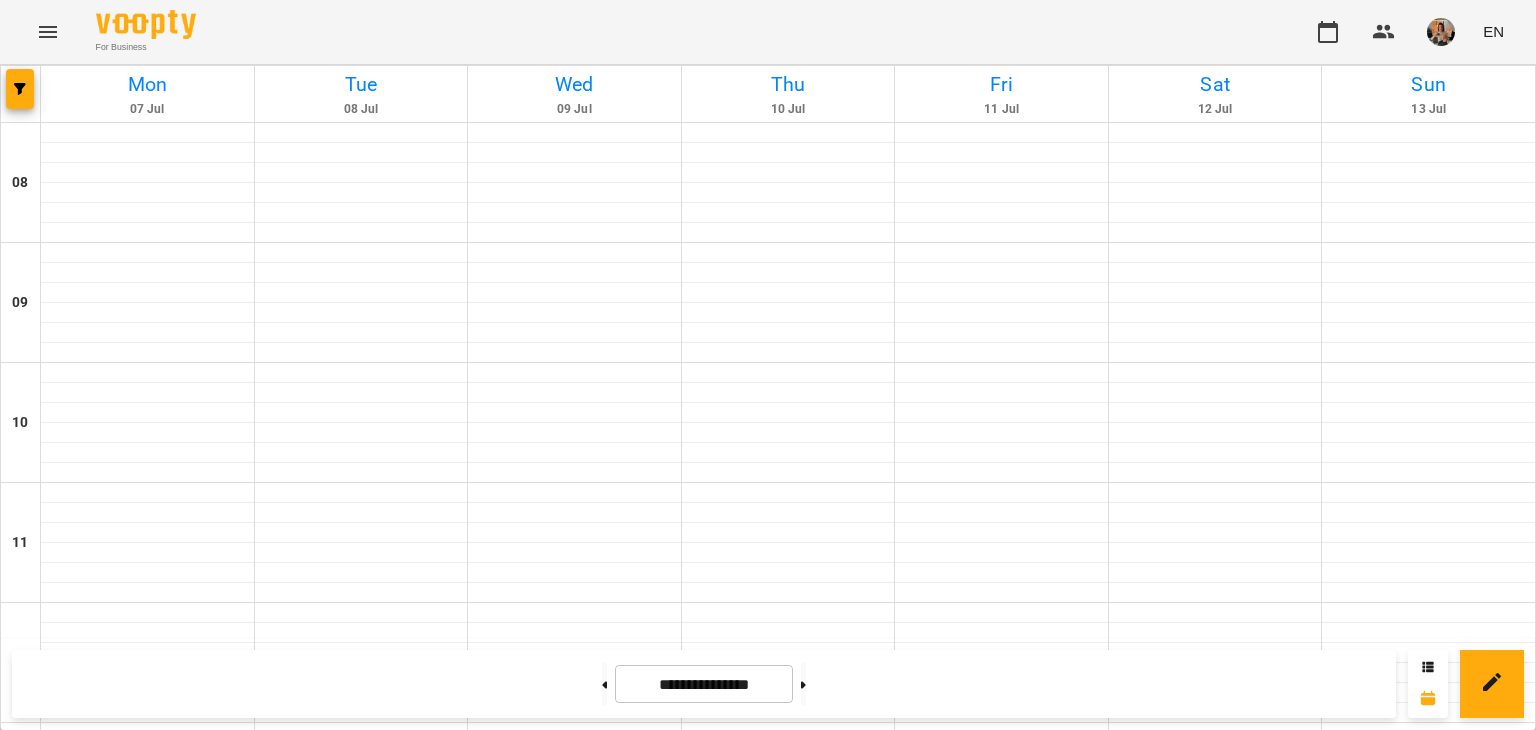 click on "7:15 PM" at bounding box center (361, 1491) 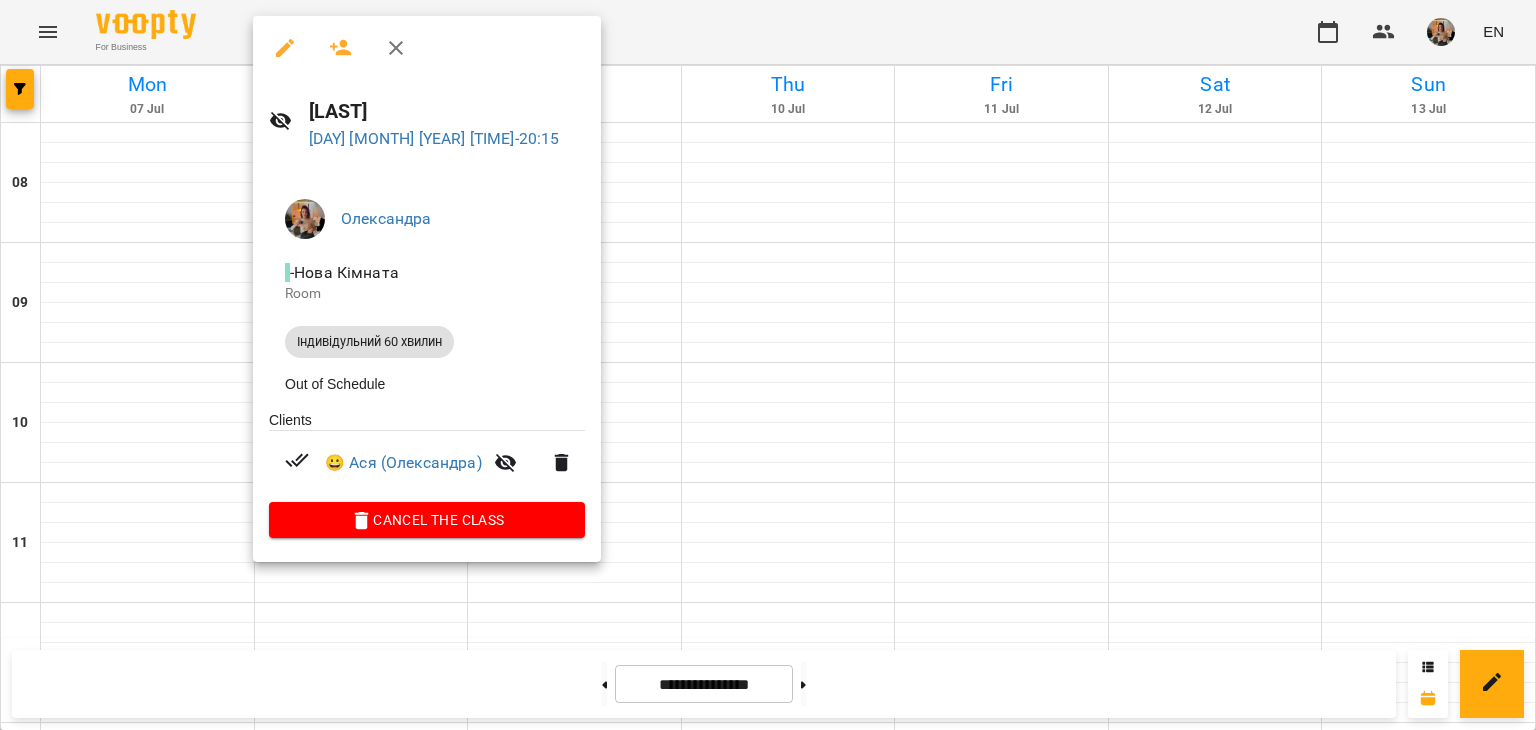 click at bounding box center [768, 365] 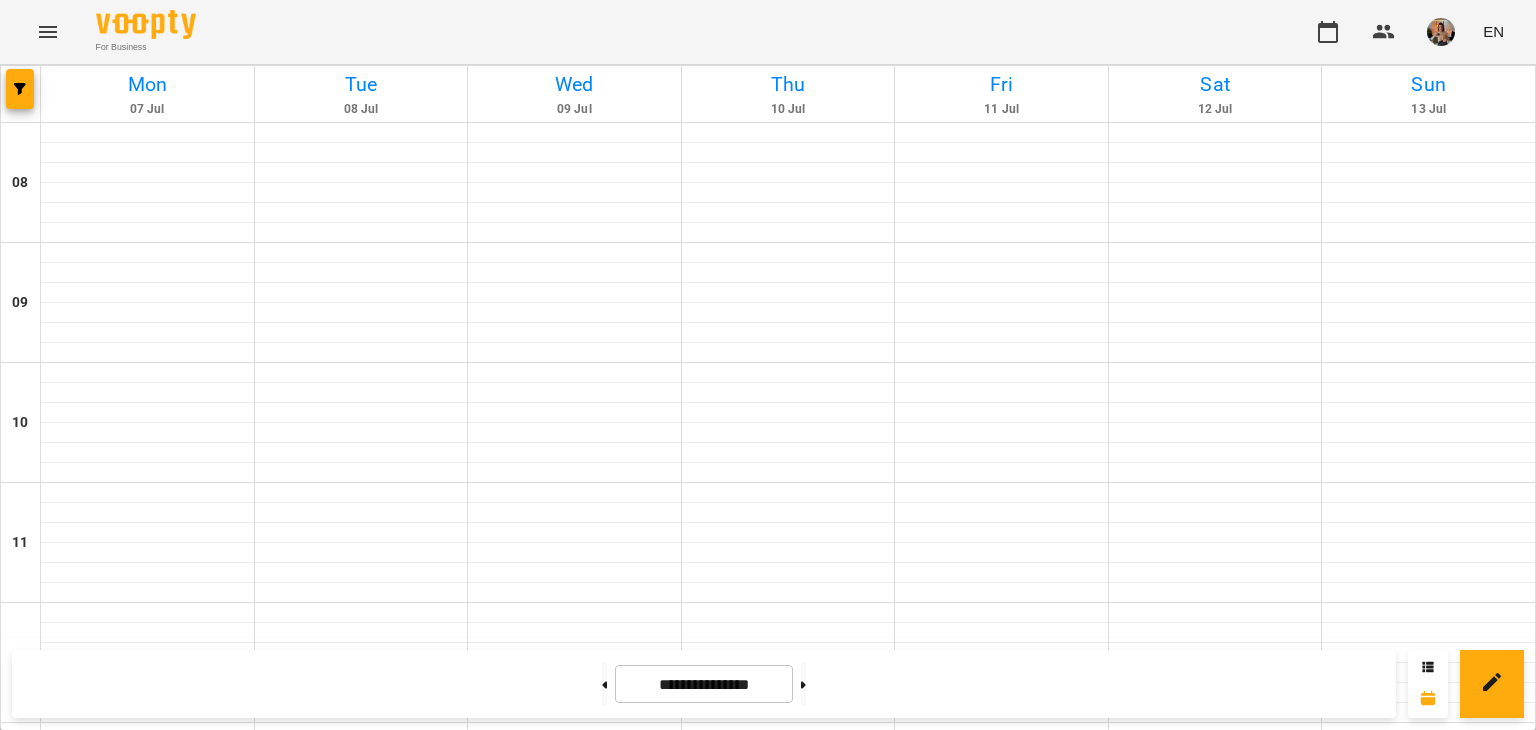click on "0" at bounding box center (361, 1406) 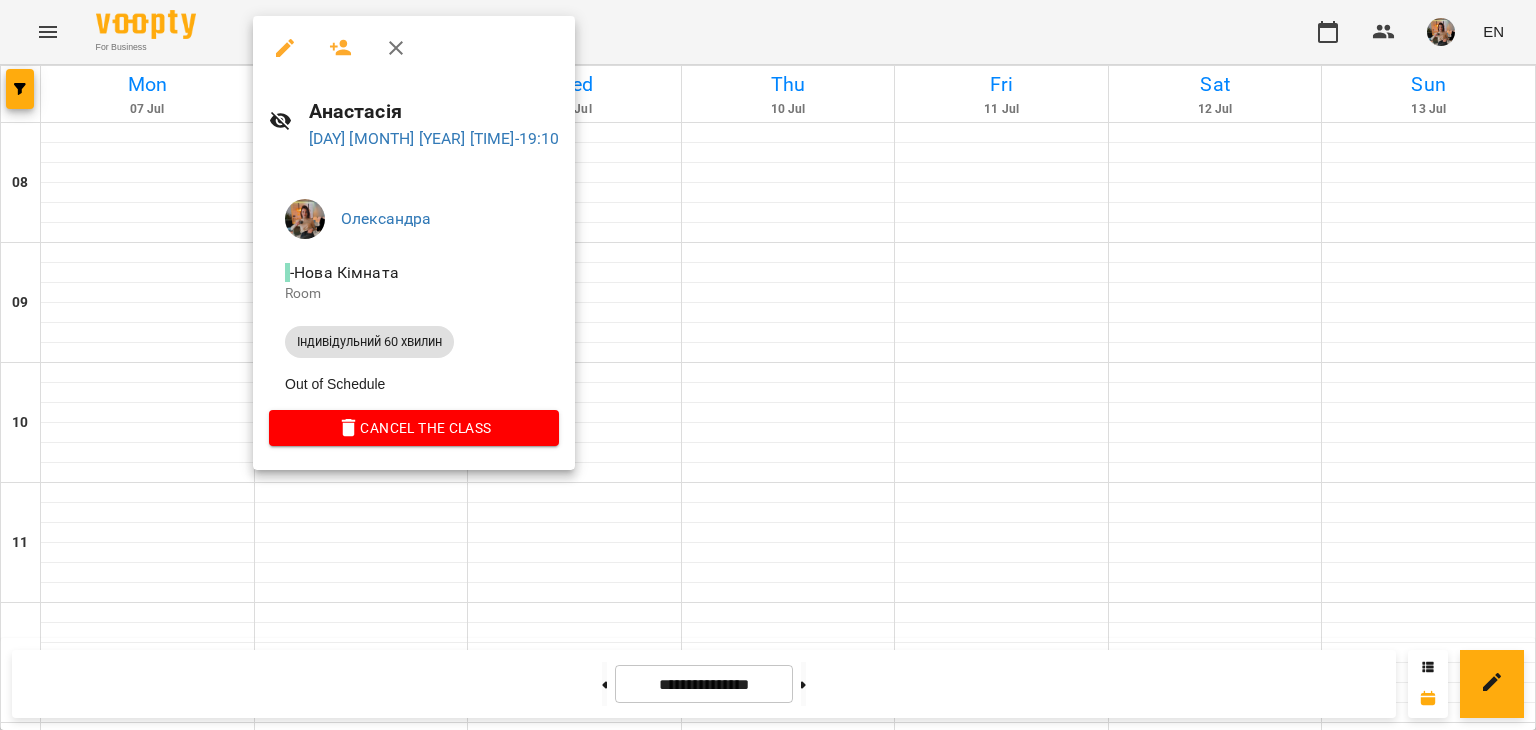 click at bounding box center (768, 365) 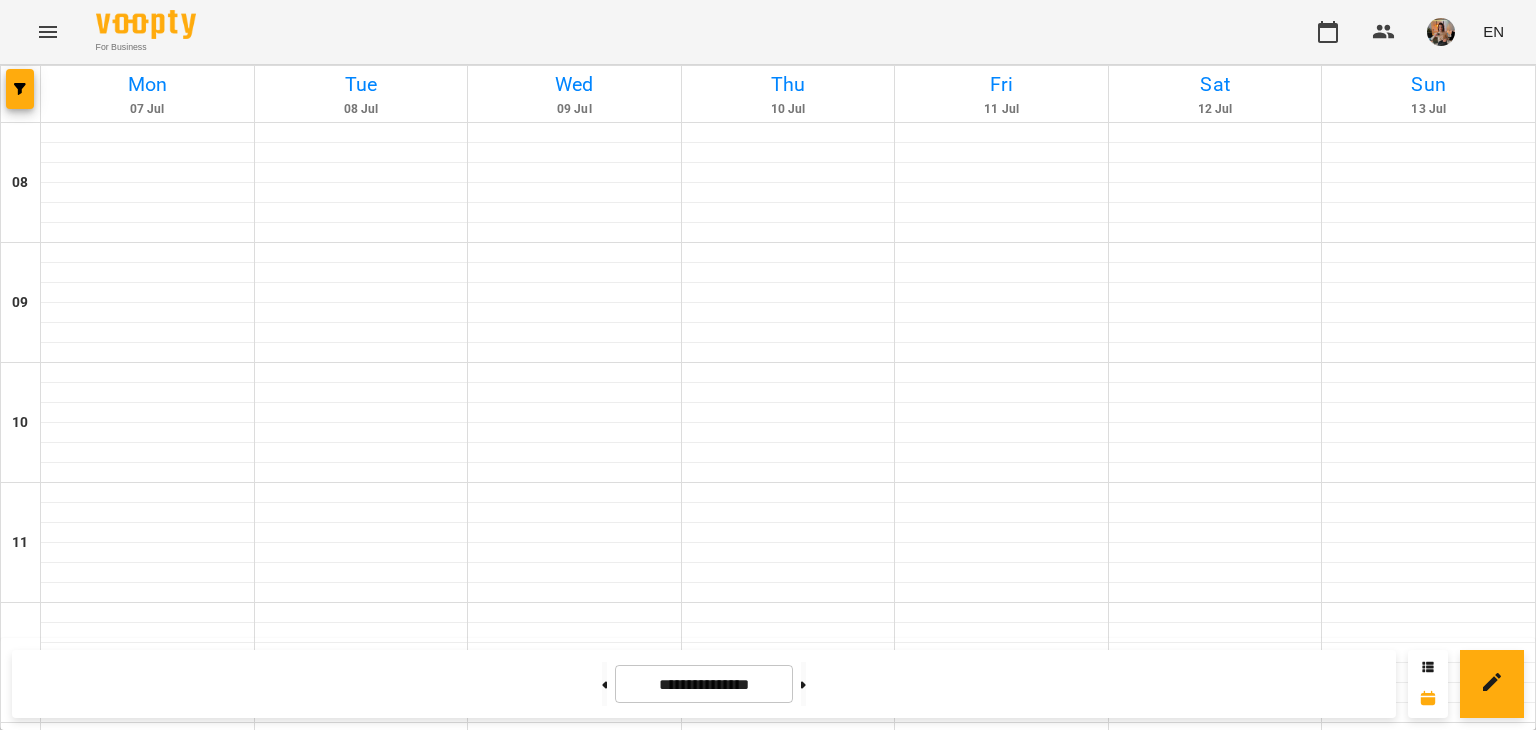 click on "7:15 PM" at bounding box center (361, 1491) 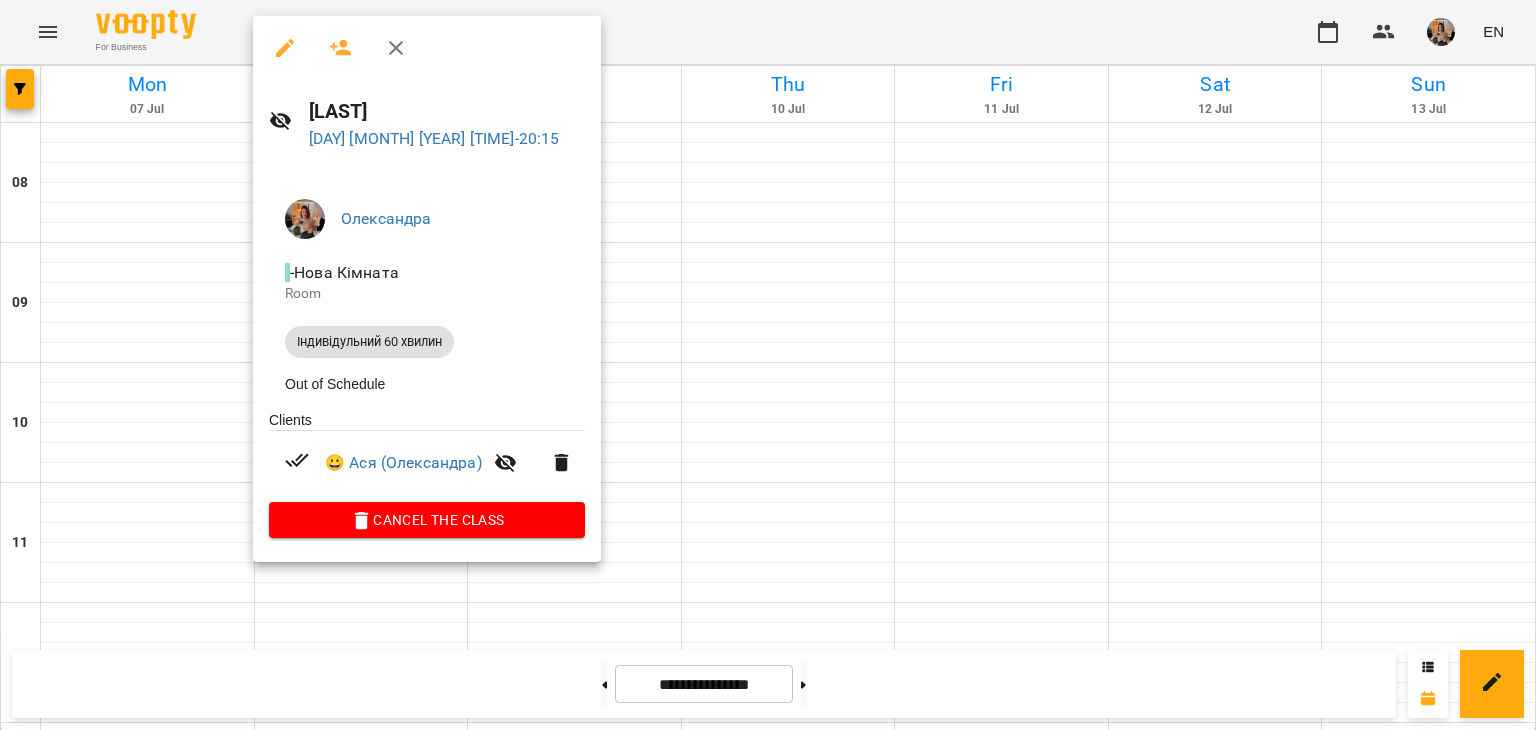 click at bounding box center [768, 365] 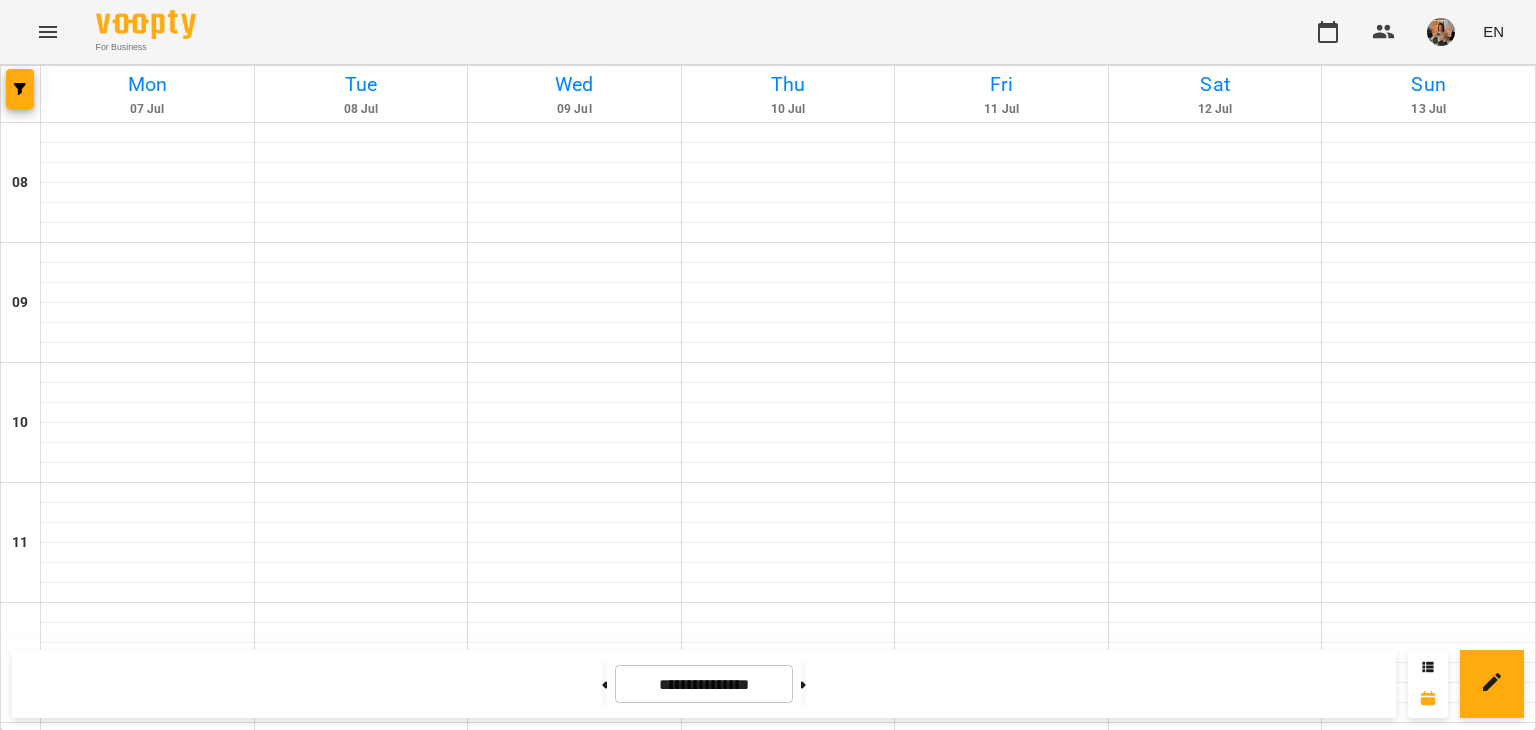 click on "0" at bounding box center (361, 1406) 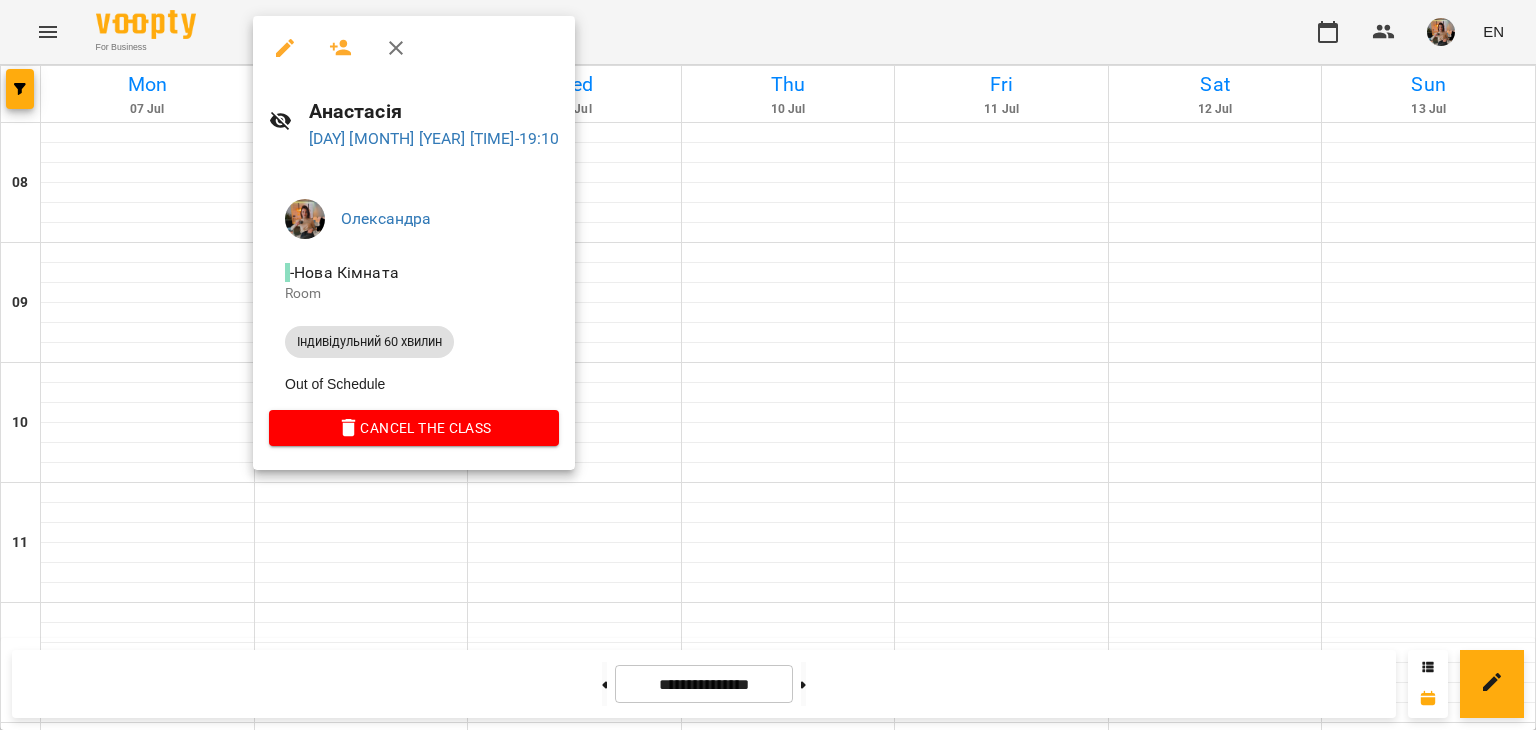 click at bounding box center (768, 365) 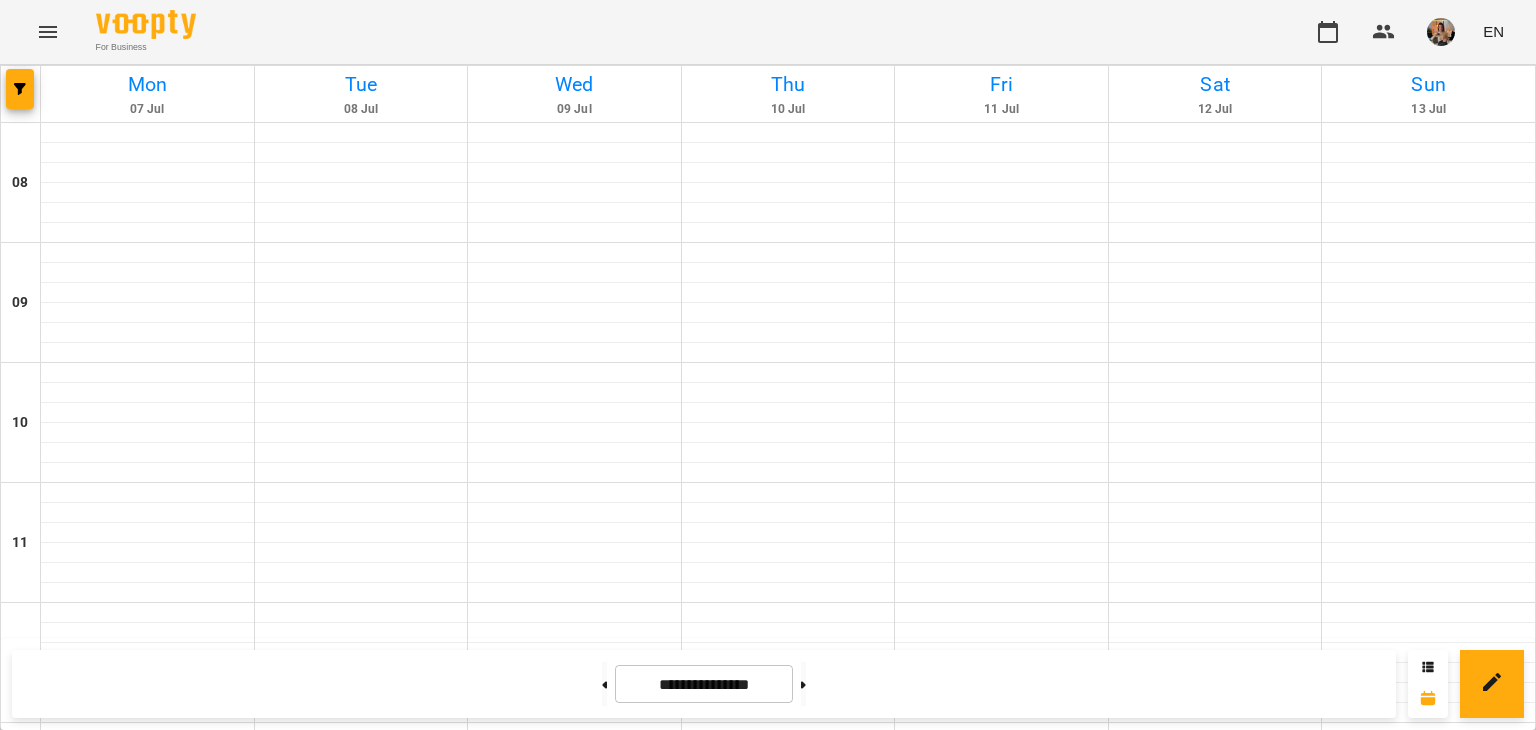 scroll, scrollTop: 983, scrollLeft: 0, axis: vertical 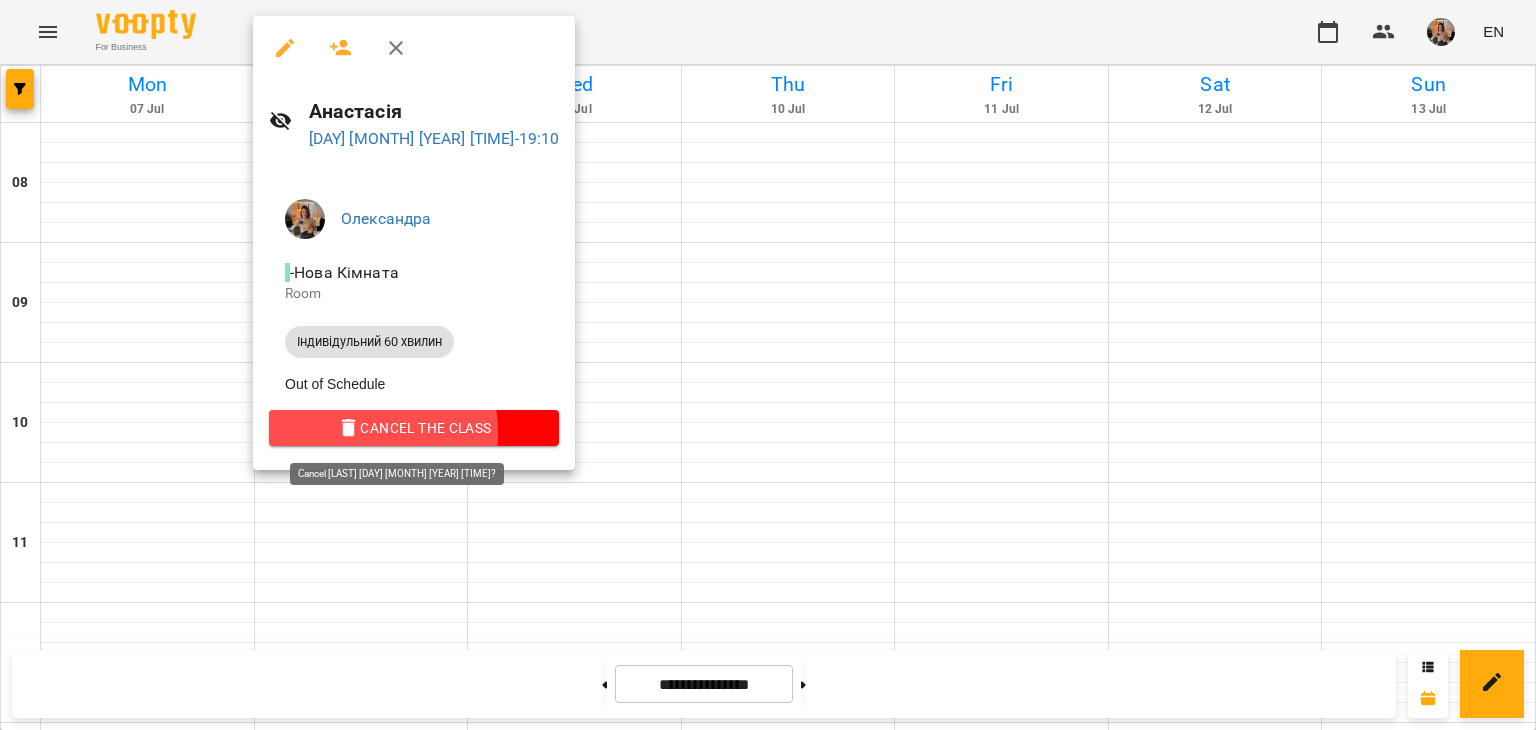 click on "Cancel the class" at bounding box center [414, 428] 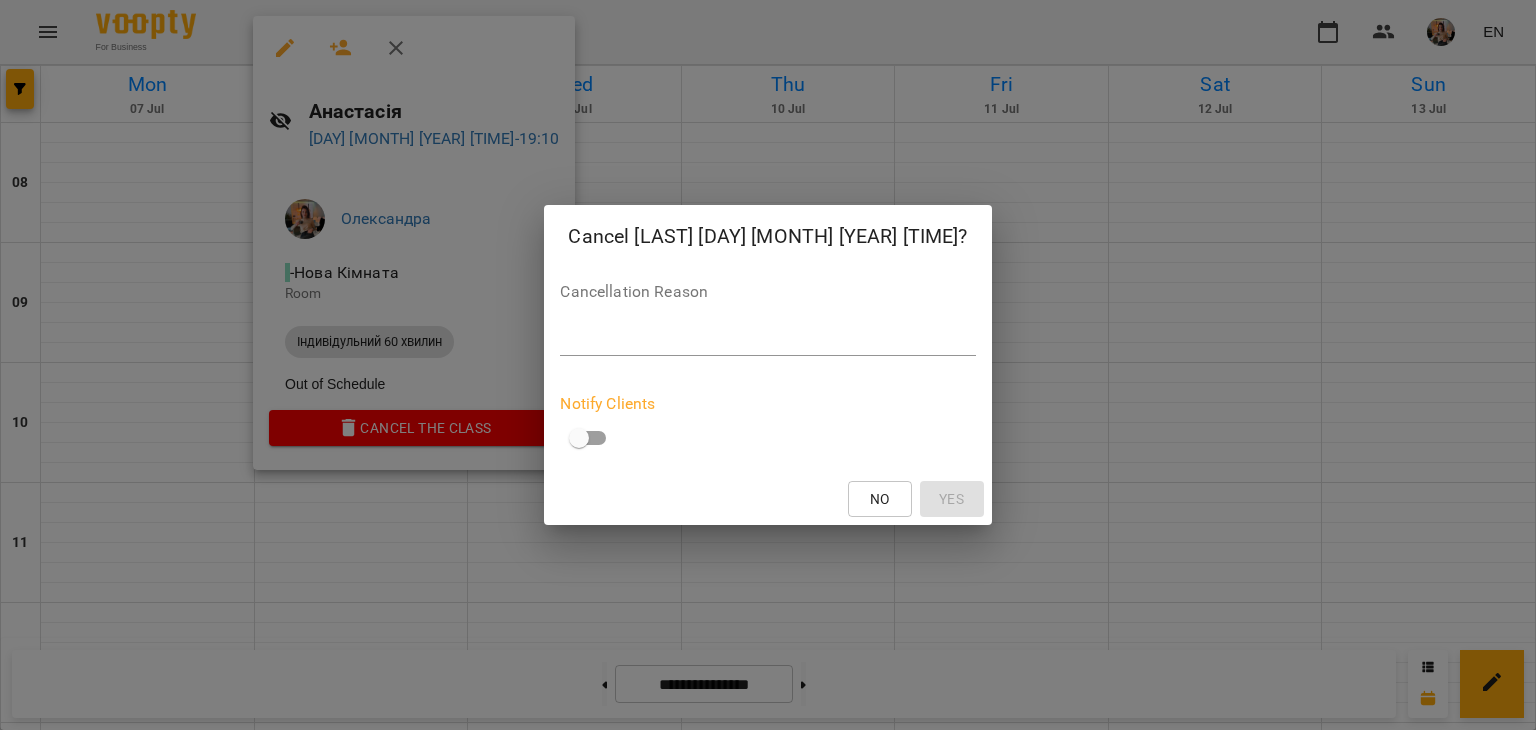 click on "Cancellation Reason" at bounding box center [767, 292] 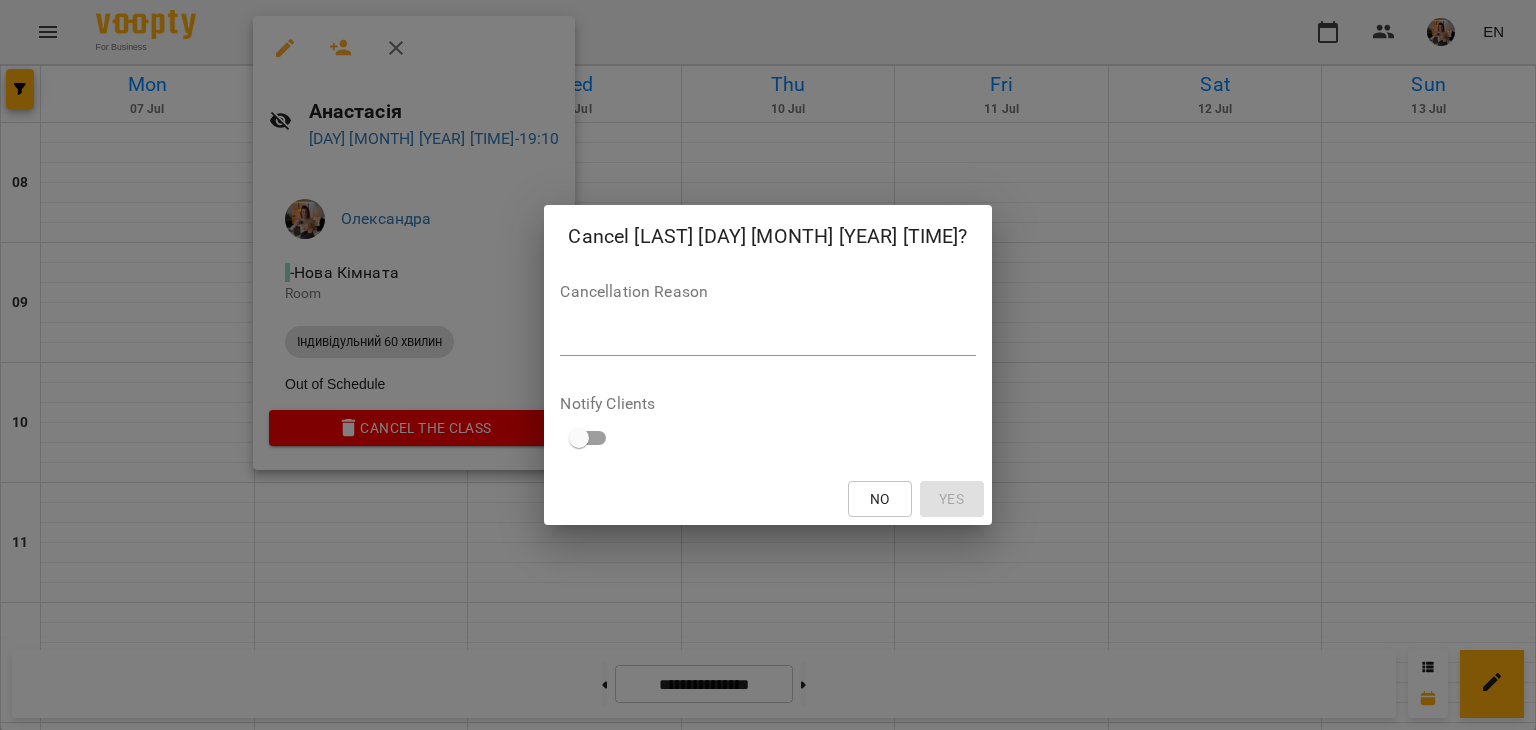 click on "Cancellation Reason" at bounding box center [767, 292] 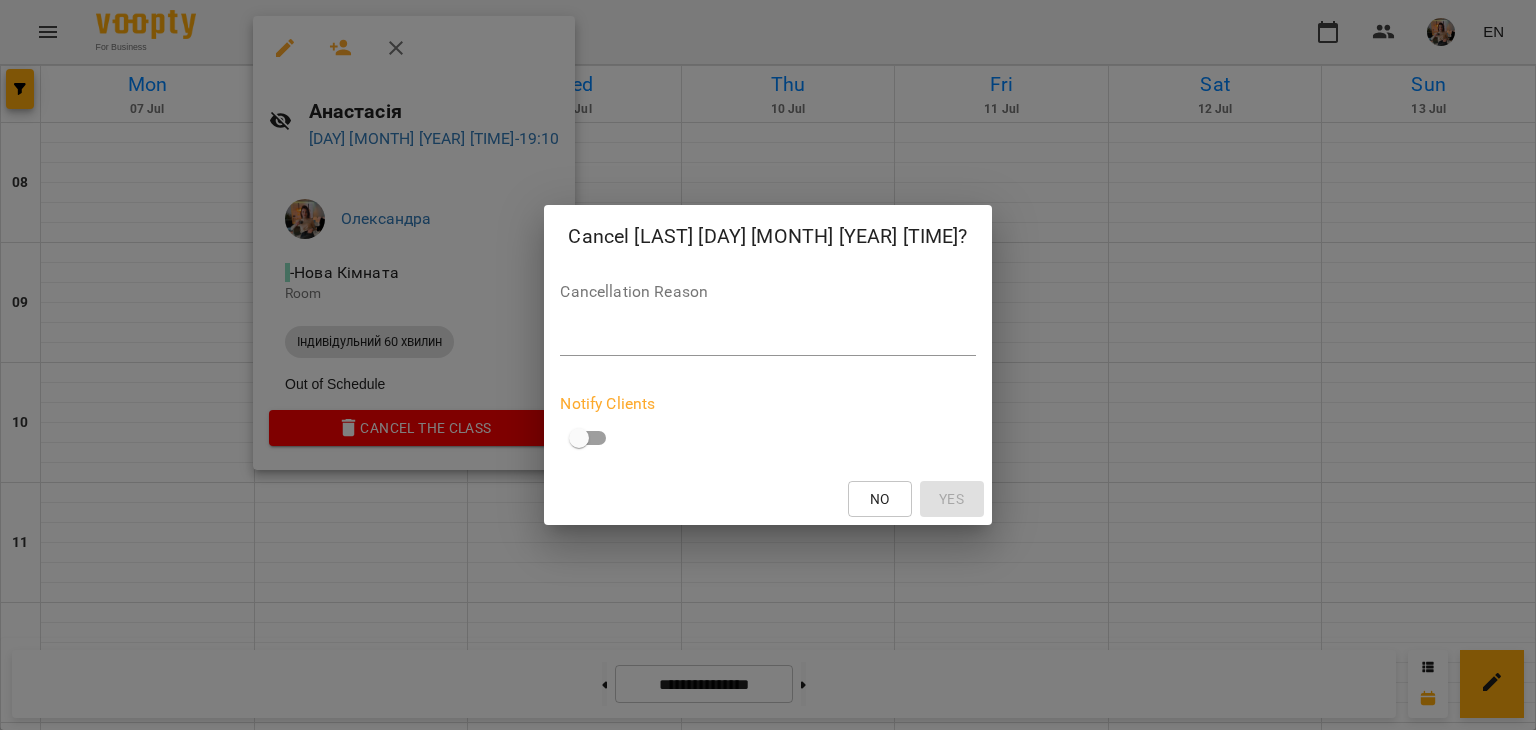 click on "Cancel [LAST]  [DAY] [MONTH] [YEAR] [TIME]? Cancellation Reason * Notify Clients No Yes" at bounding box center [767, 365] 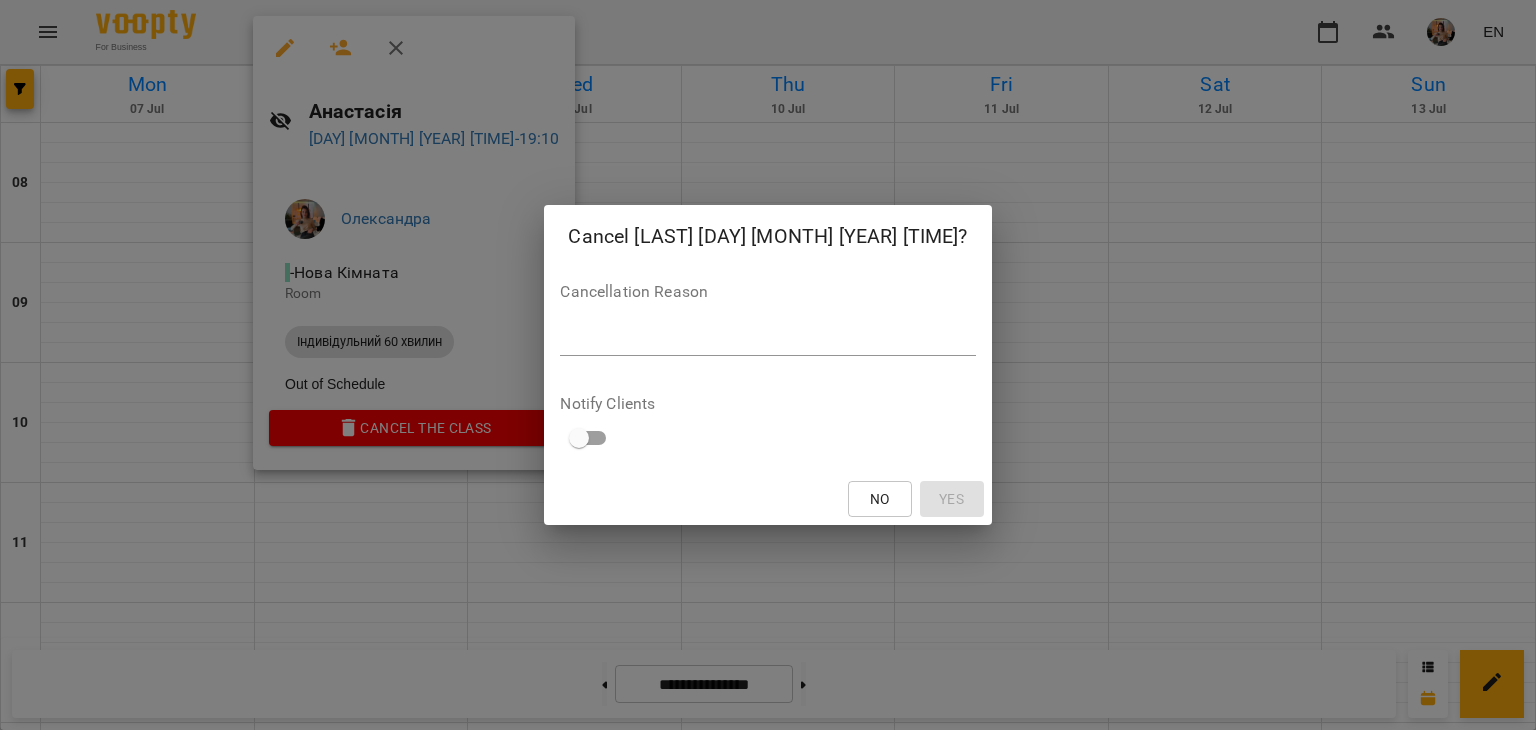 drag, startPoint x: 645, startPoint y: 276, endPoint x: 639, endPoint y: 302, distance: 26.683329 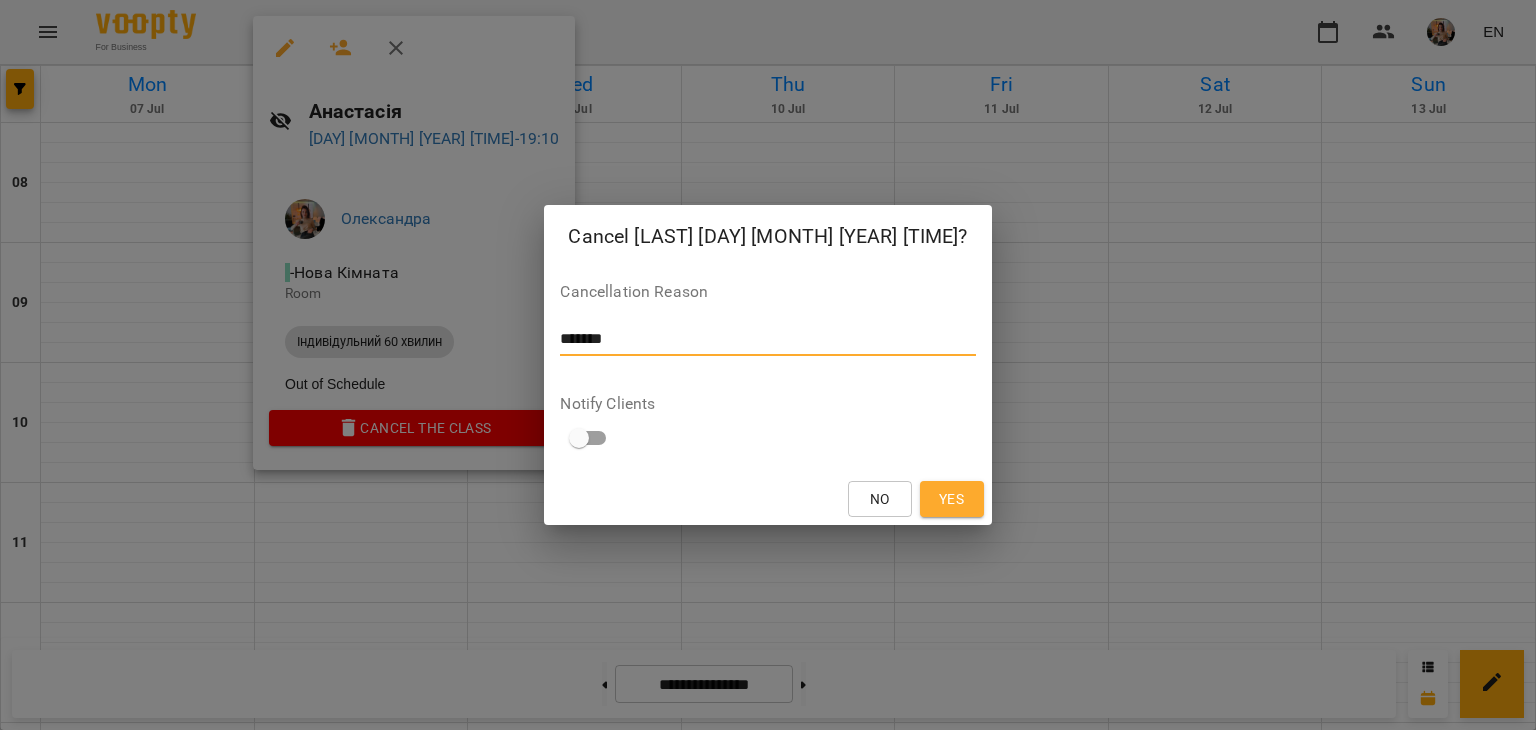 type on "*******" 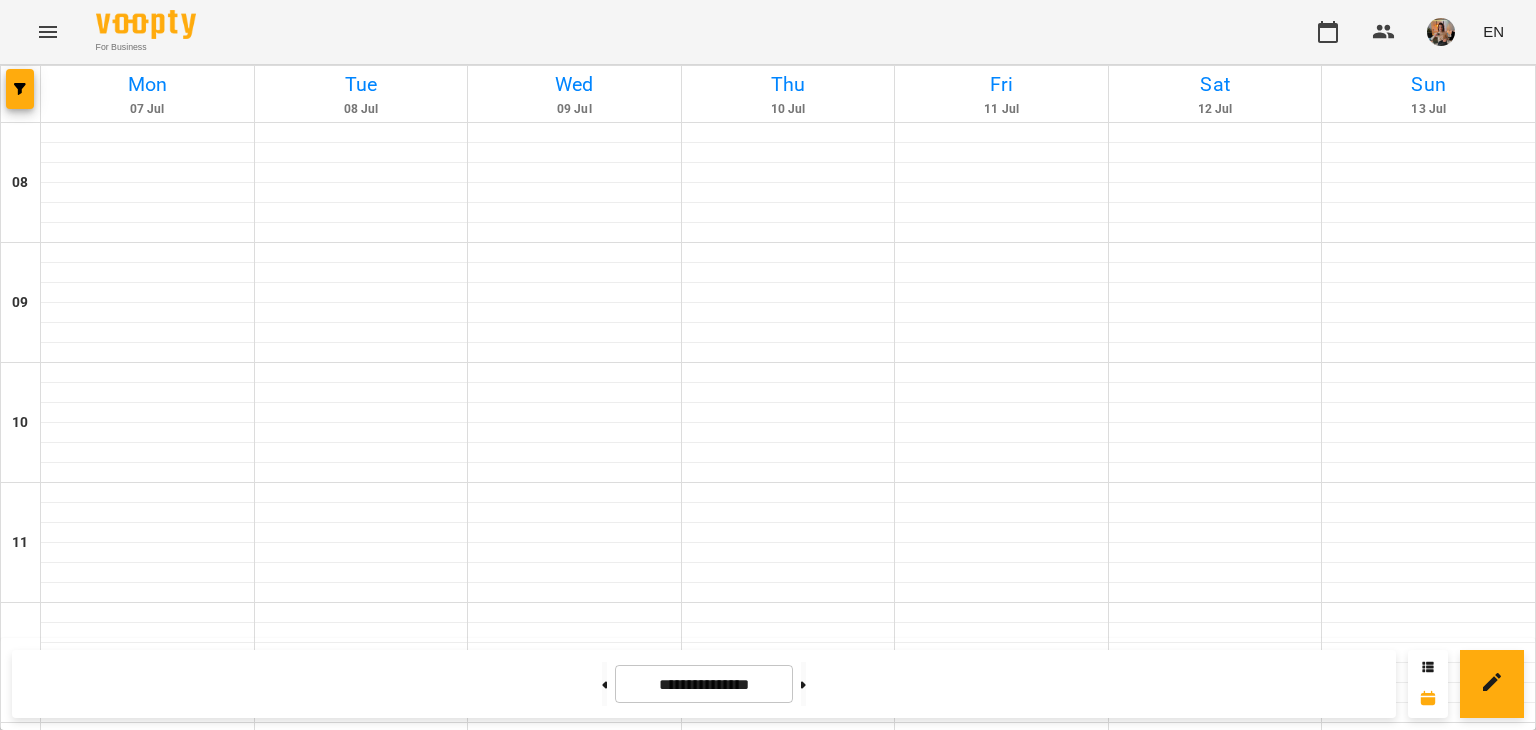 scroll, scrollTop: 883, scrollLeft: 0, axis: vertical 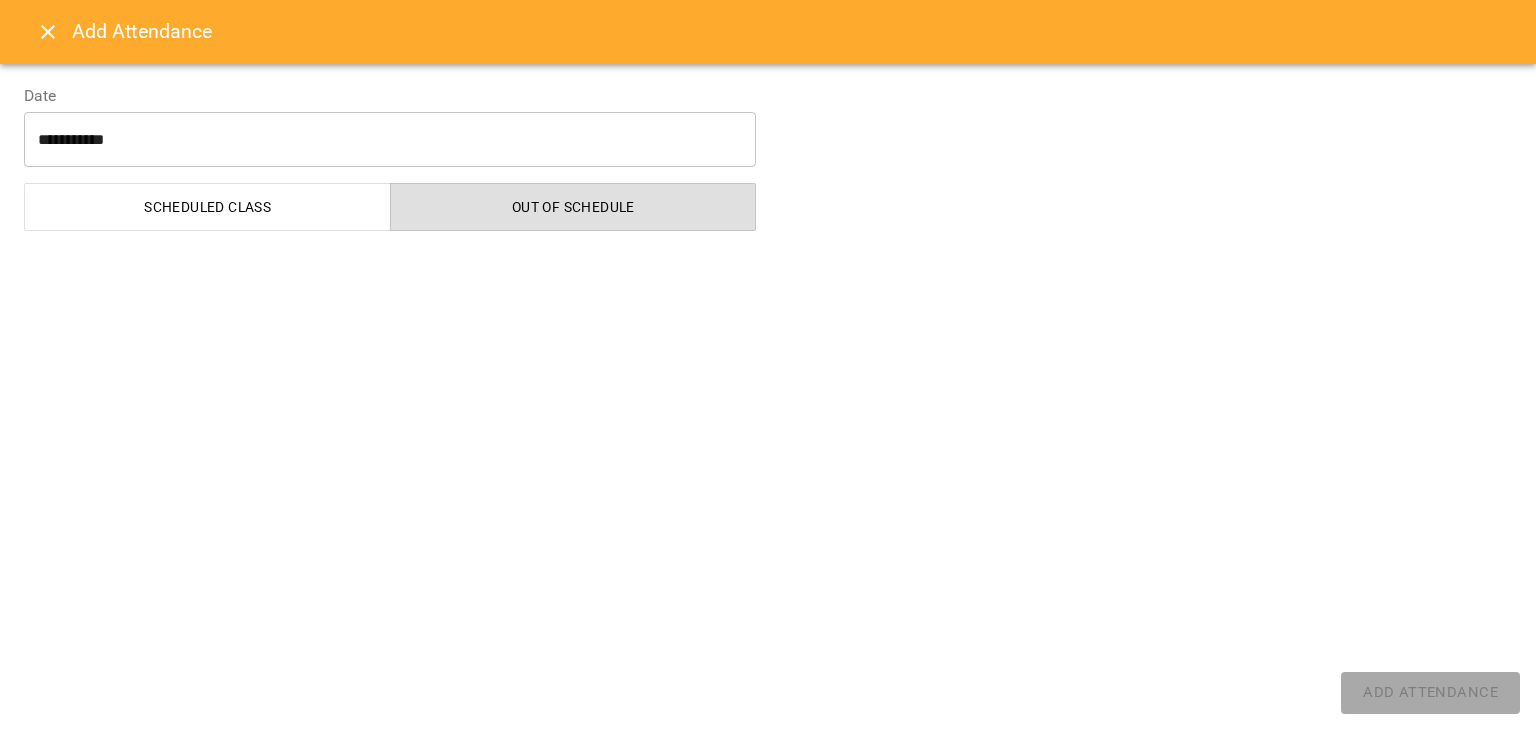 select on "**********" 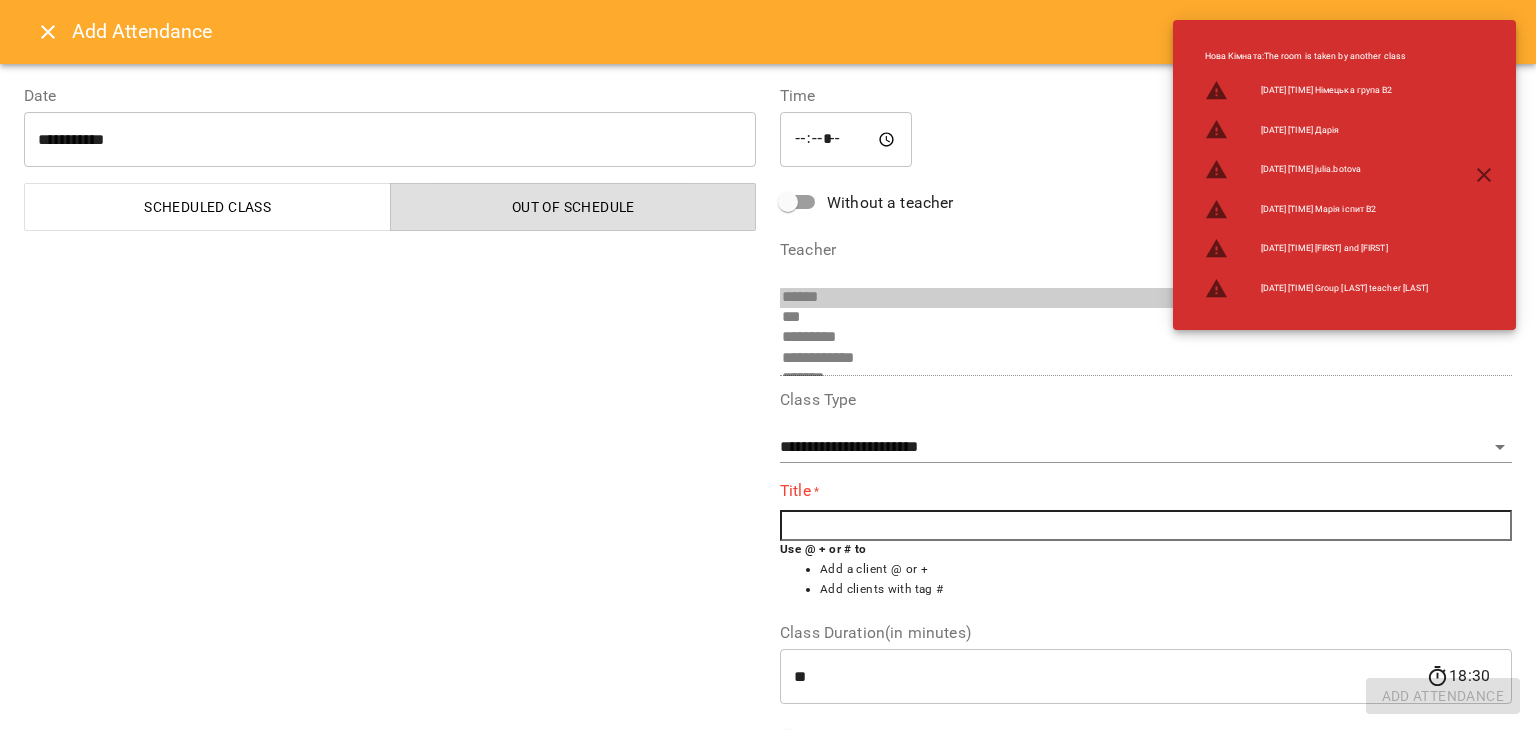 scroll, scrollTop: 376, scrollLeft: 0, axis: vertical 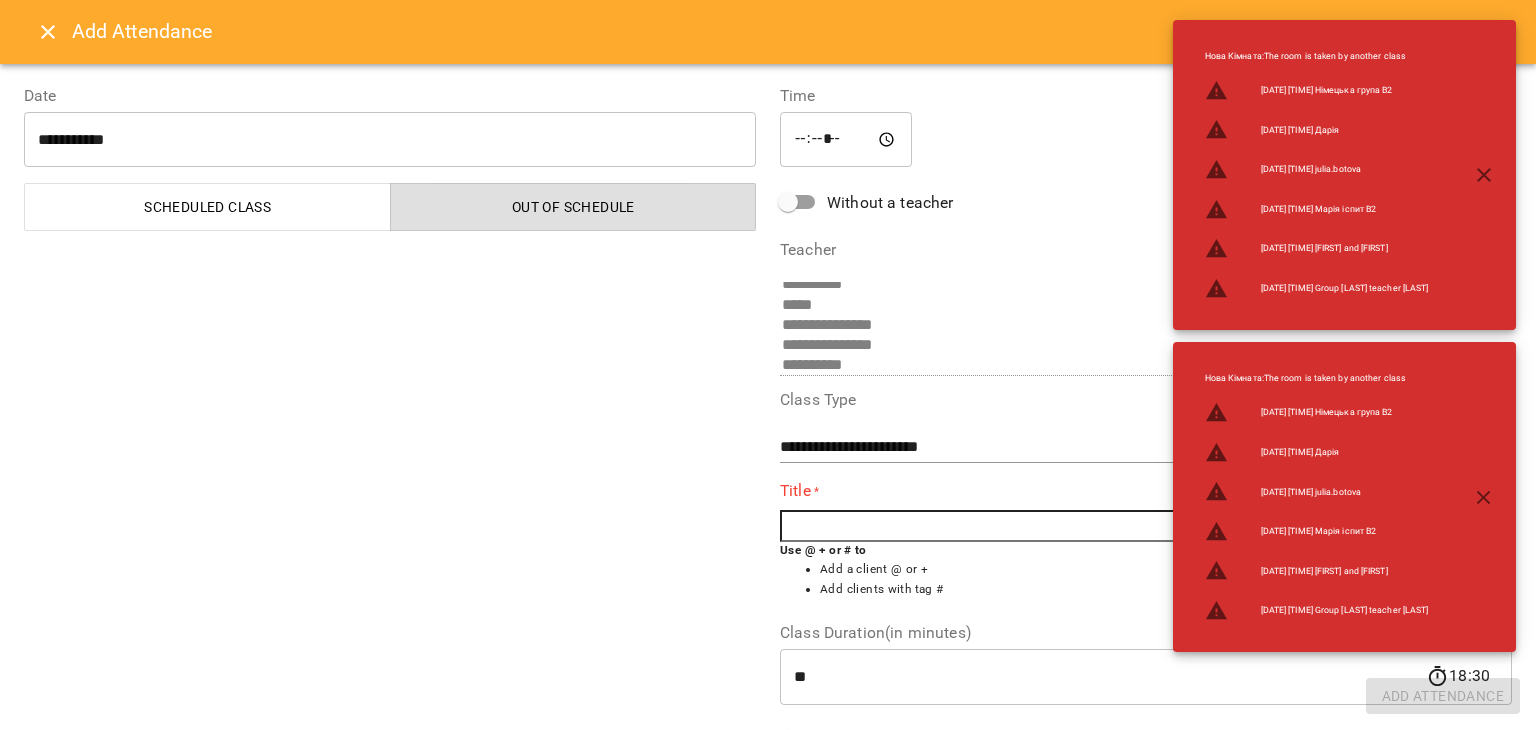 click on "*****" at bounding box center [846, 140] 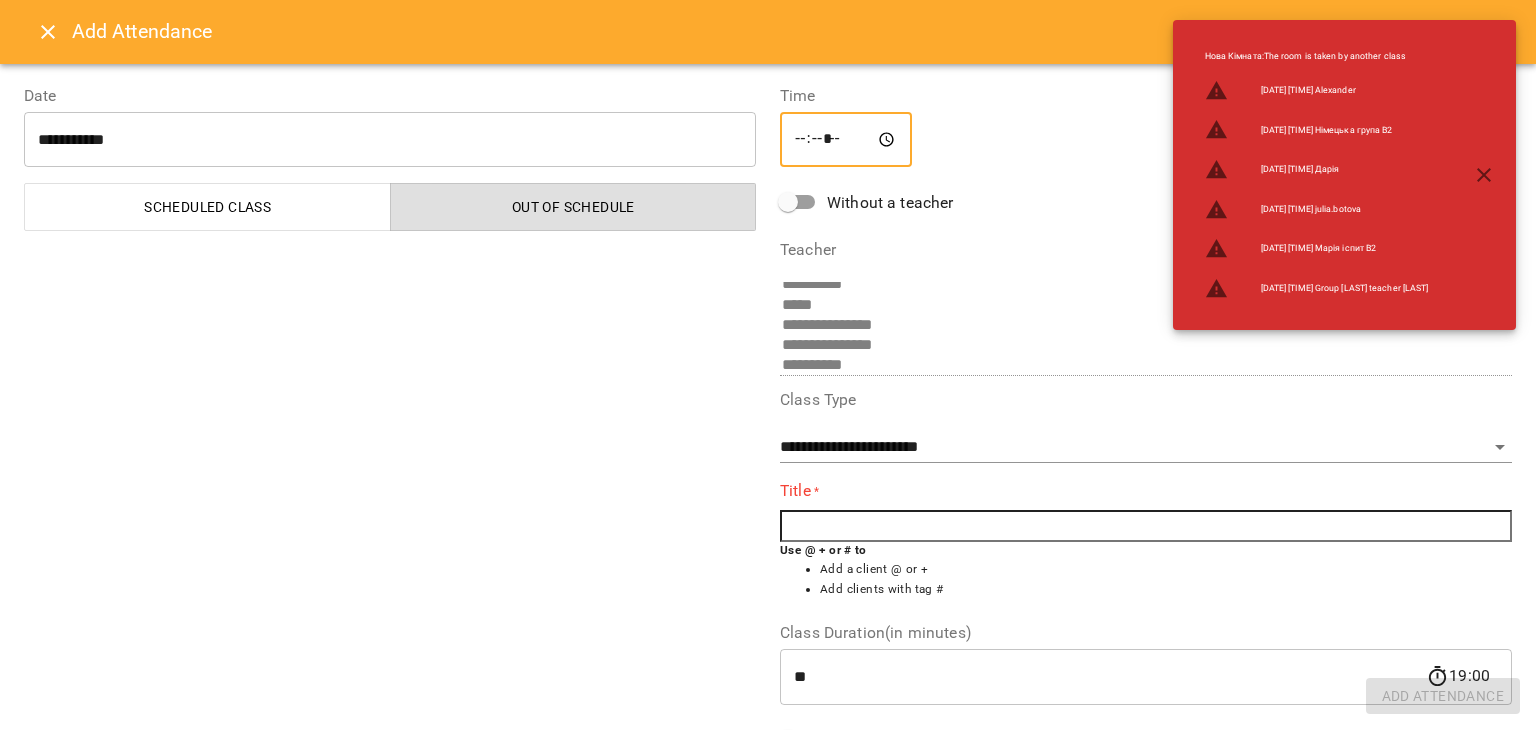 type on "*****" 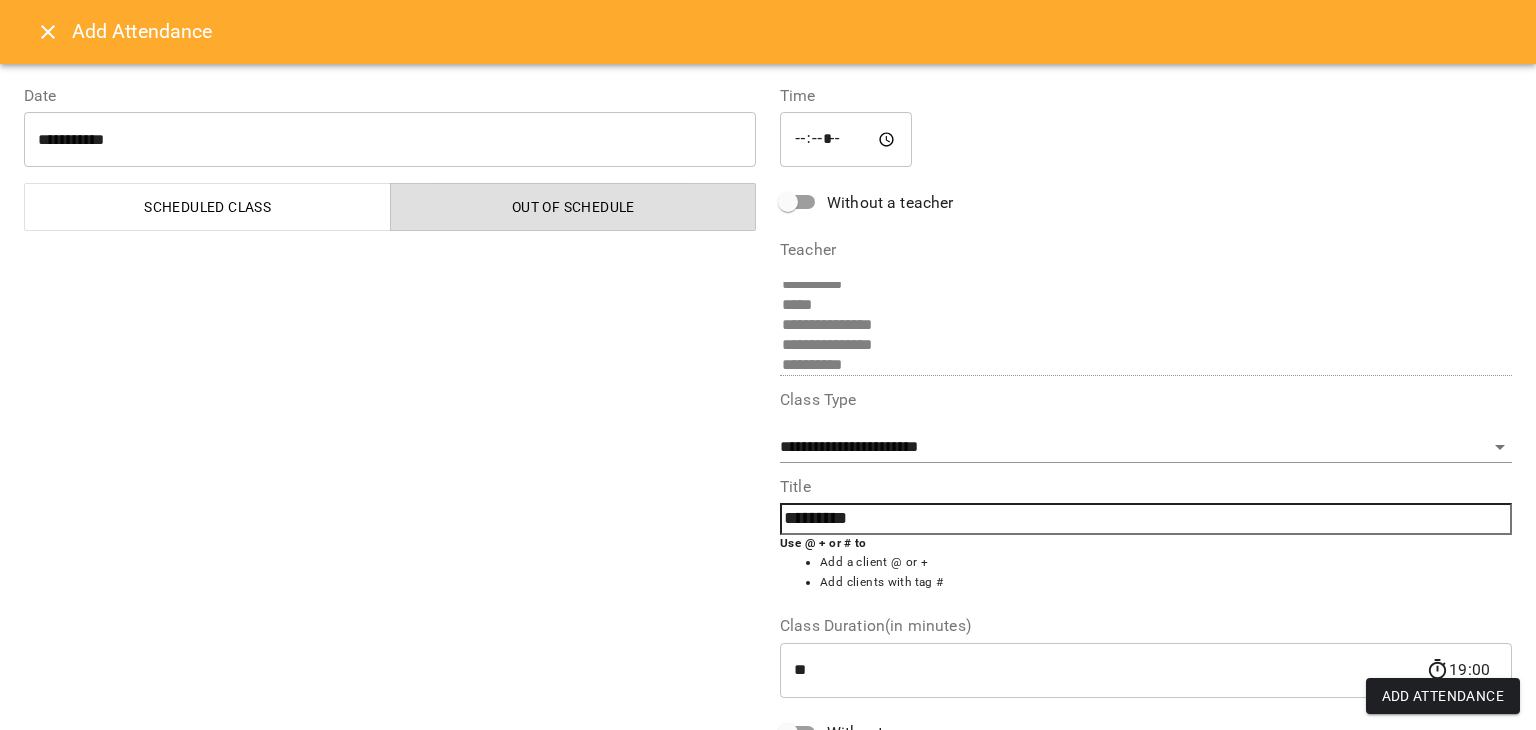 type on "*********" 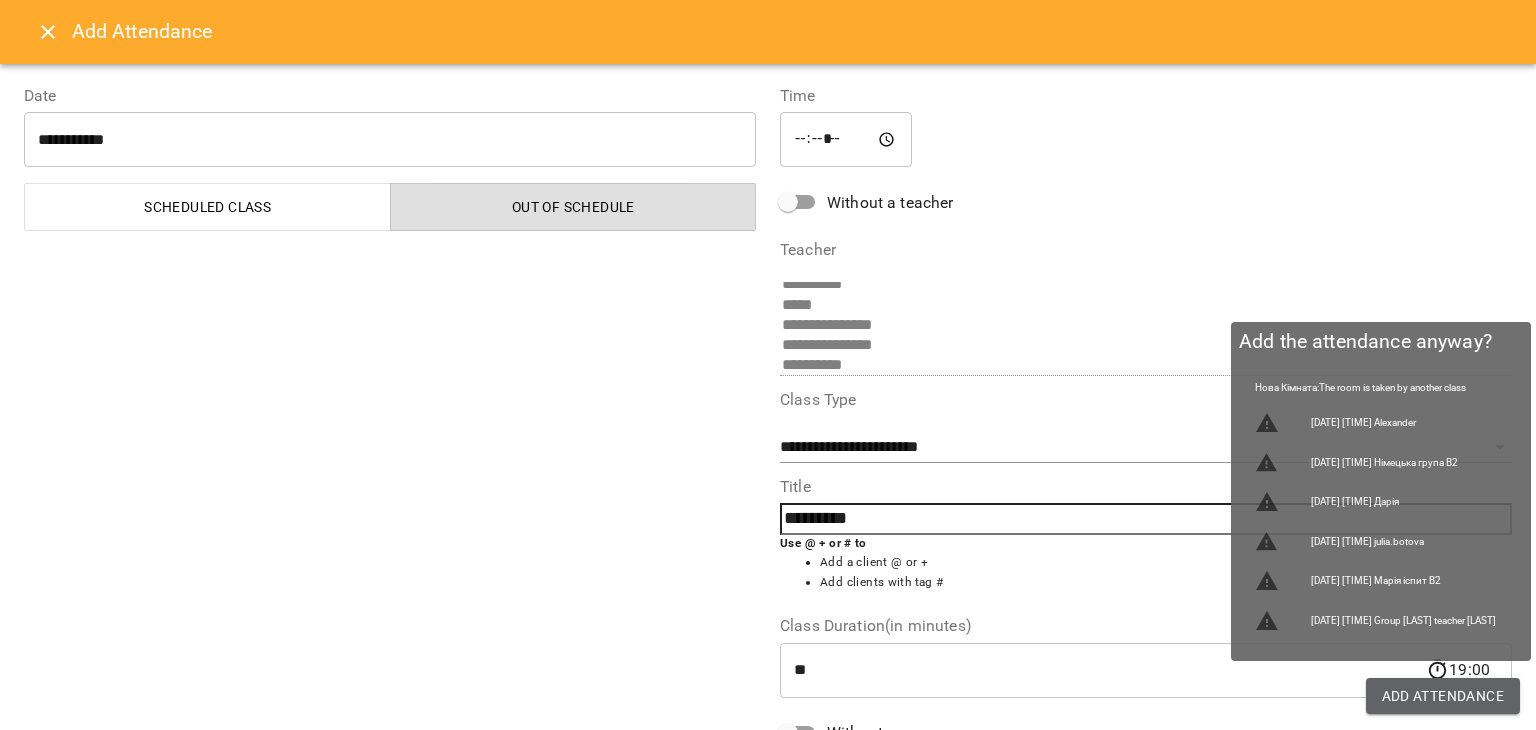 click on "Add Attendance" at bounding box center [1443, 696] 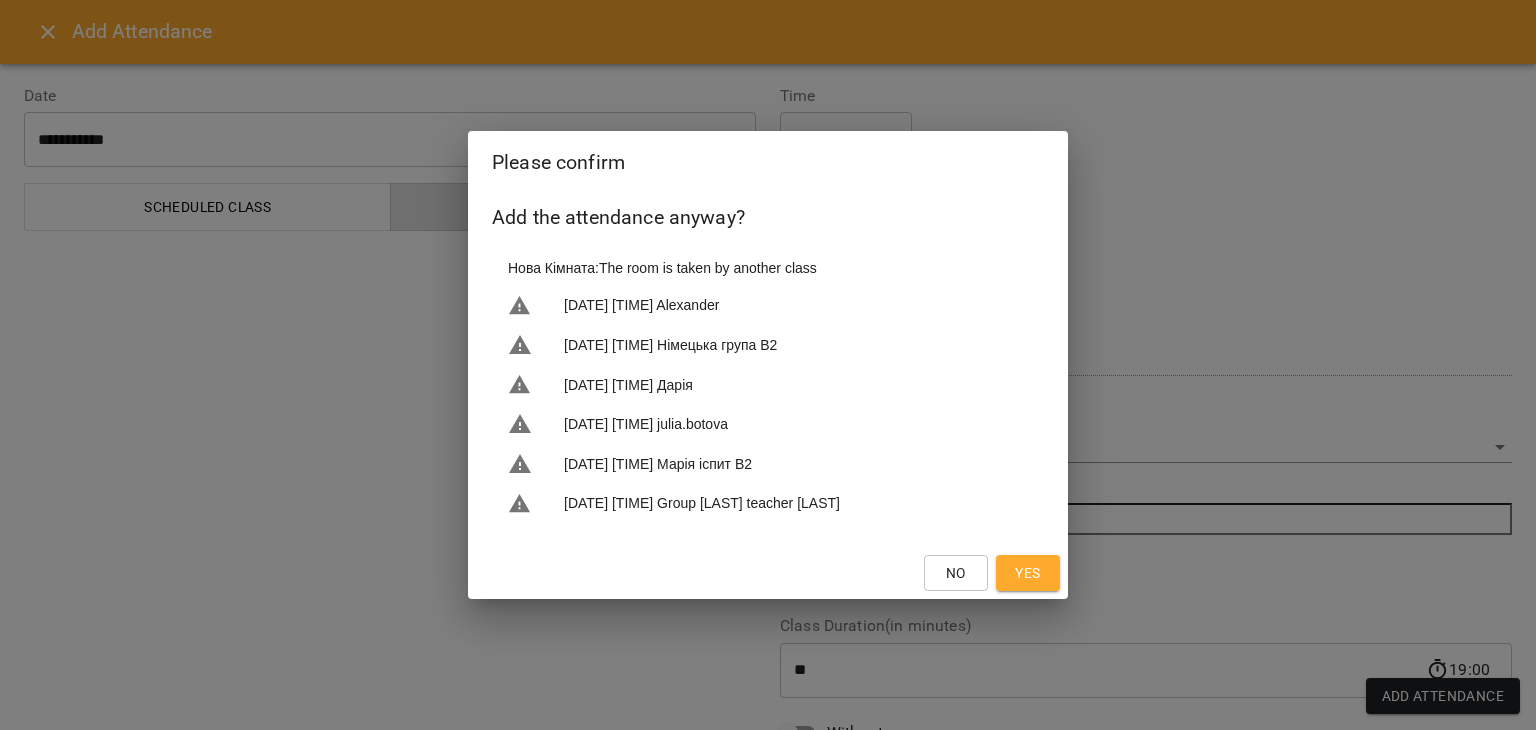 click on "Yes" at bounding box center [1027, 573] 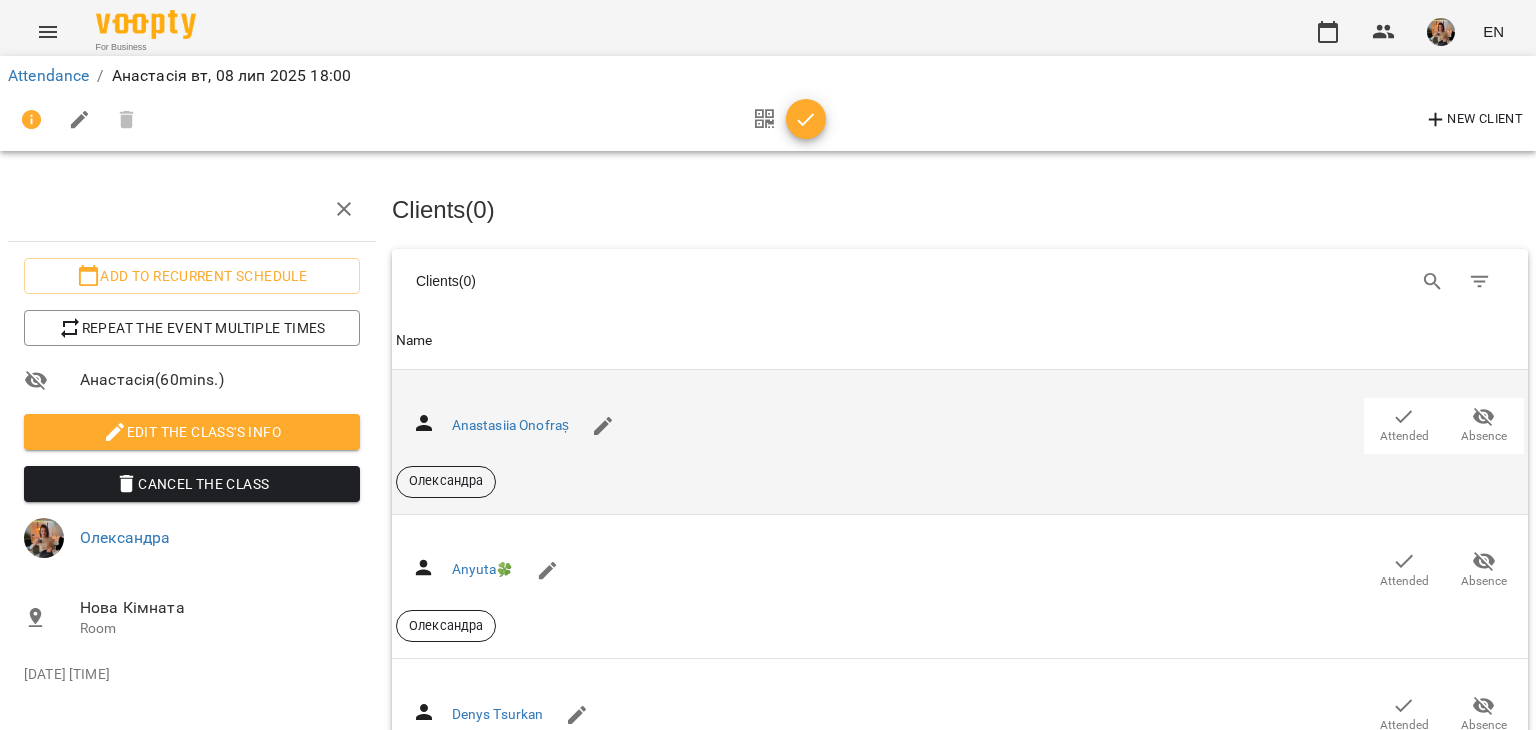 click 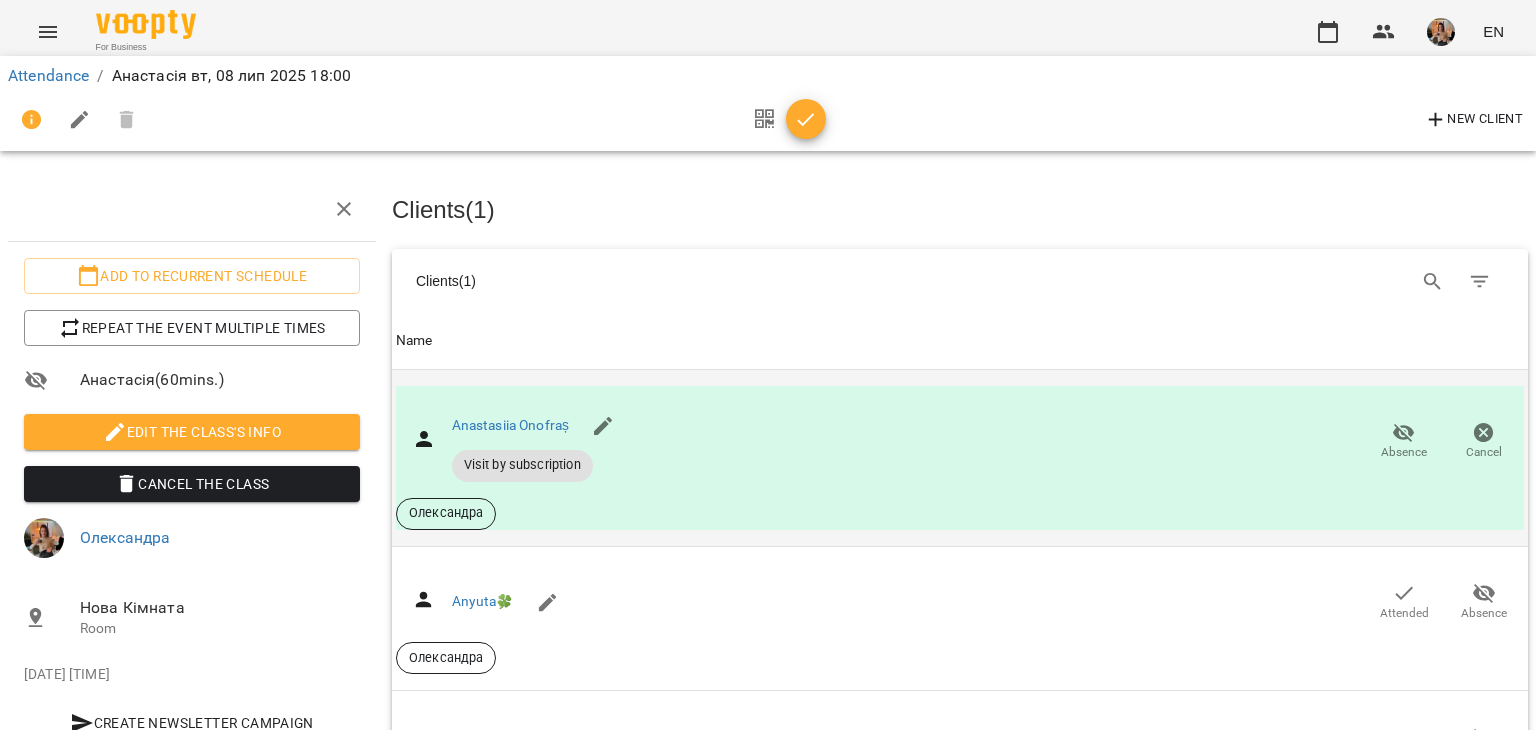click 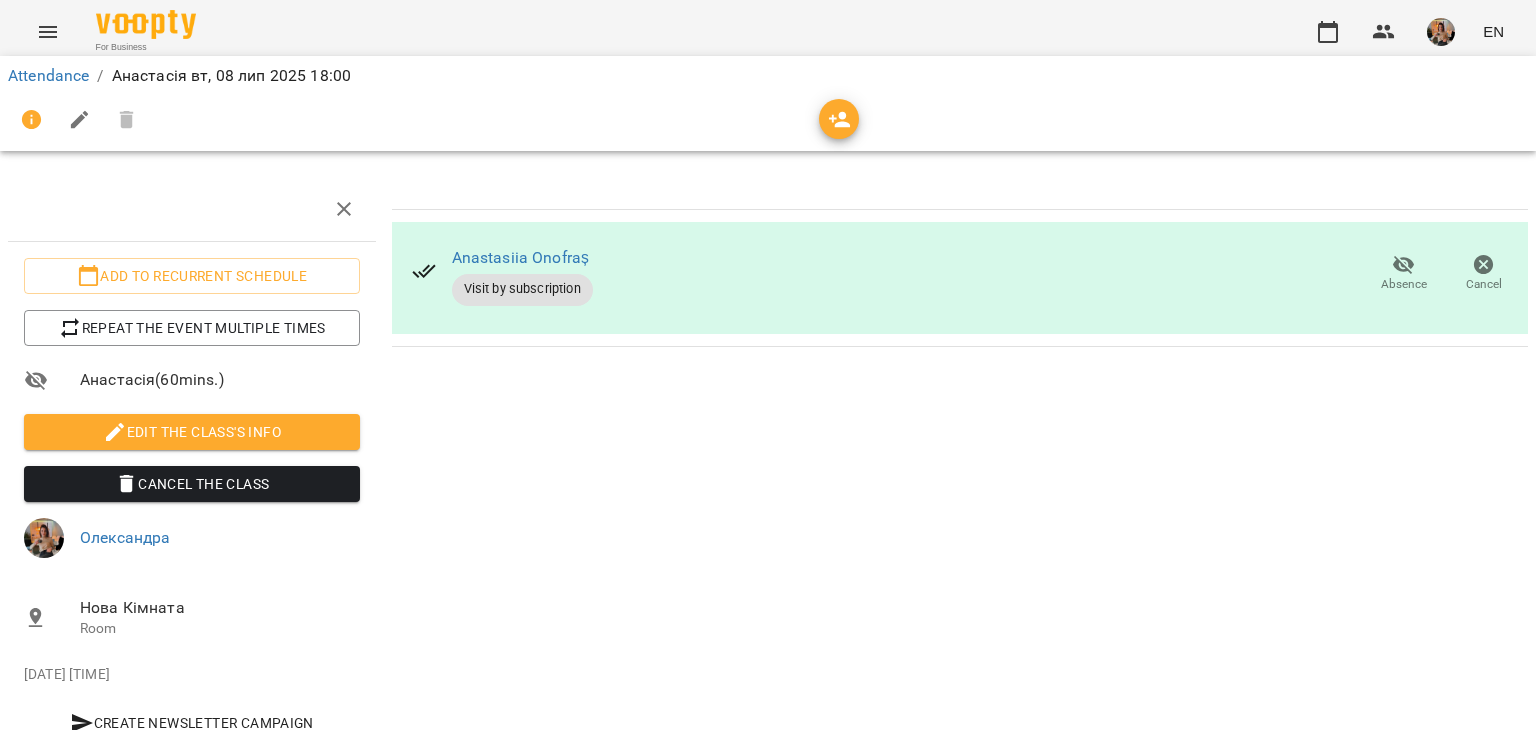 click 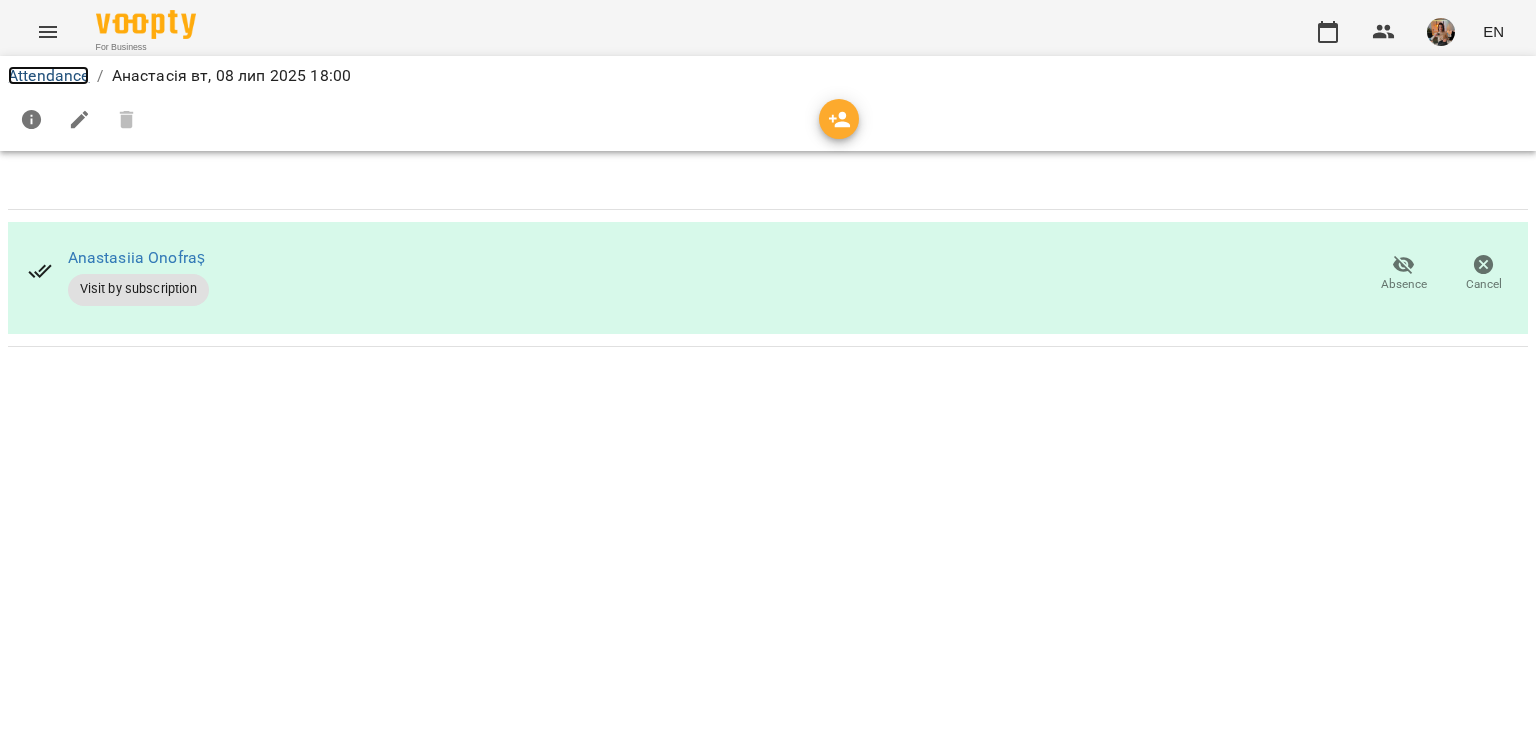 click on "Attendance" at bounding box center [48, 75] 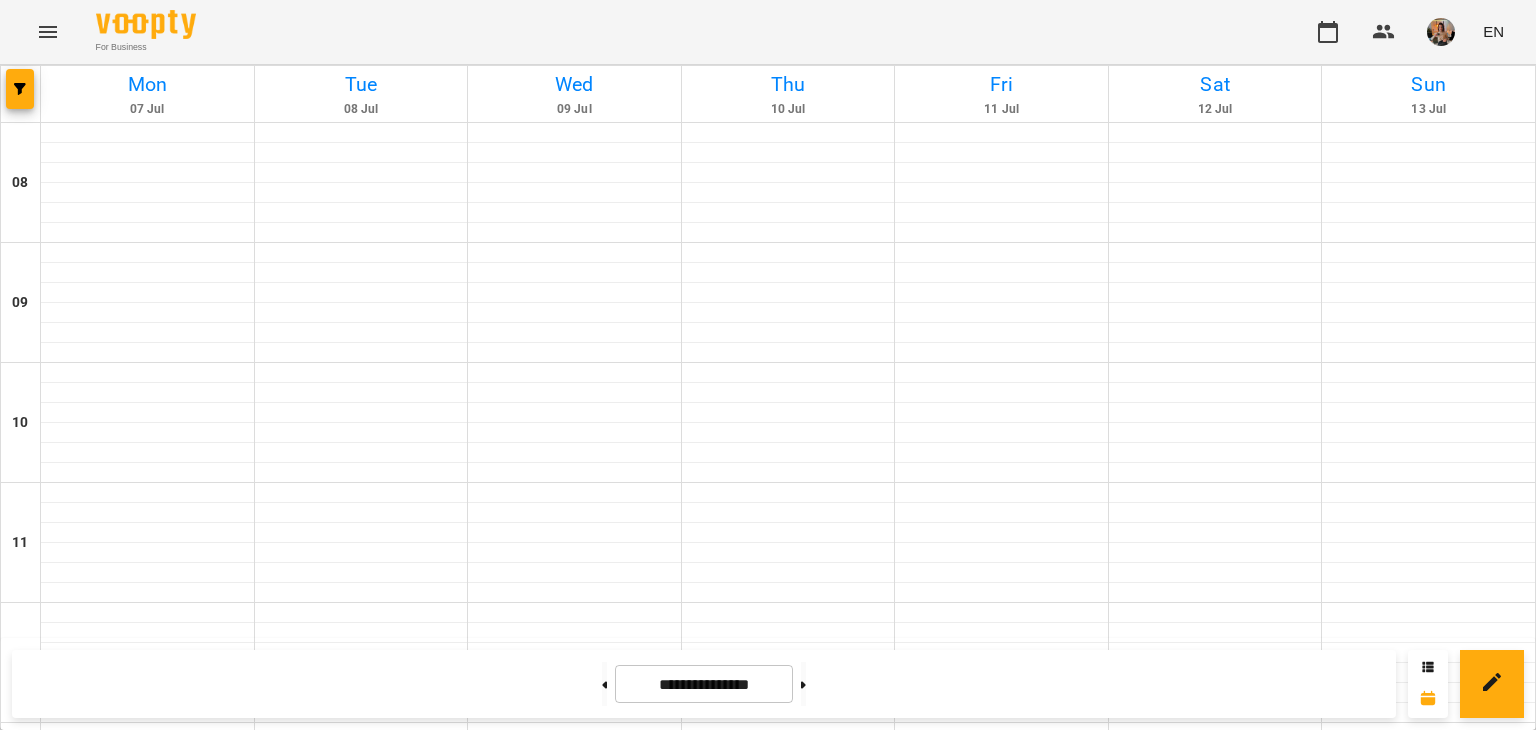 scroll, scrollTop: 1100, scrollLeft: 0, axis: vertical 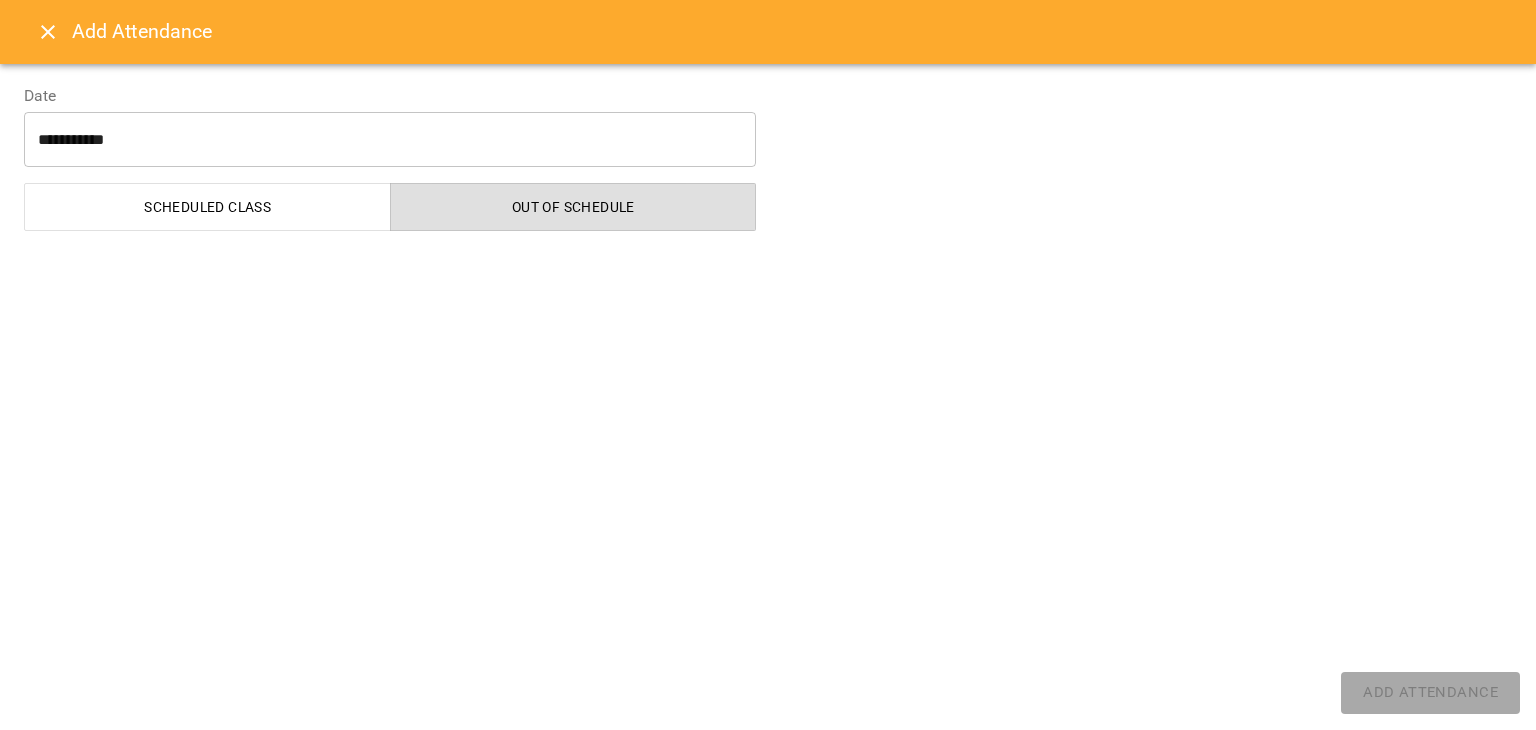 select on "**********" 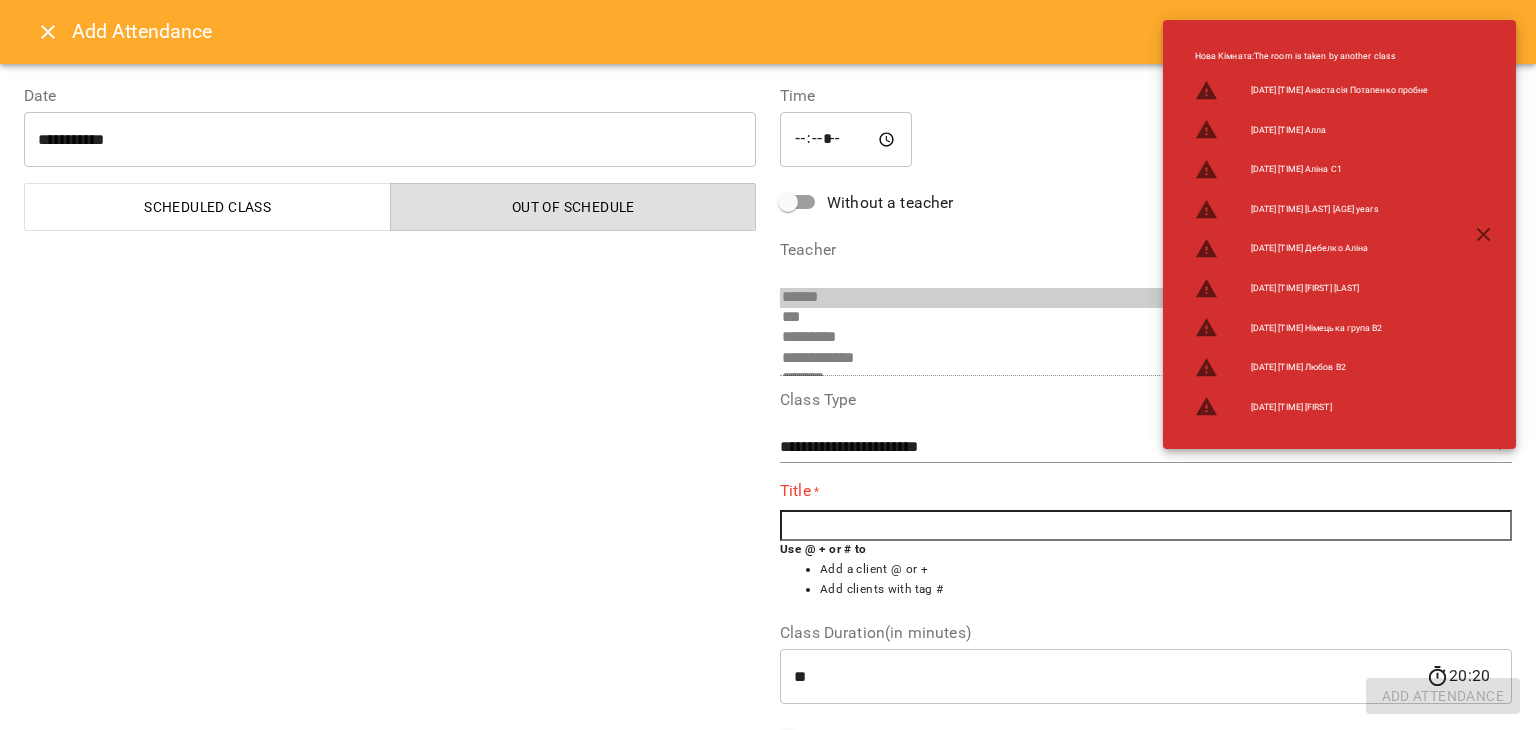 scroll, scrollTop: 376, scrollLeft: 0, axis: vertical 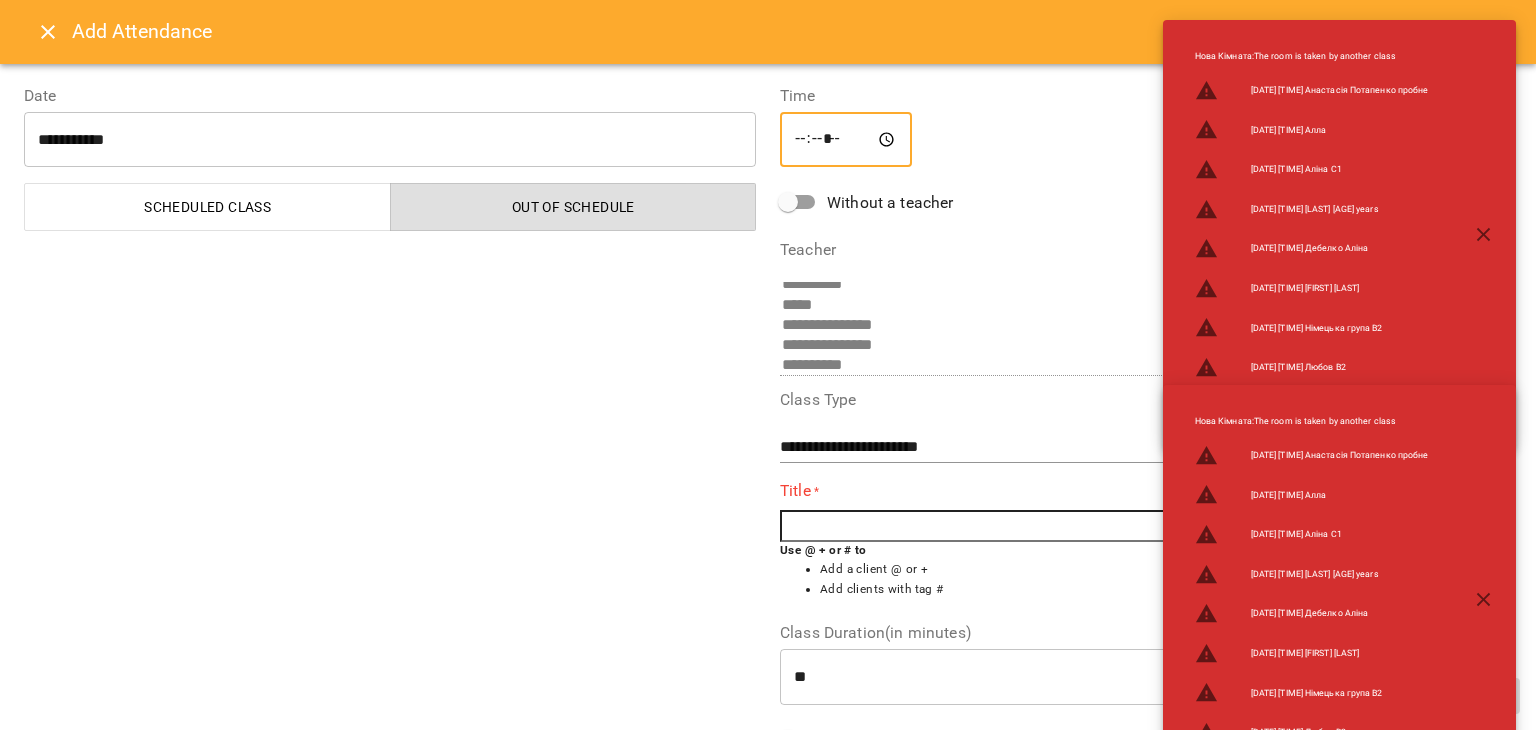 click on "*****" at bounding box center [846, 140] 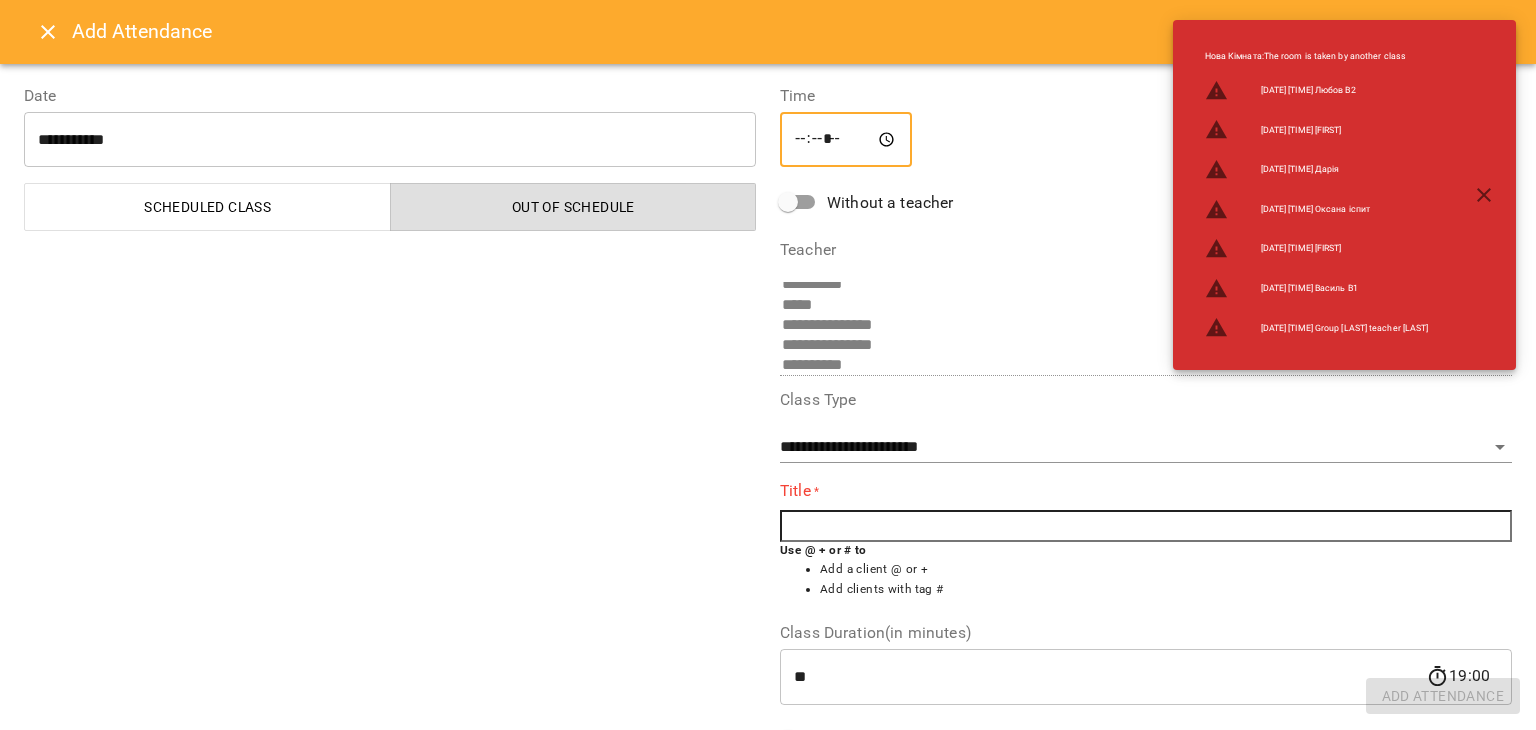 type on "*****" 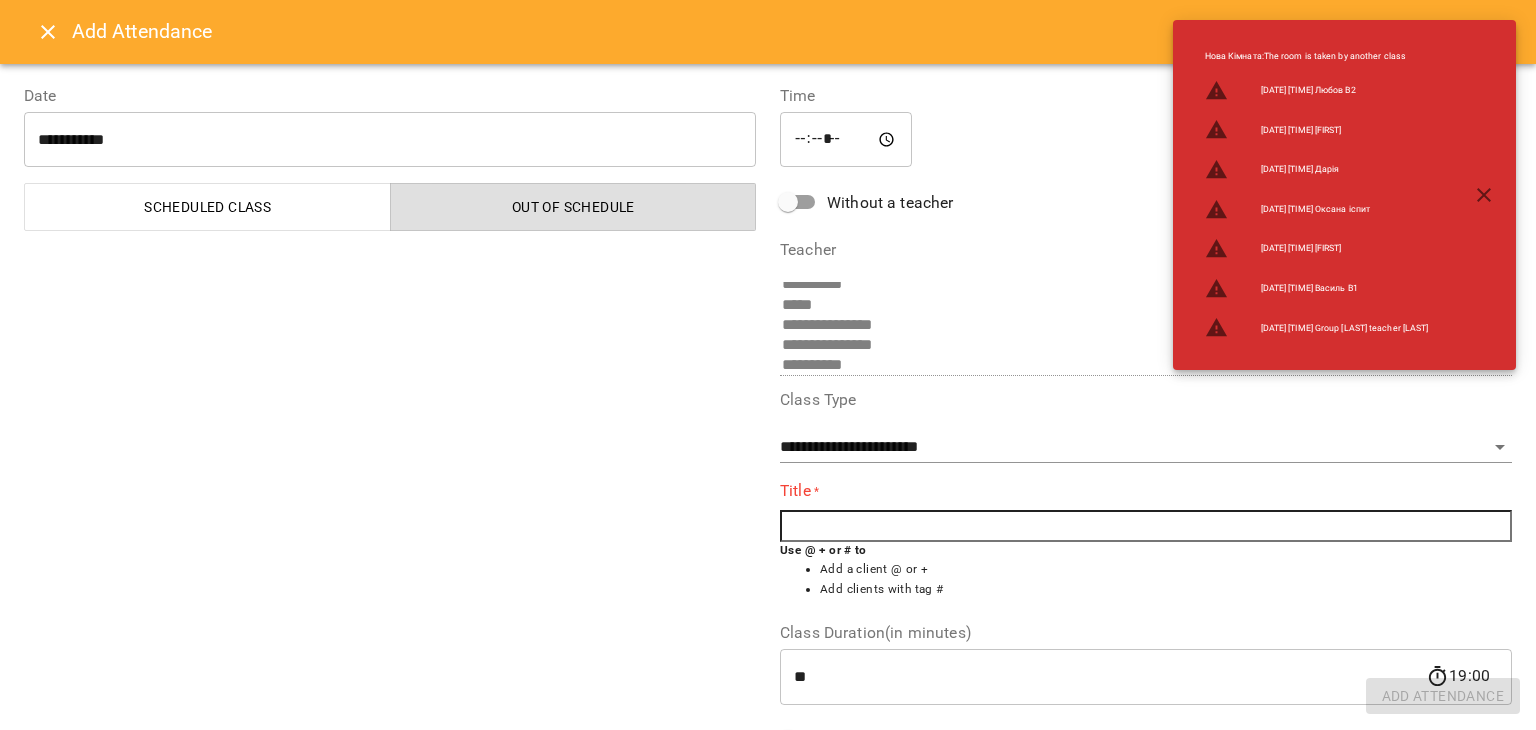 click at bounding box center (1146, 526) 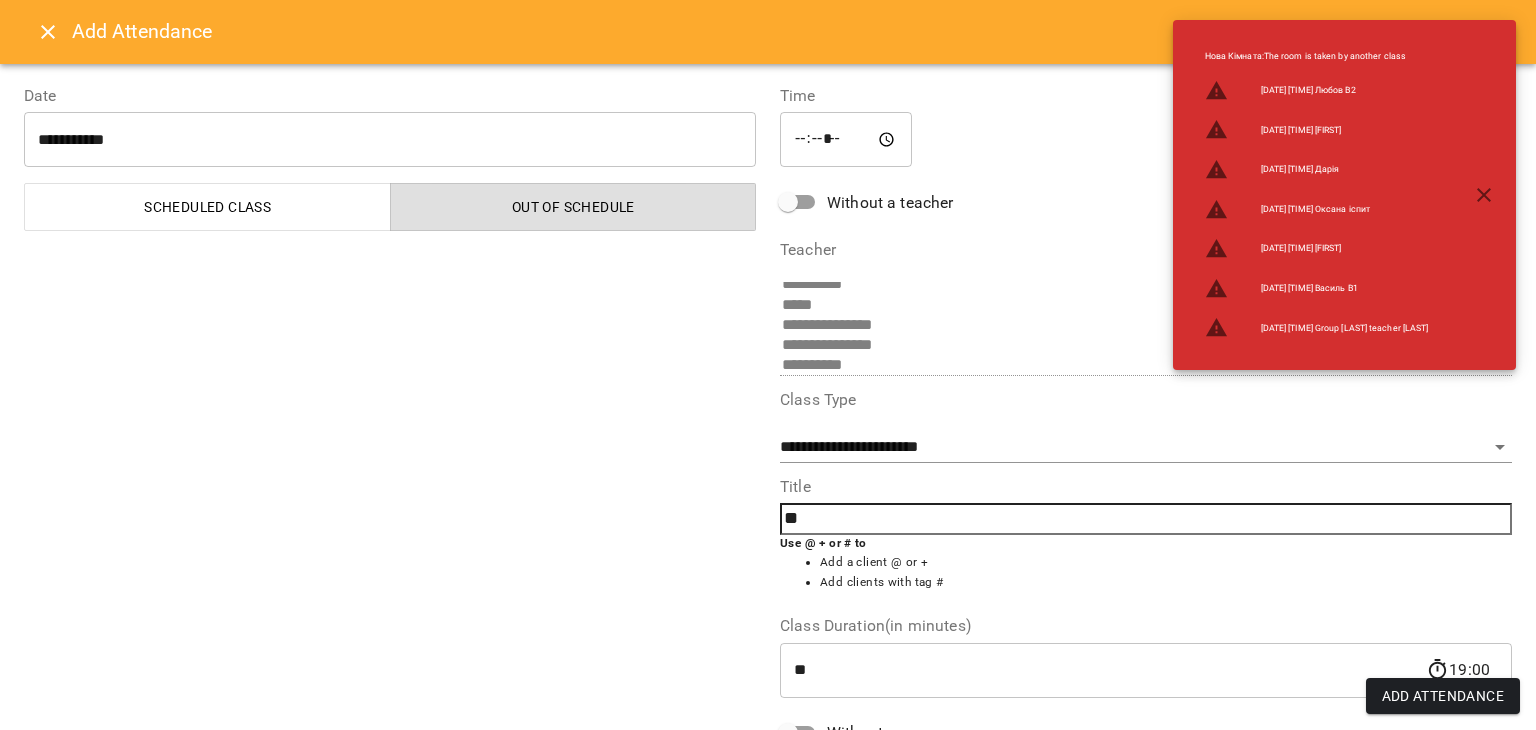 type on "*" 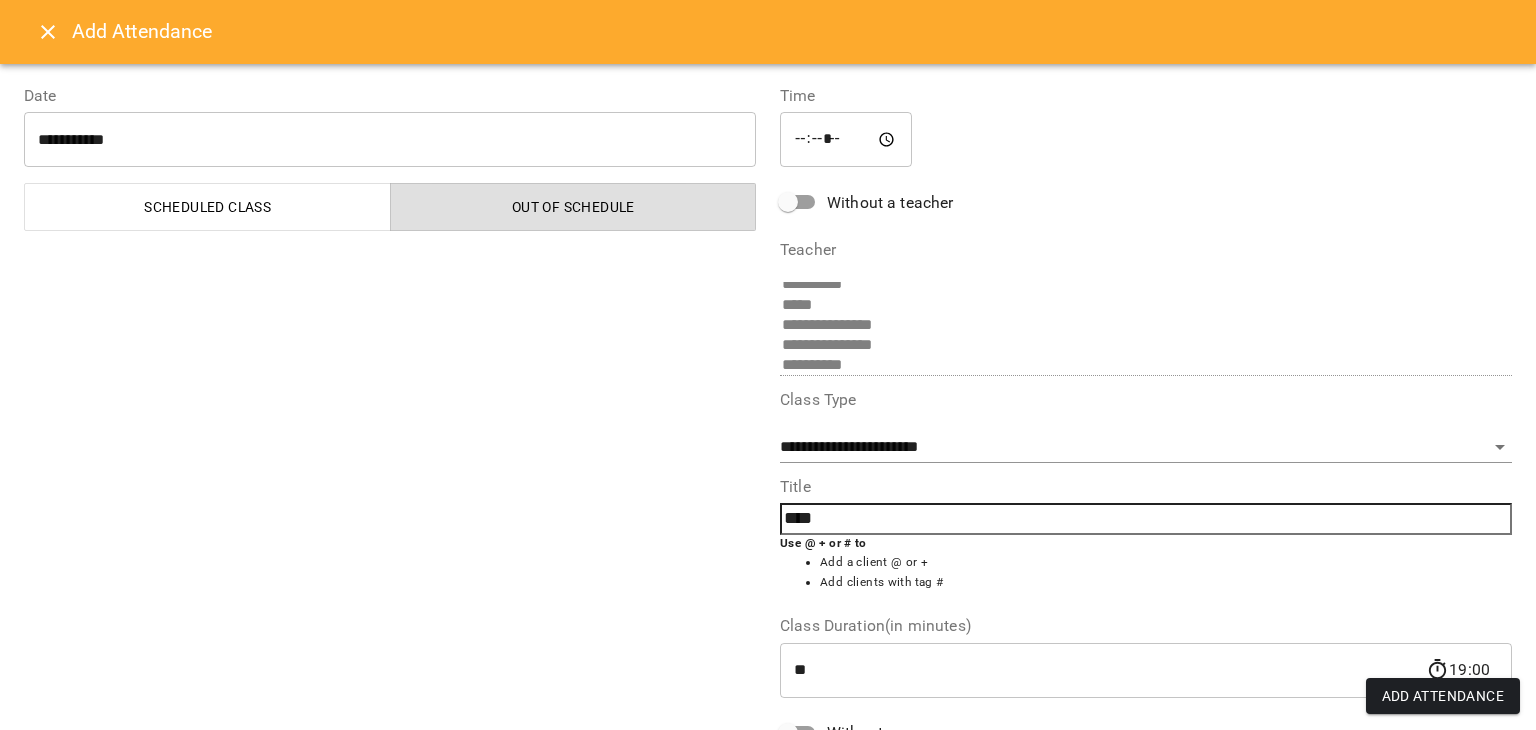 type on "***" 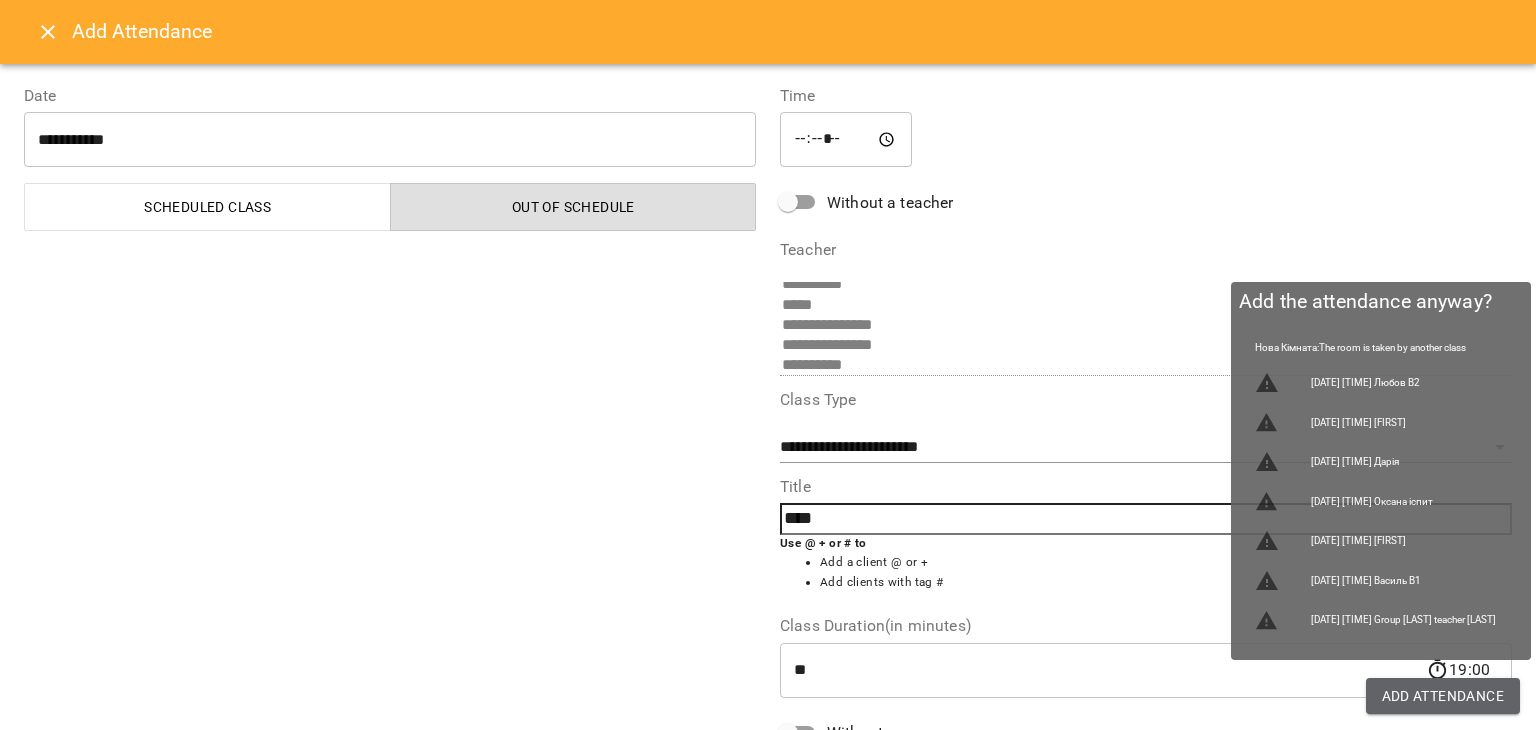 click on "Add Attendance" at bounding box center [1443, 696] 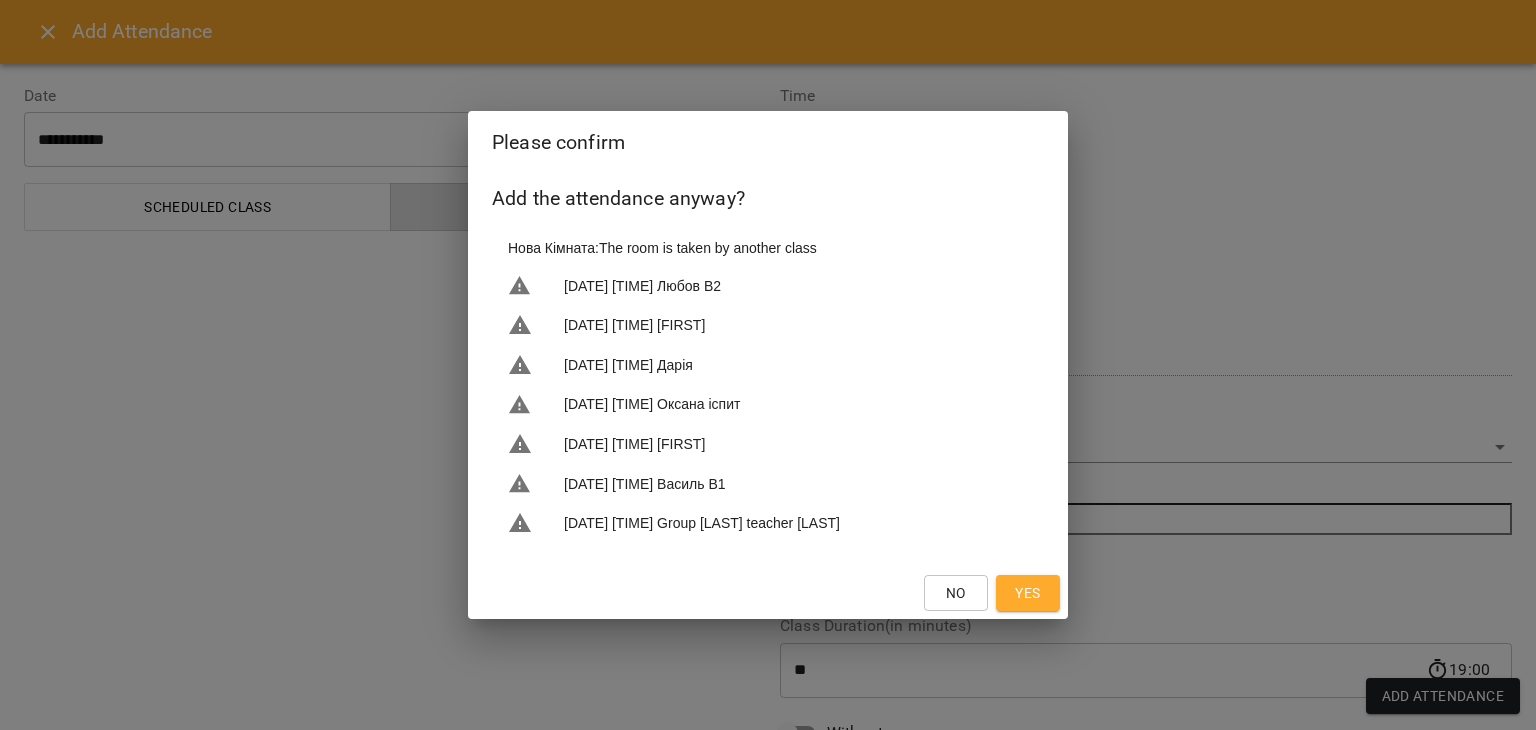 click on "Yes" at bounding box center [1027, 593] 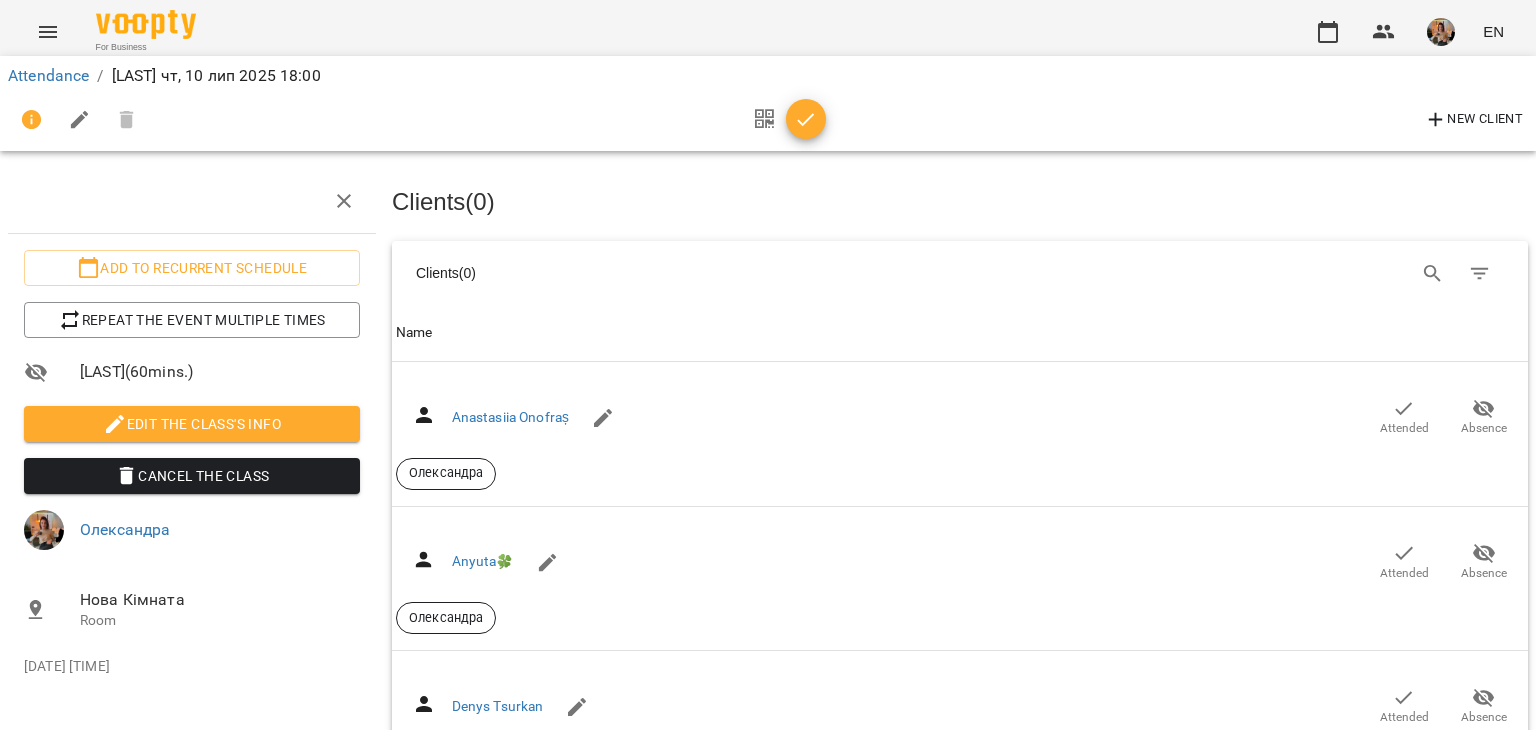 scroll, scrollTop: 1200, scrollLeft: 0, axis: vertical 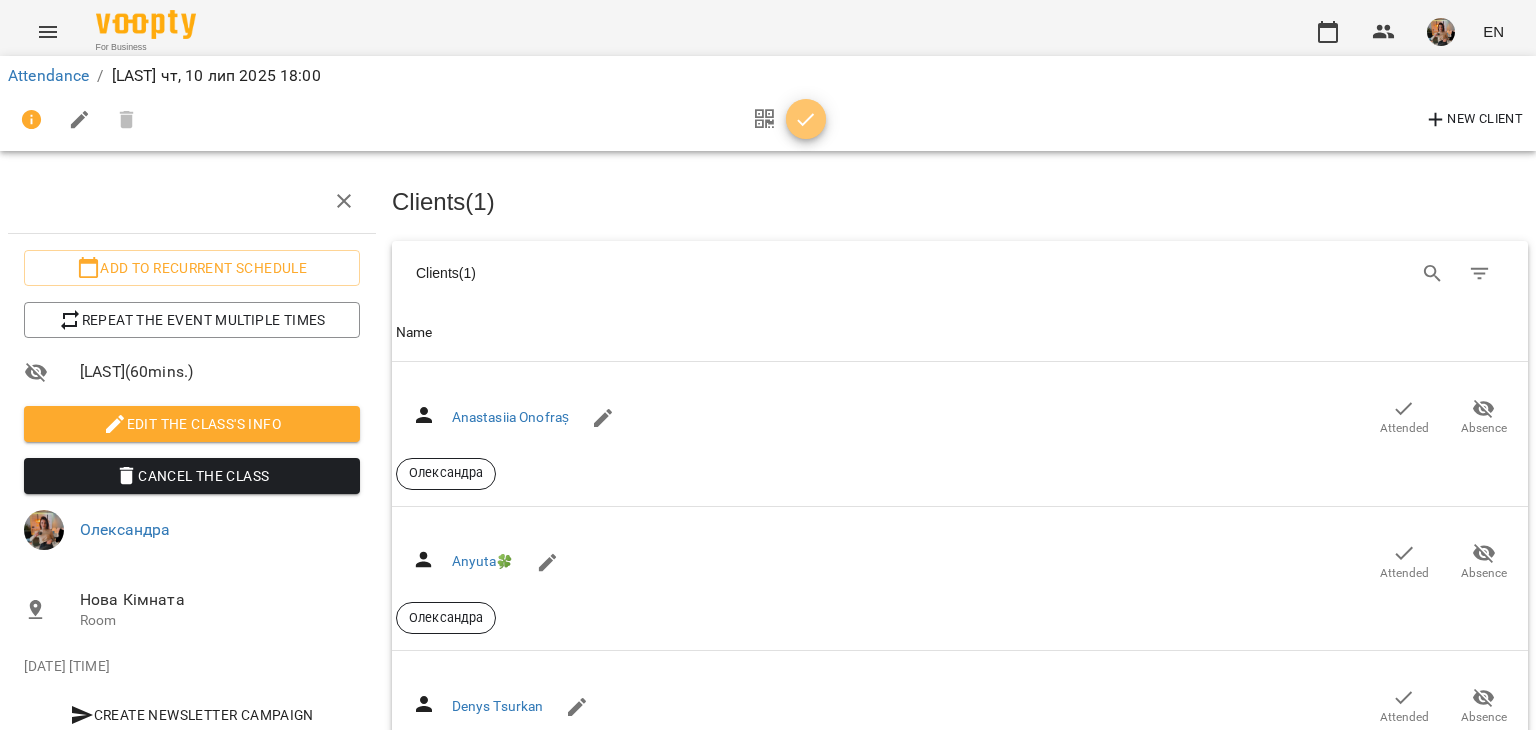 click 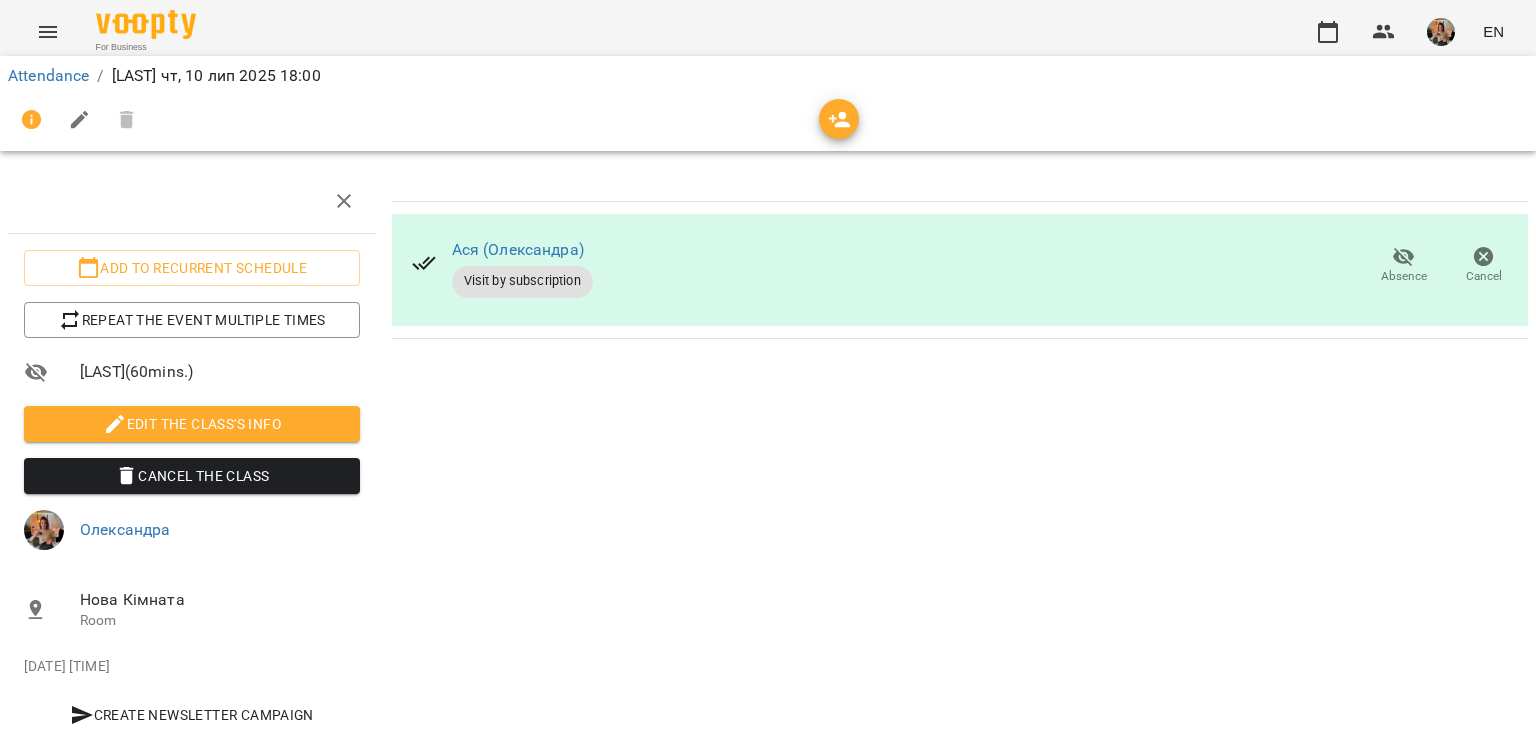 click 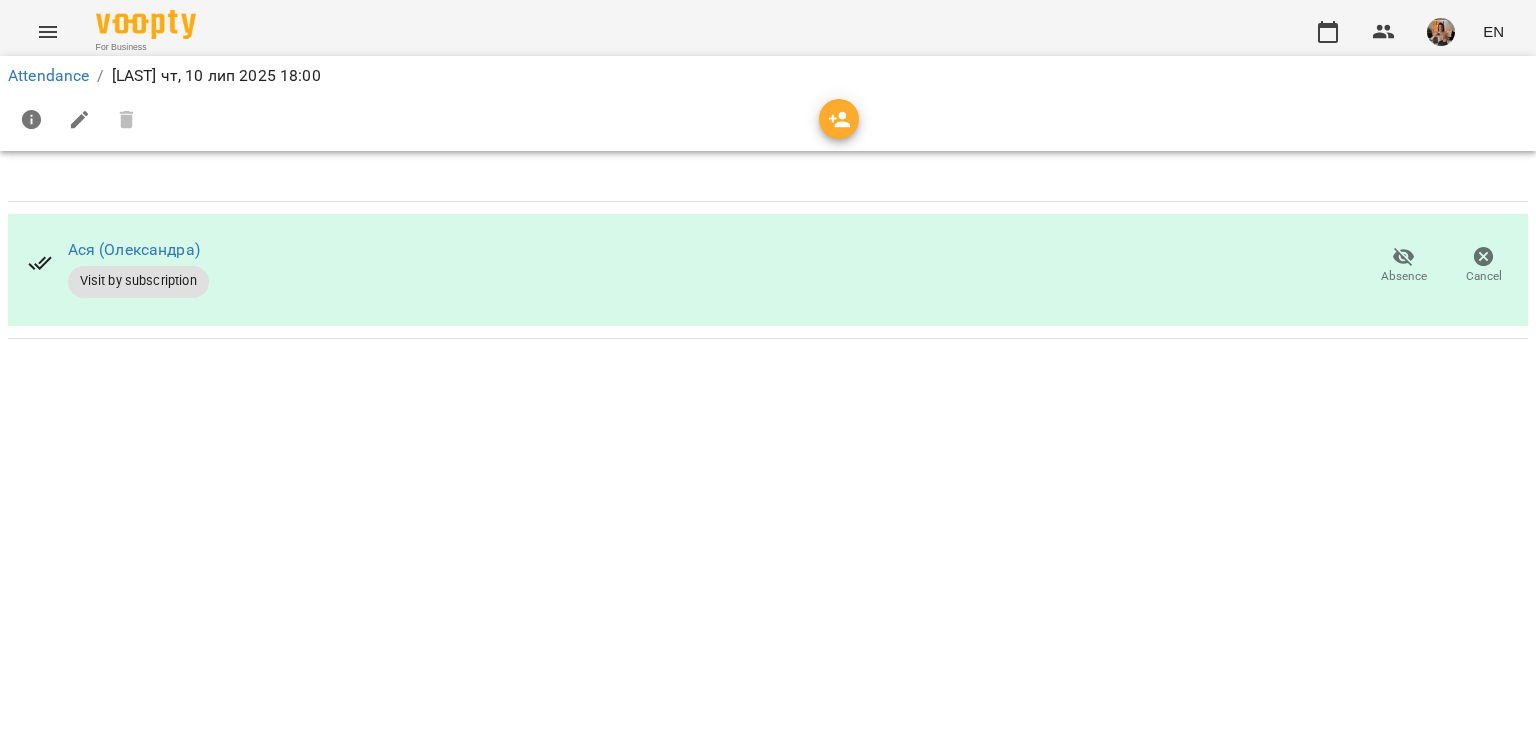 scroll, scrollTop: 0, scrollLeft: 0, axis: both 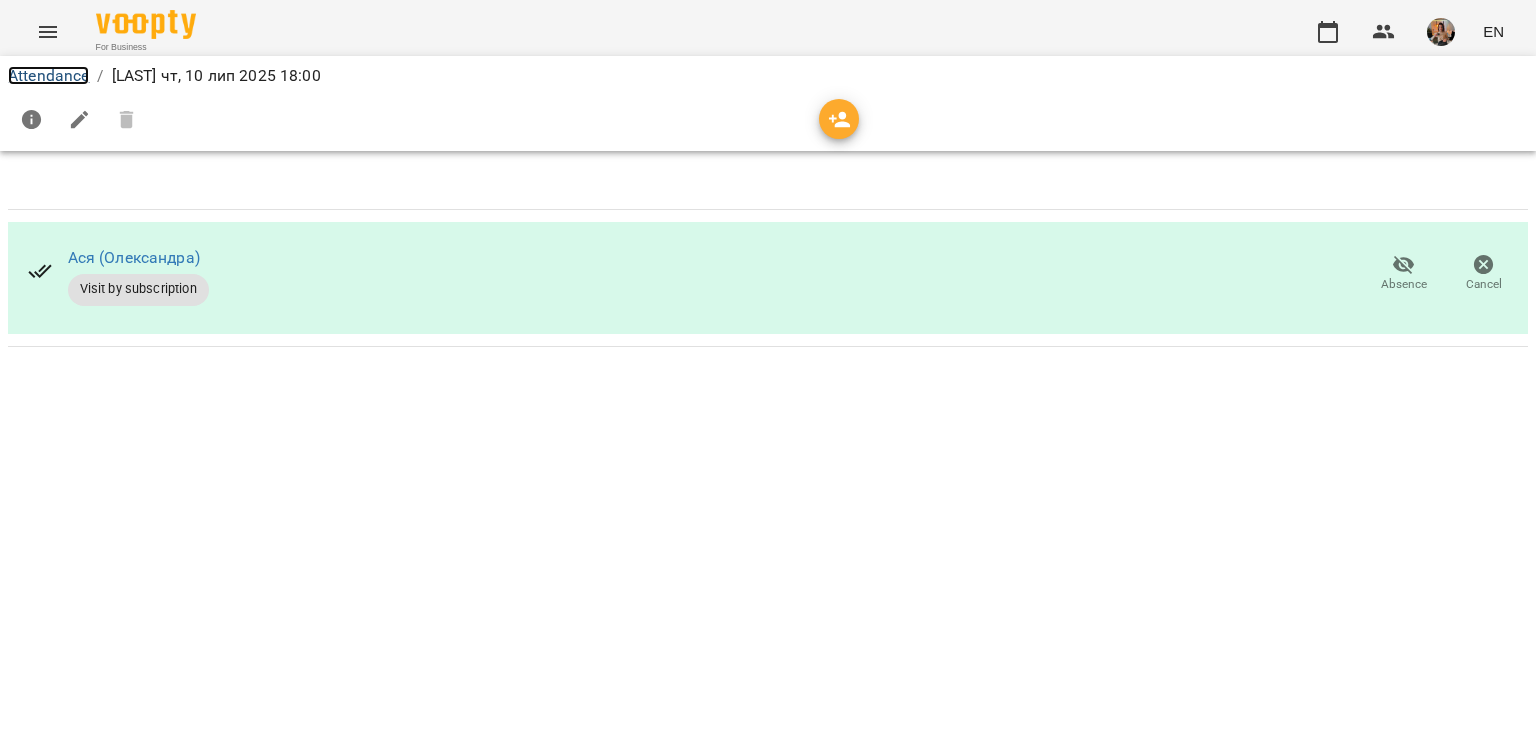 click on "Attendance" at bounding box center [48, 75] 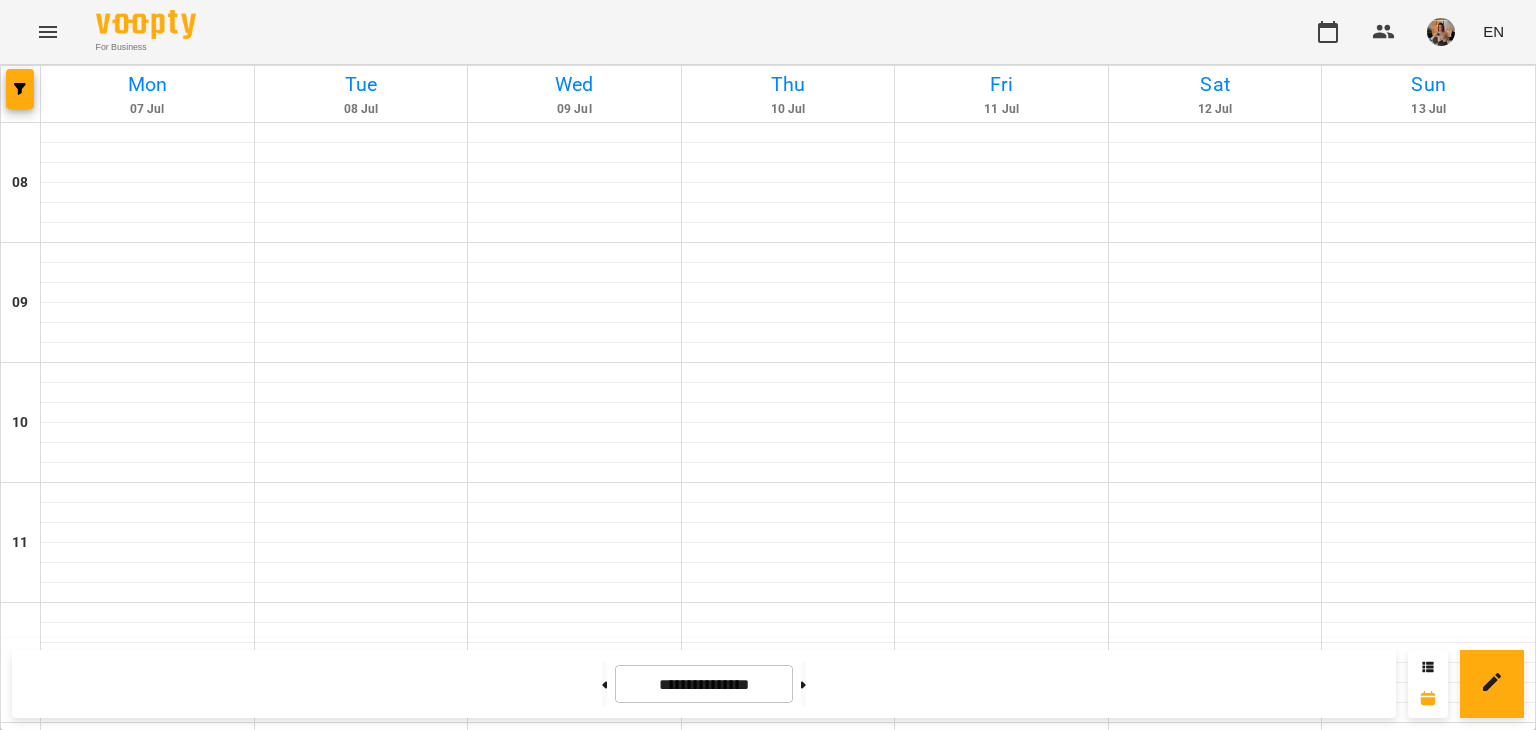 scroll, scrollTop: 1000, scrollLeft: 0, axis: vertical 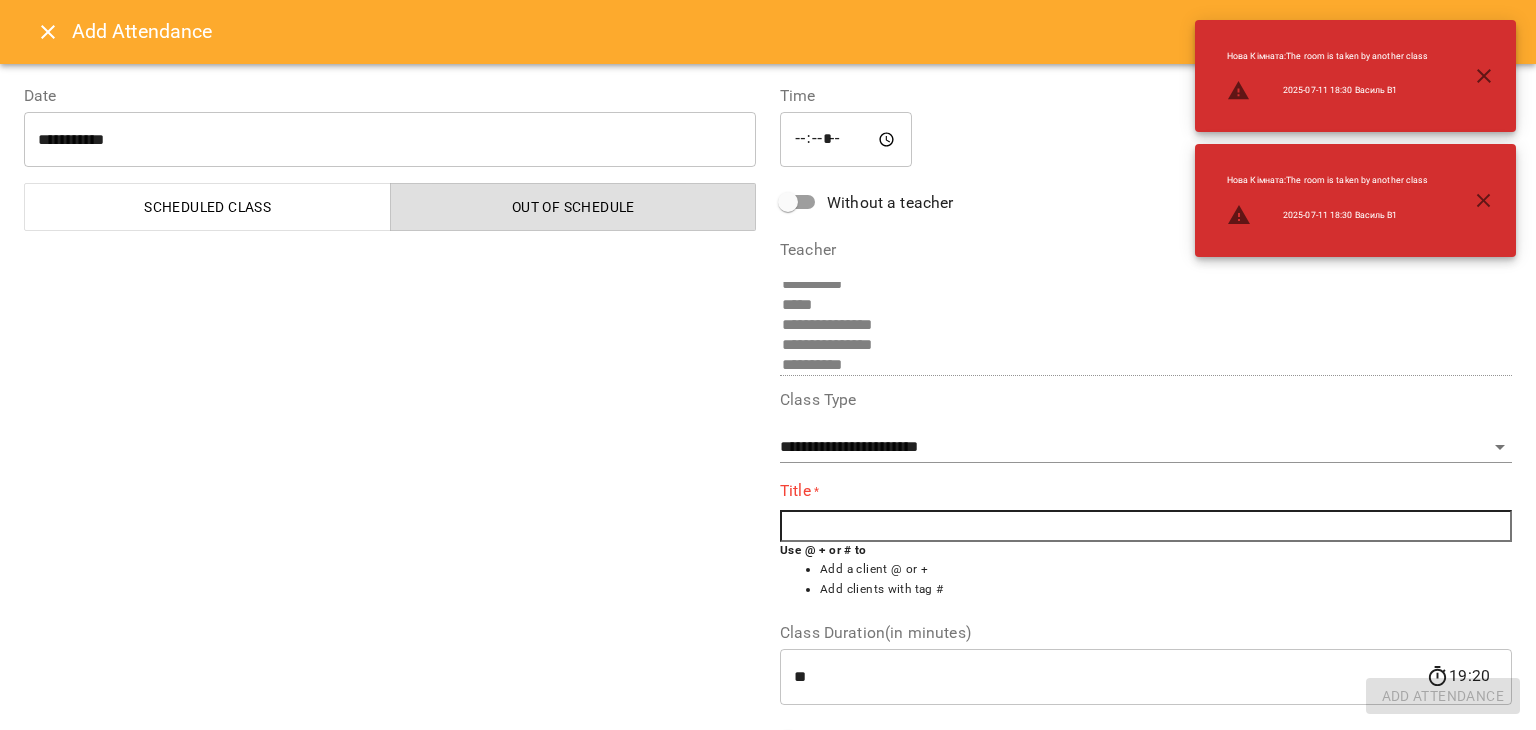 click on "*****" at bounding box center [846, 140] 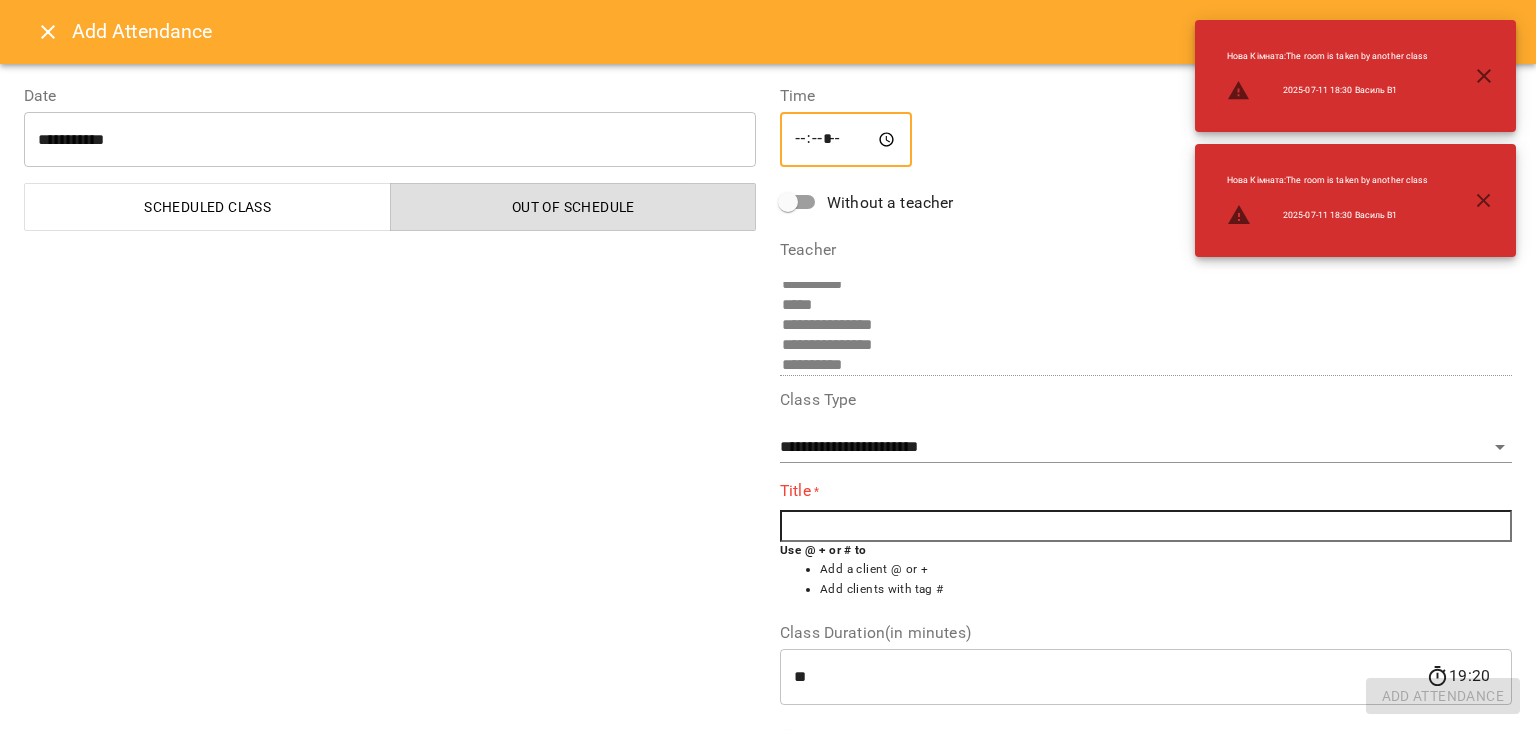 click on "*****" at bounding box center (846, 140) 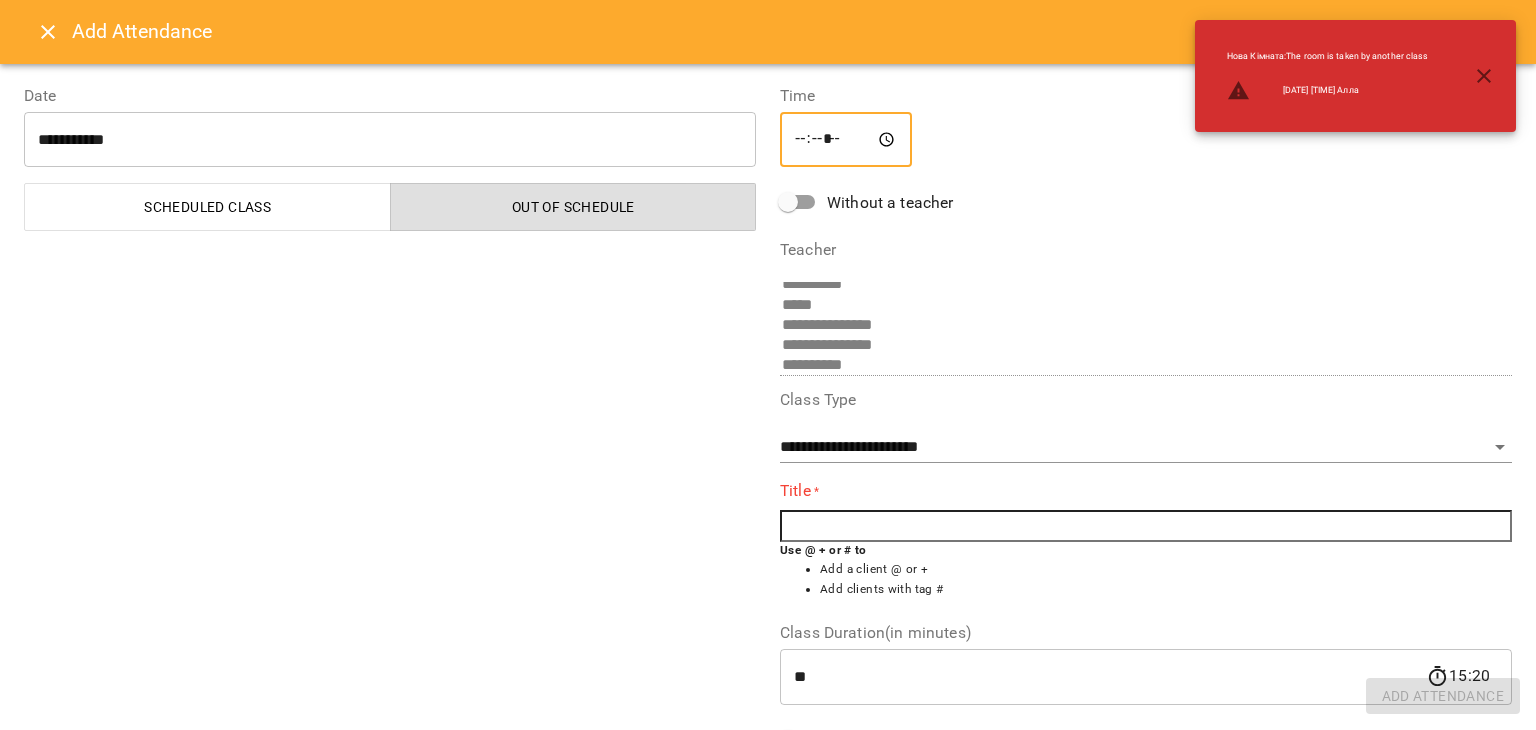 click on "*****" at bounding box center (846, 140) 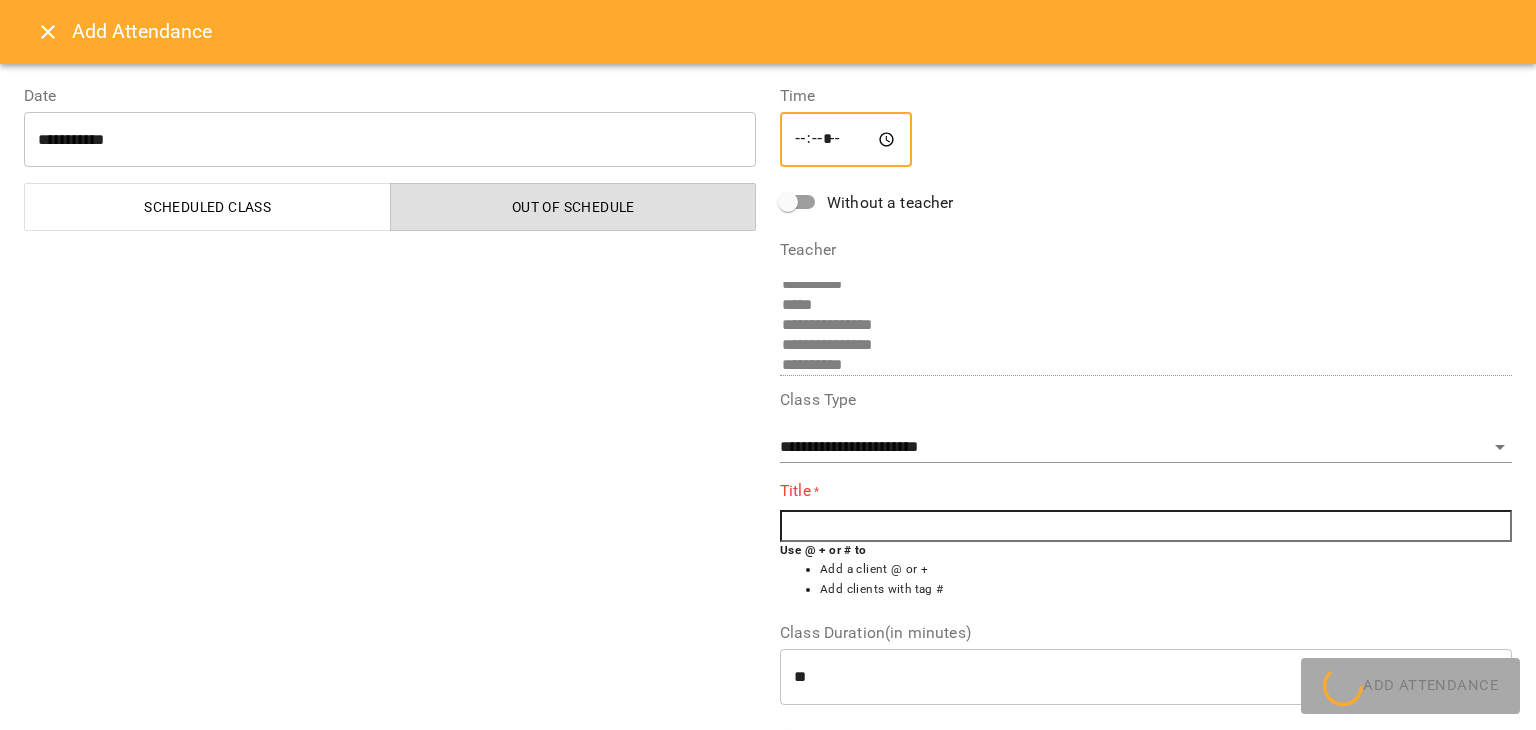 type on "*****" 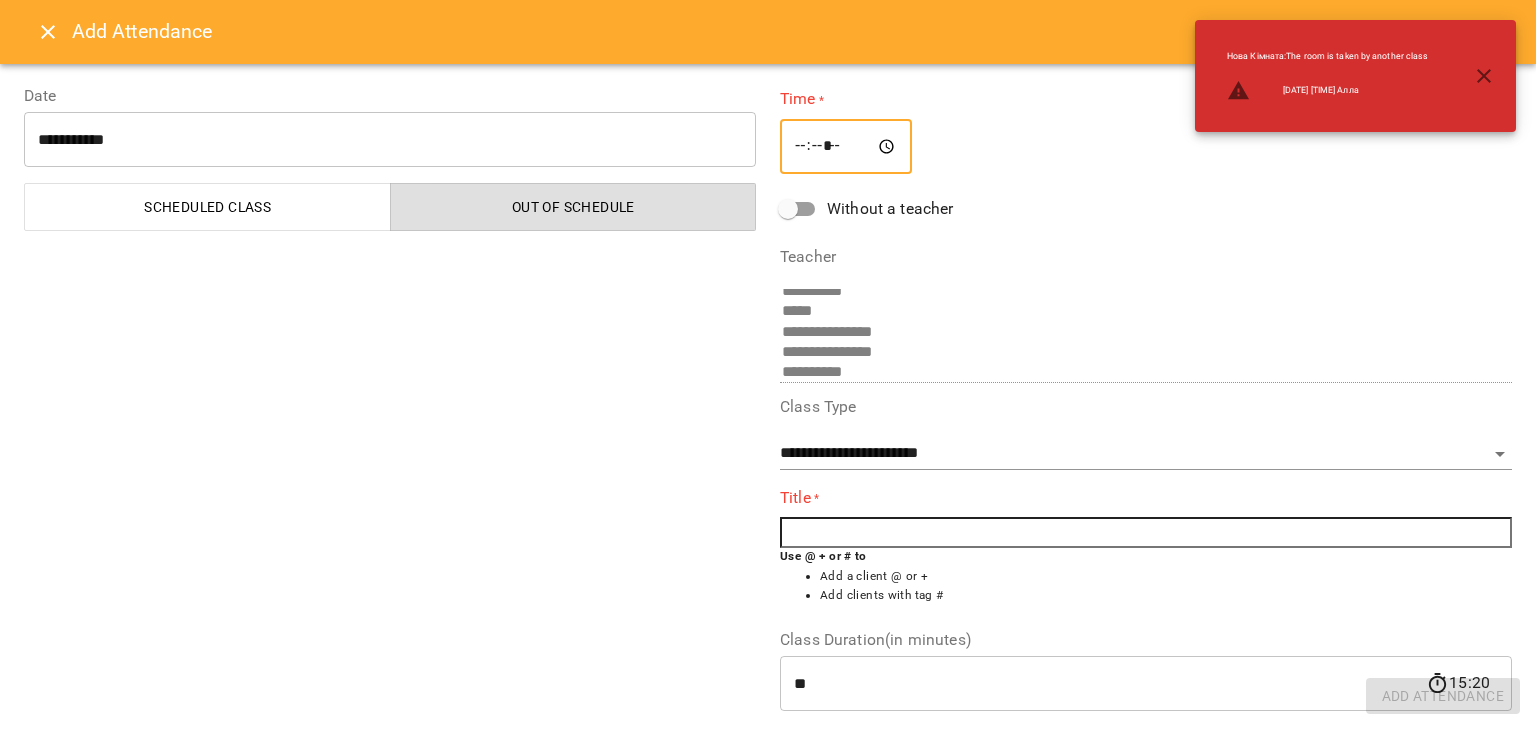 click at bounding box center [846, 147] 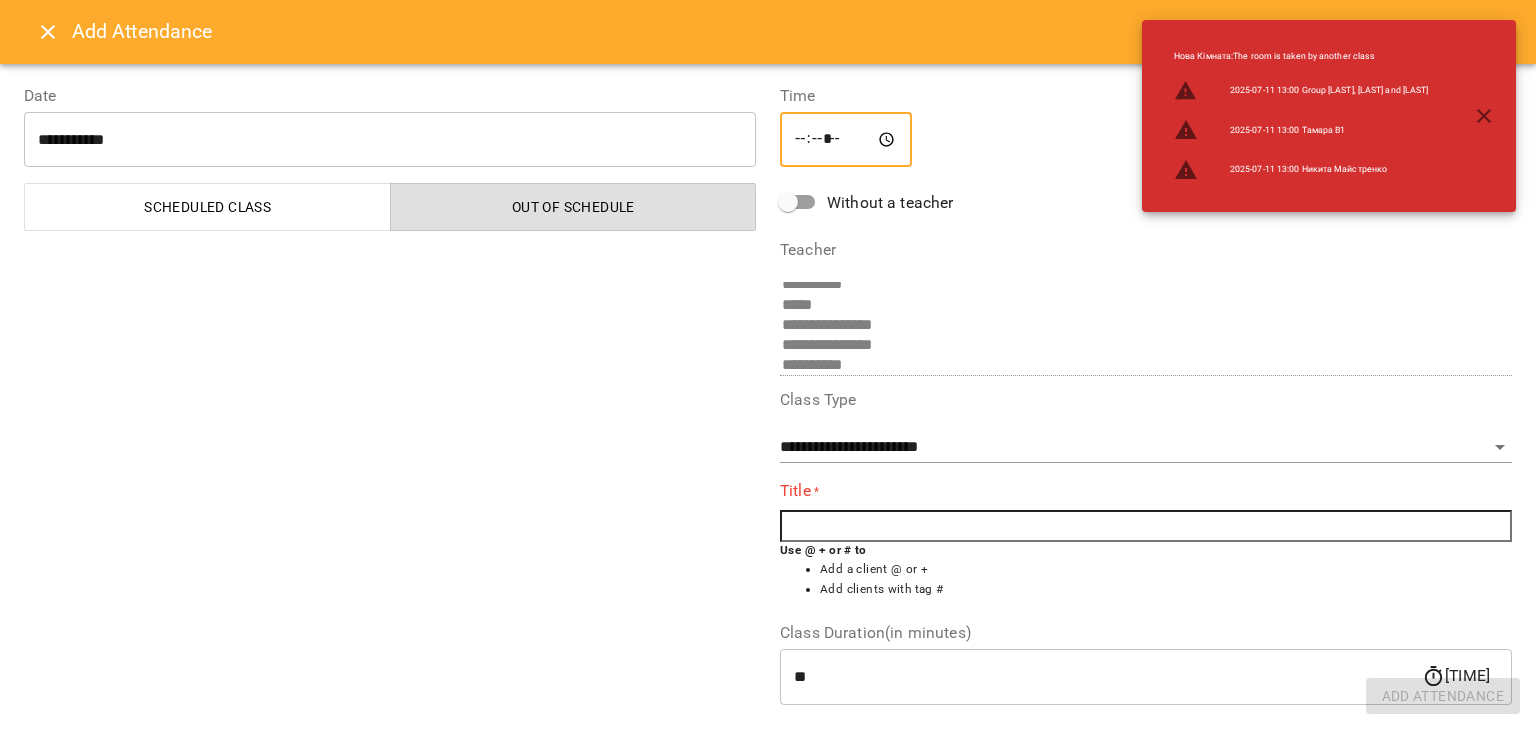 click on "*****" at bounding box center (846, 140) 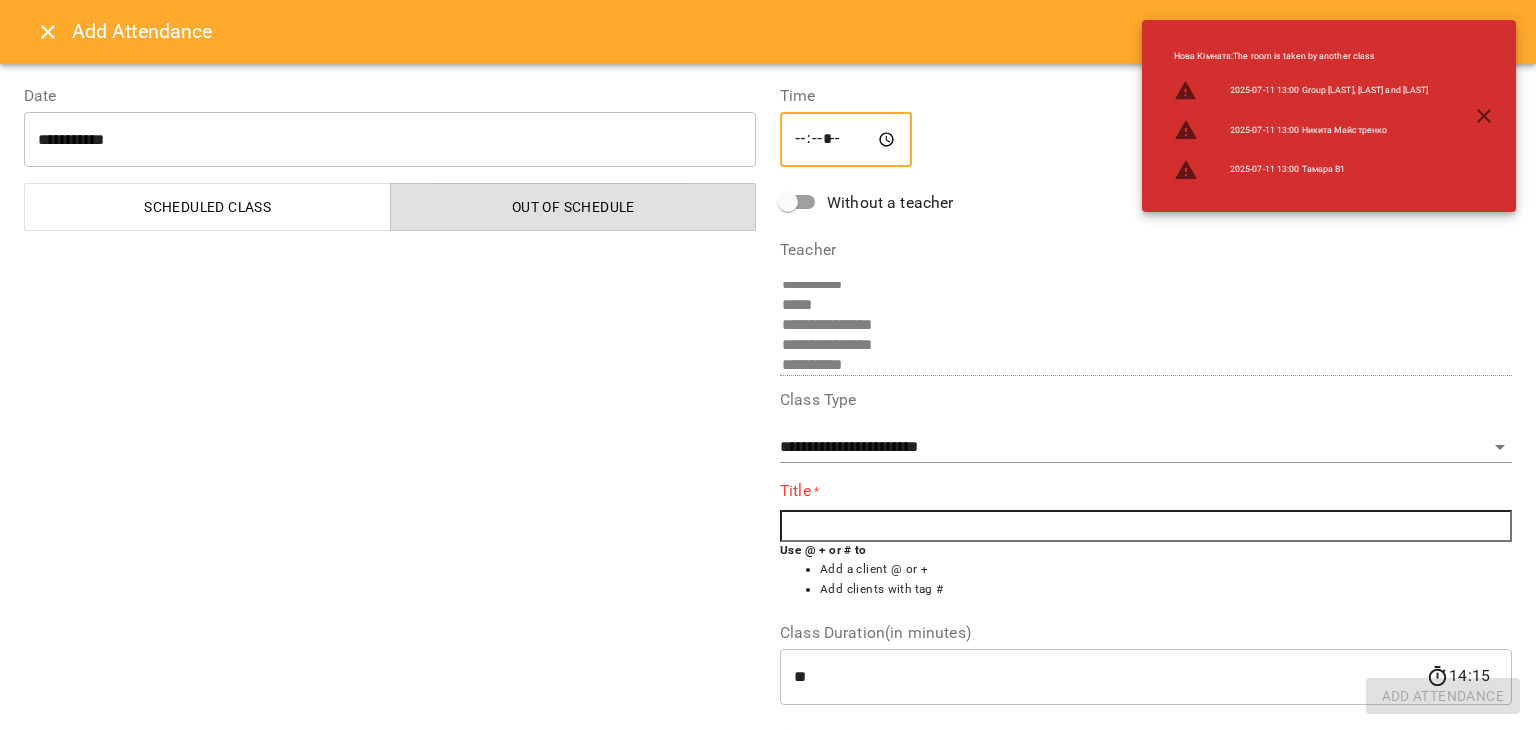 type on "*****" 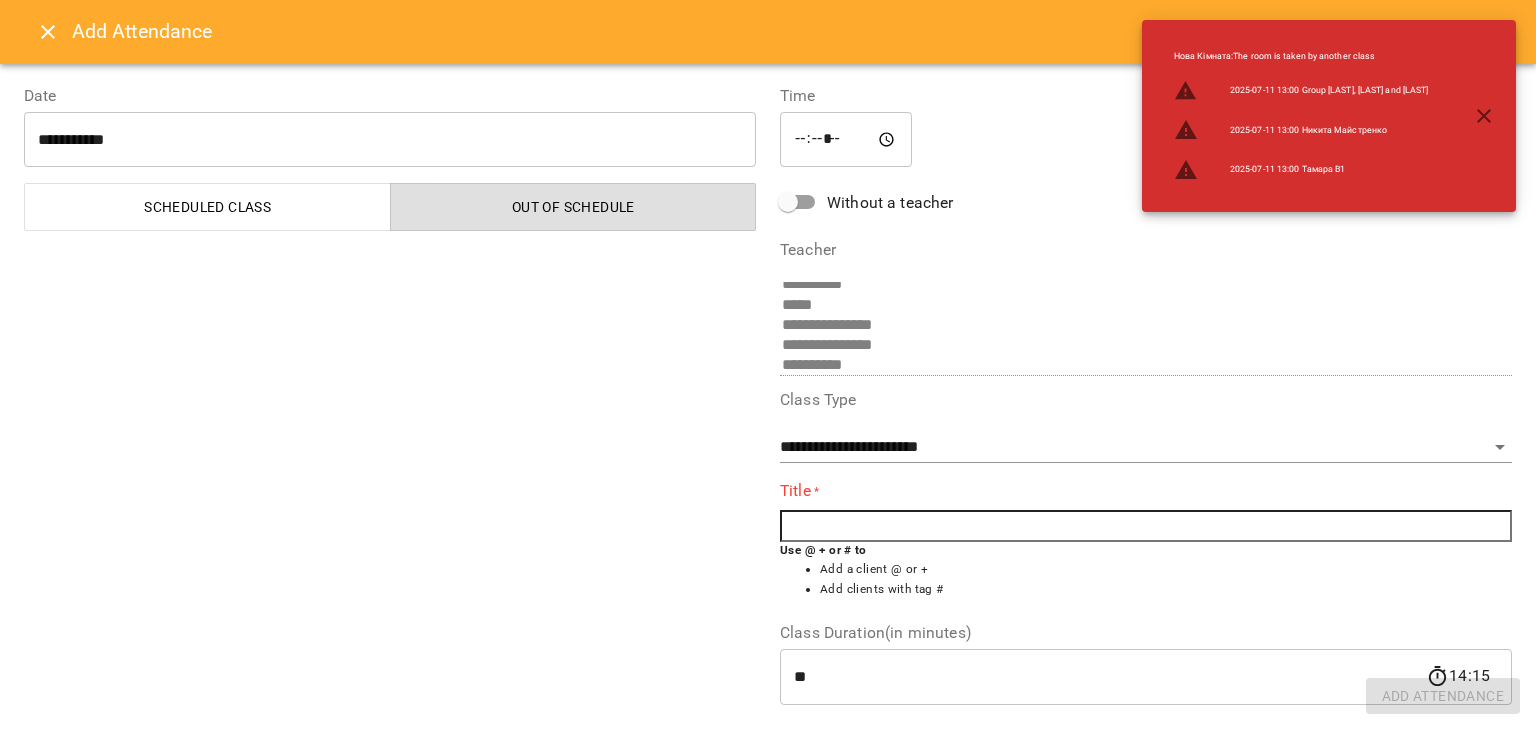 type on "*" 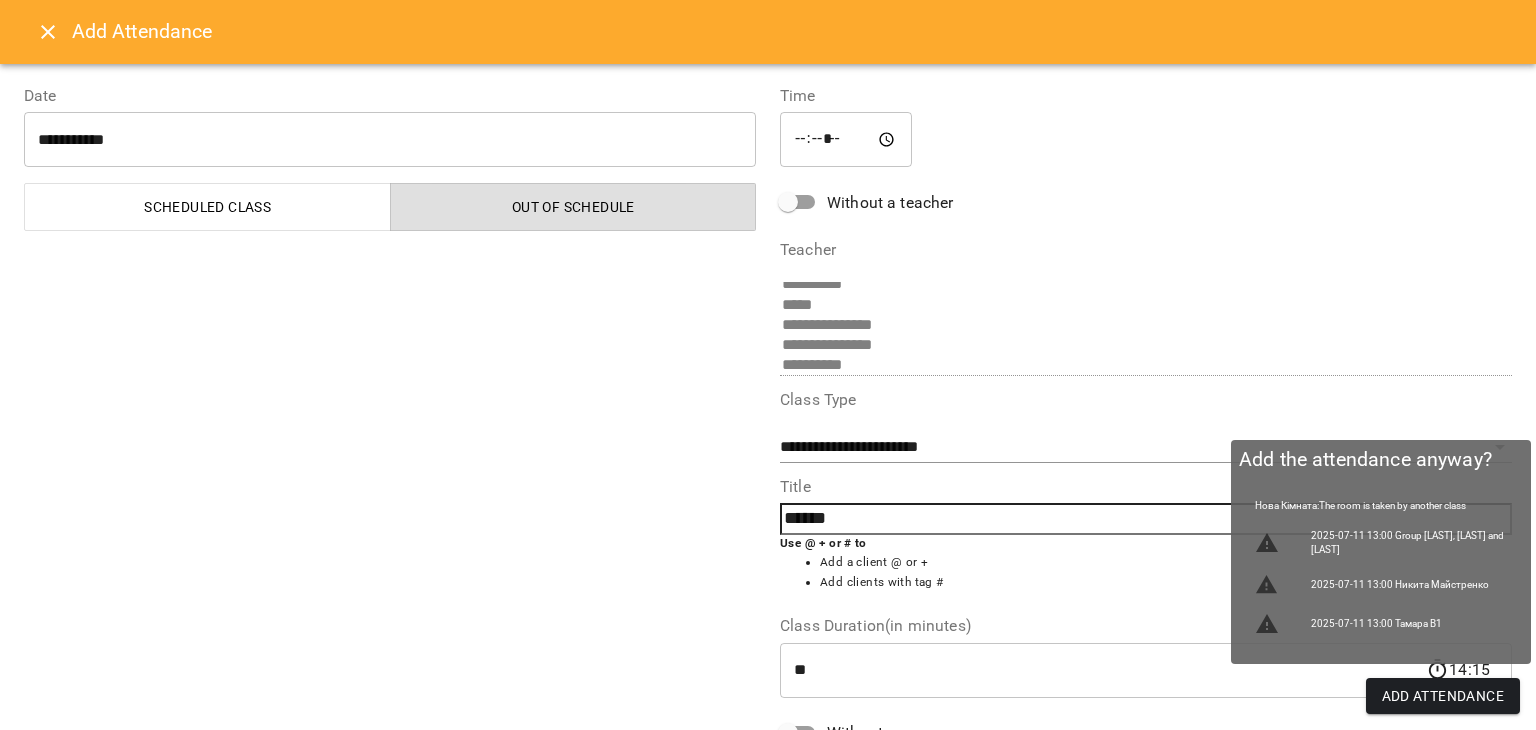 type on "******" 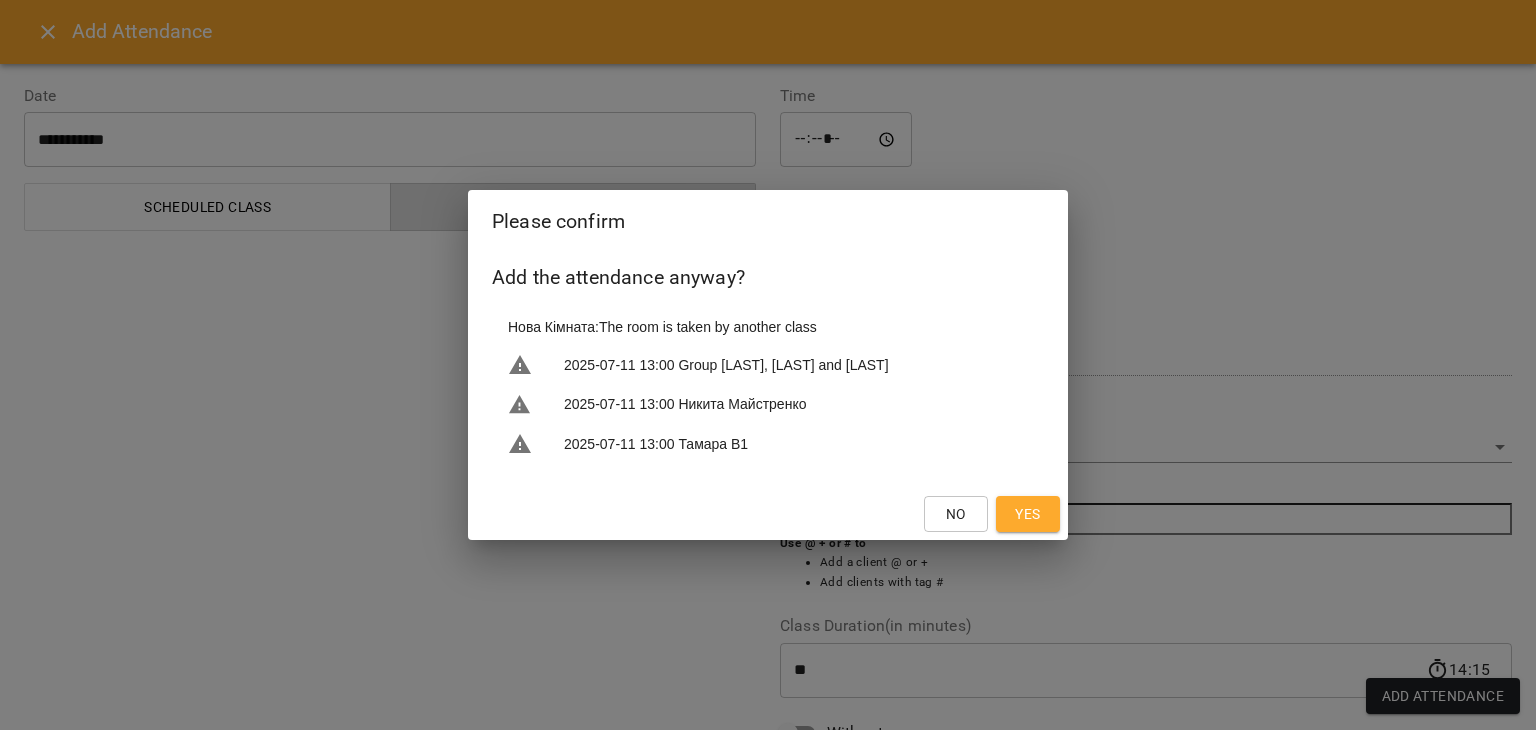 click on "Yes" at bounding box center [1028, 514] 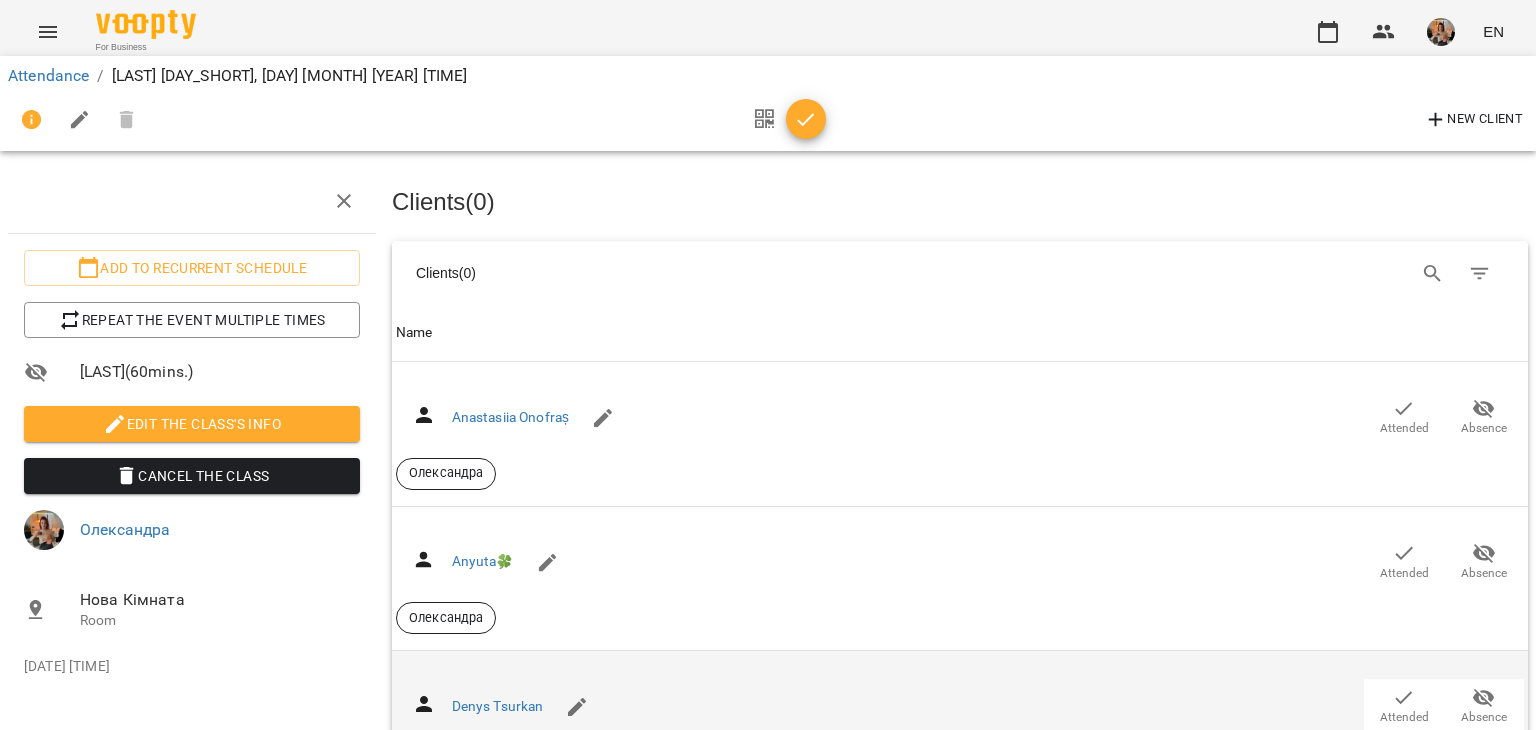 scroll, scrollTop: 200, scrollLeft: 0, axis: vertical 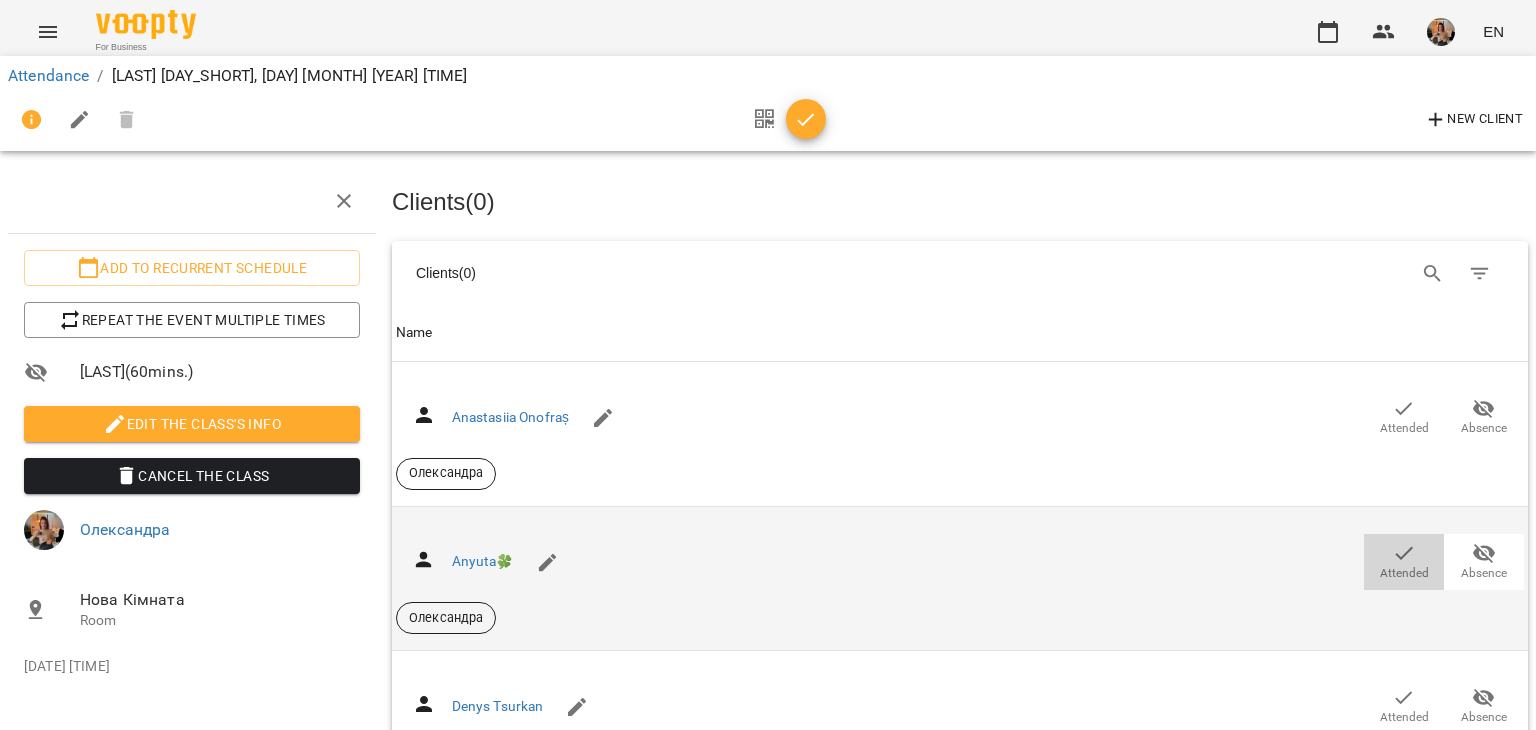 click 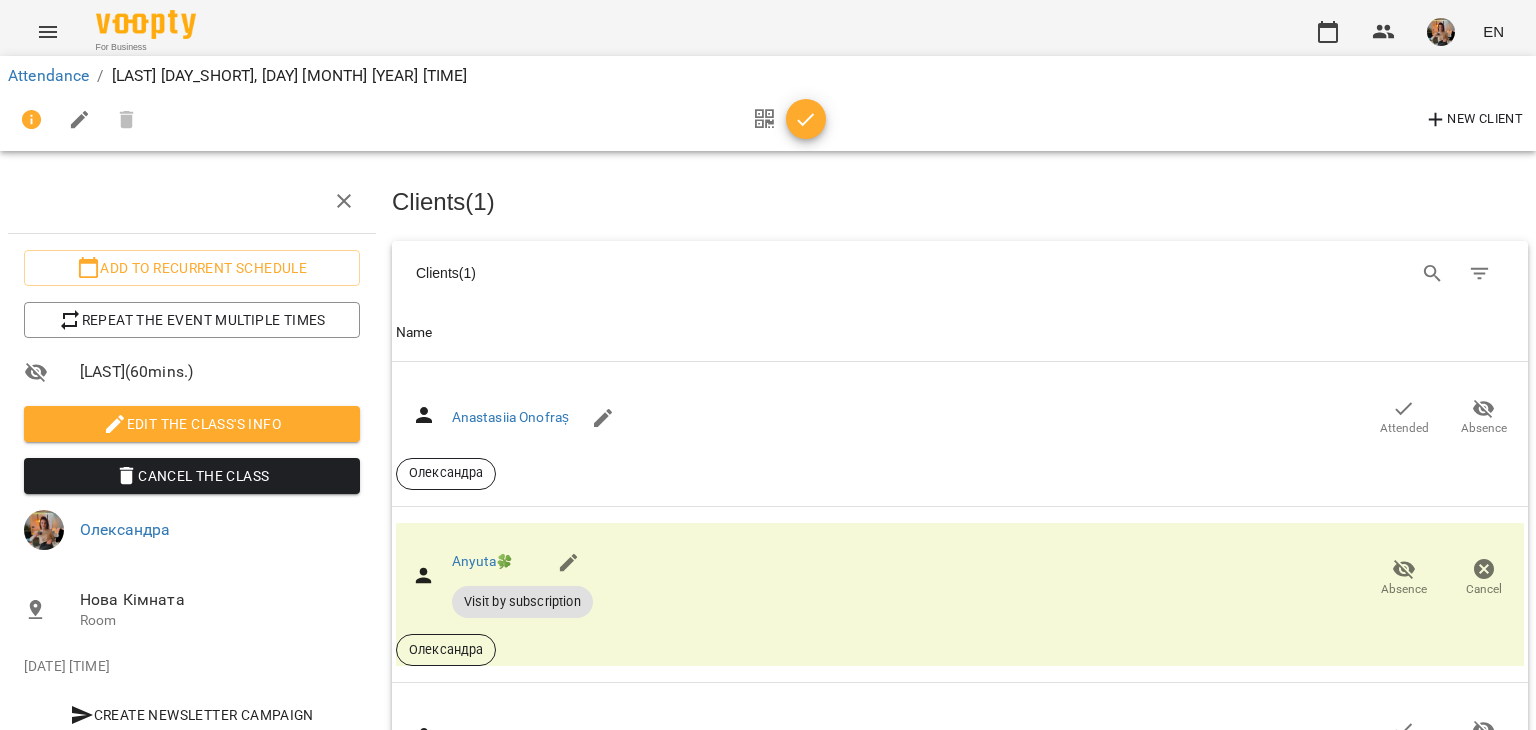 click 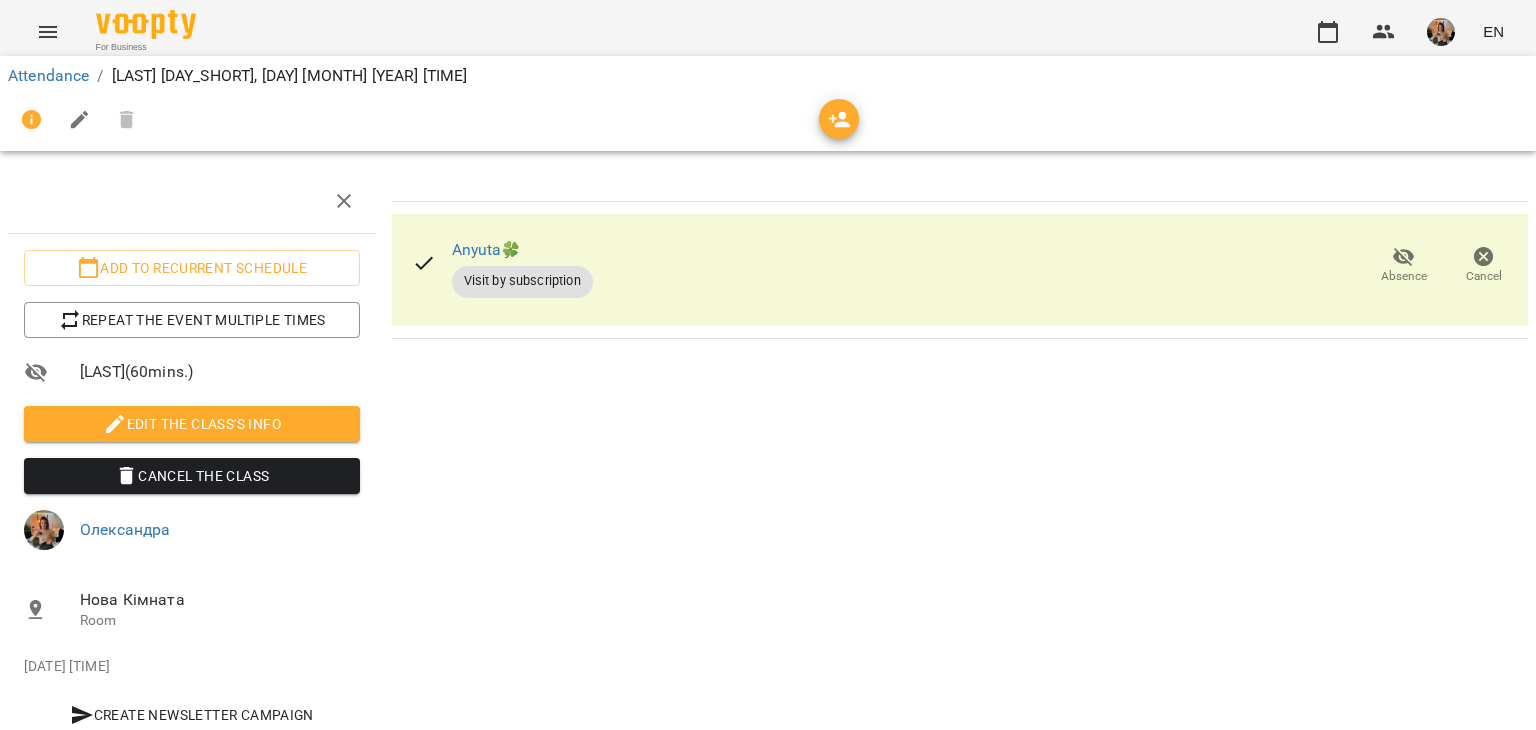 click 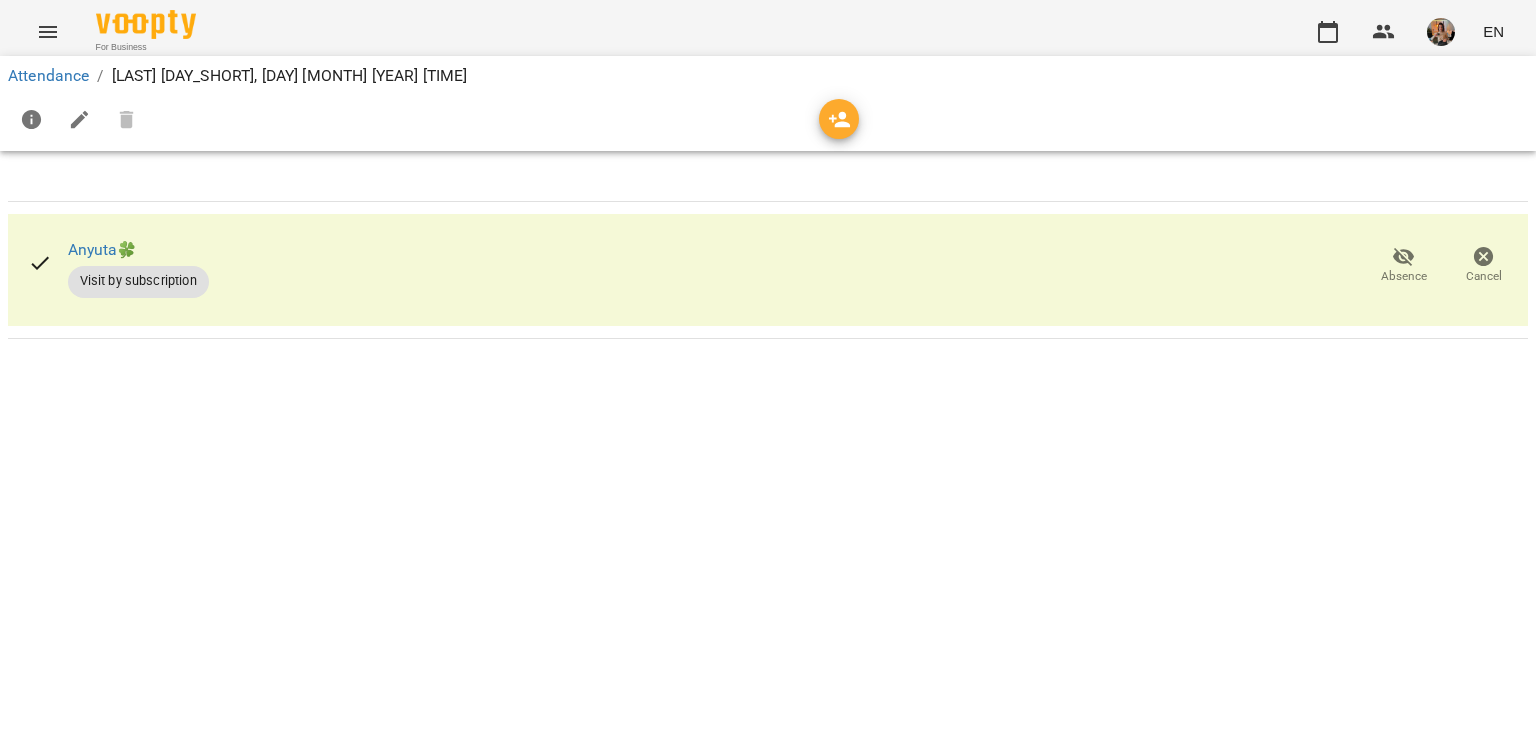 scroll, scrollTop: 0, scrollLeft: 0, axis: both 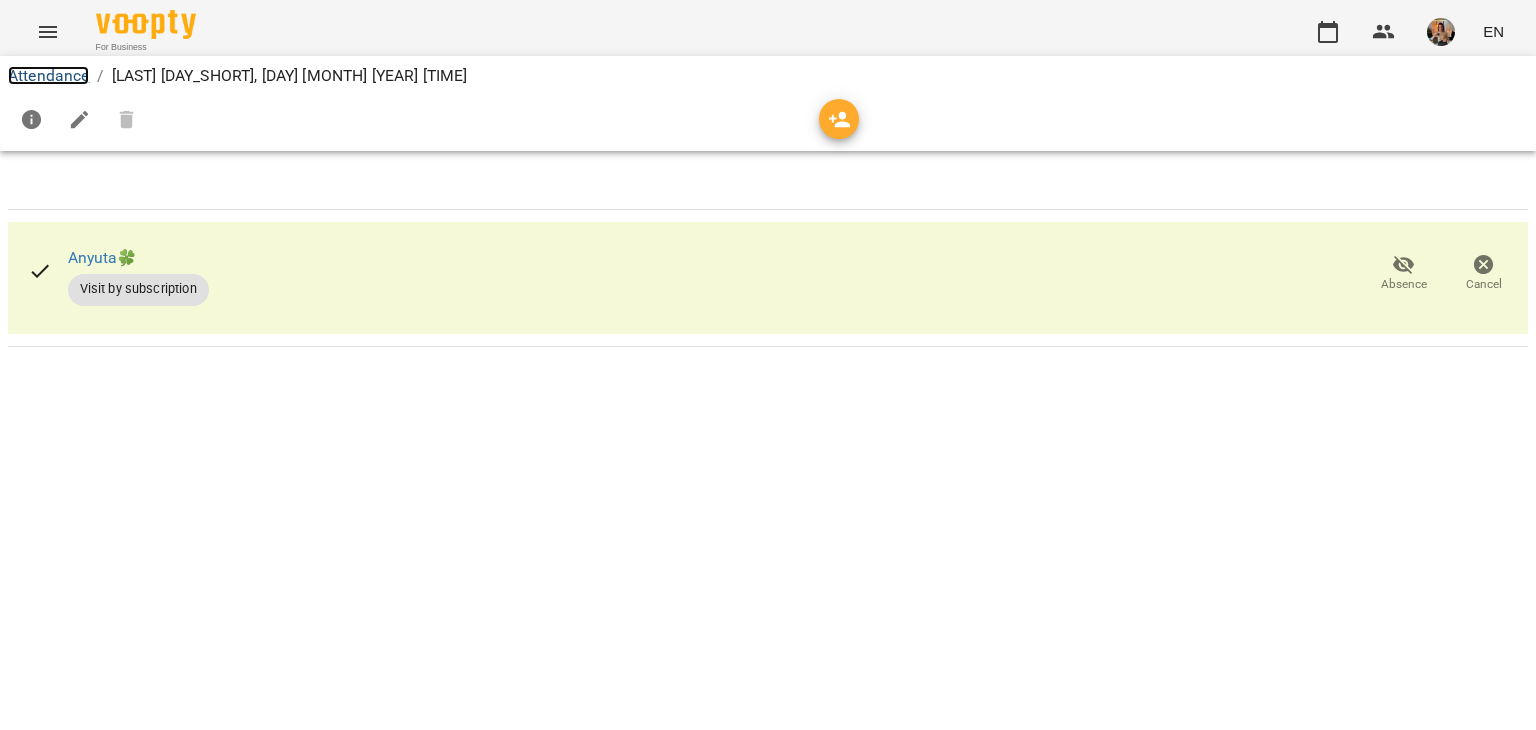 click on "Attendance" at bounding box center (48, 75) 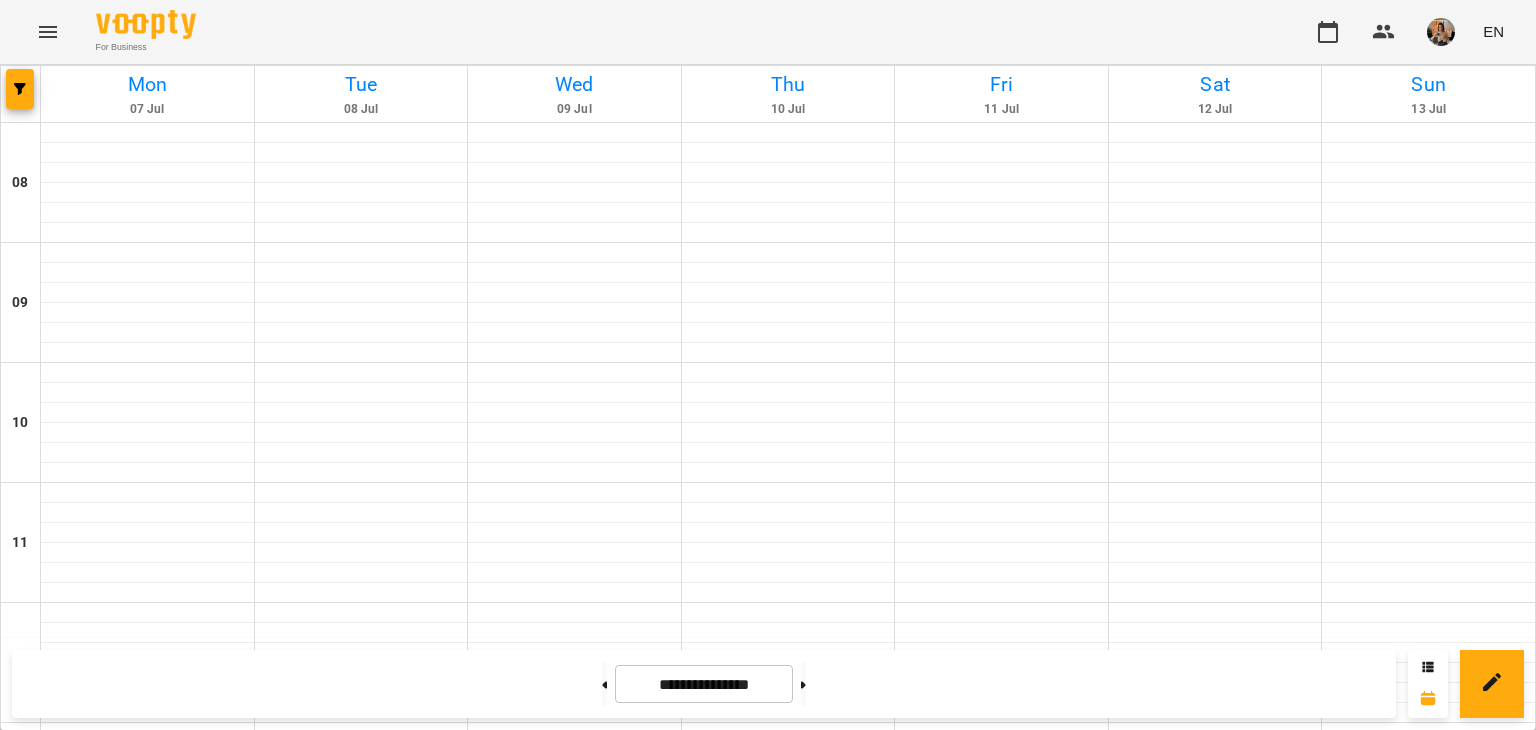 scroll, scrollTop: 0, scrollLeft: 0, axis: both 